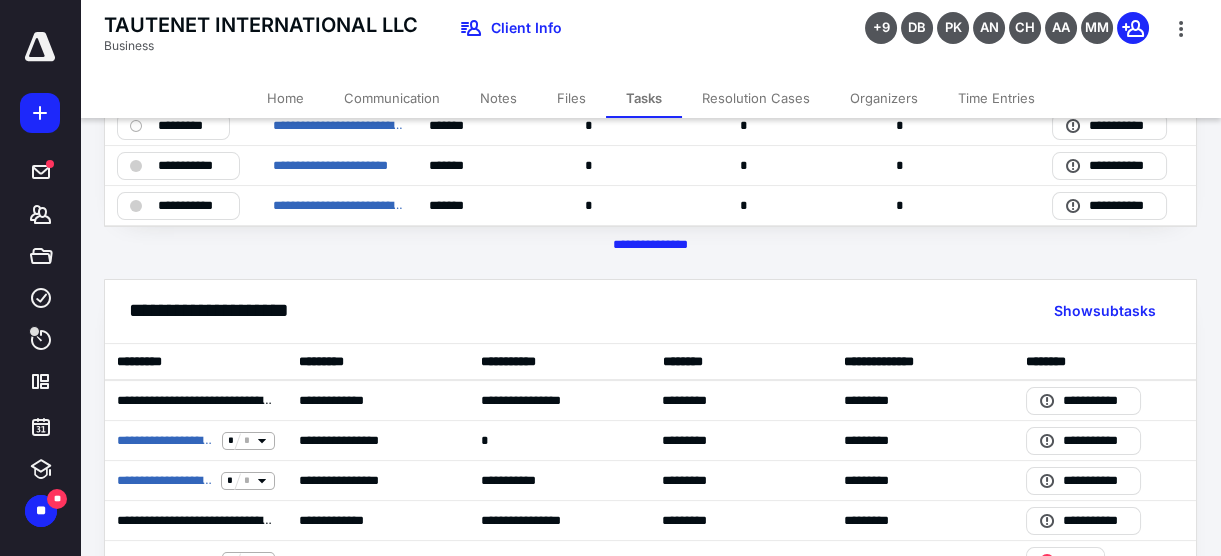 scroll, scrollTop: 0, scrollLeft: 0, axis: both 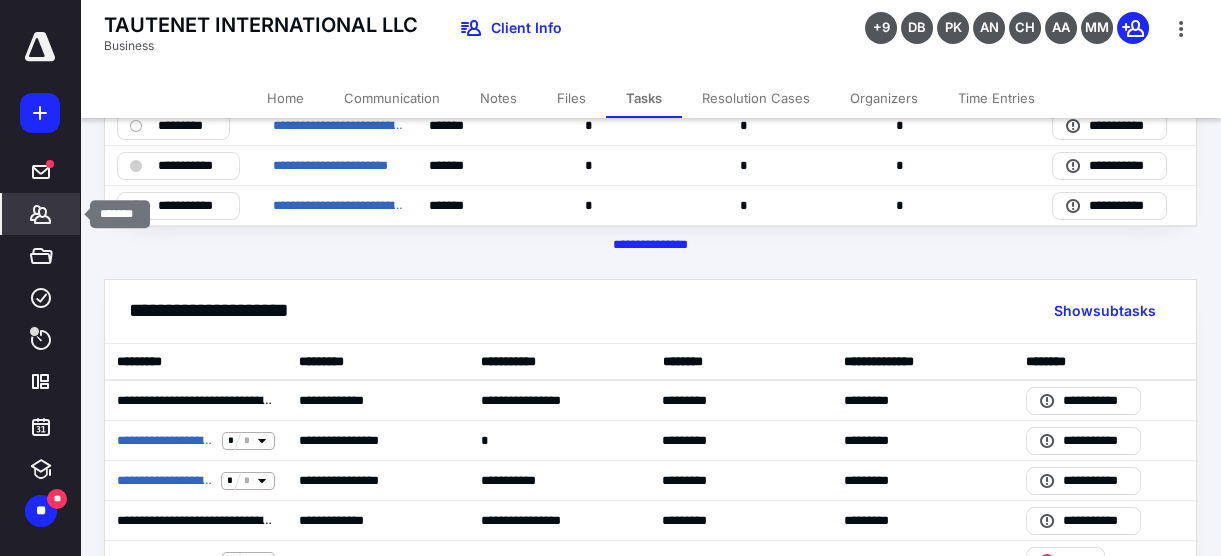 click 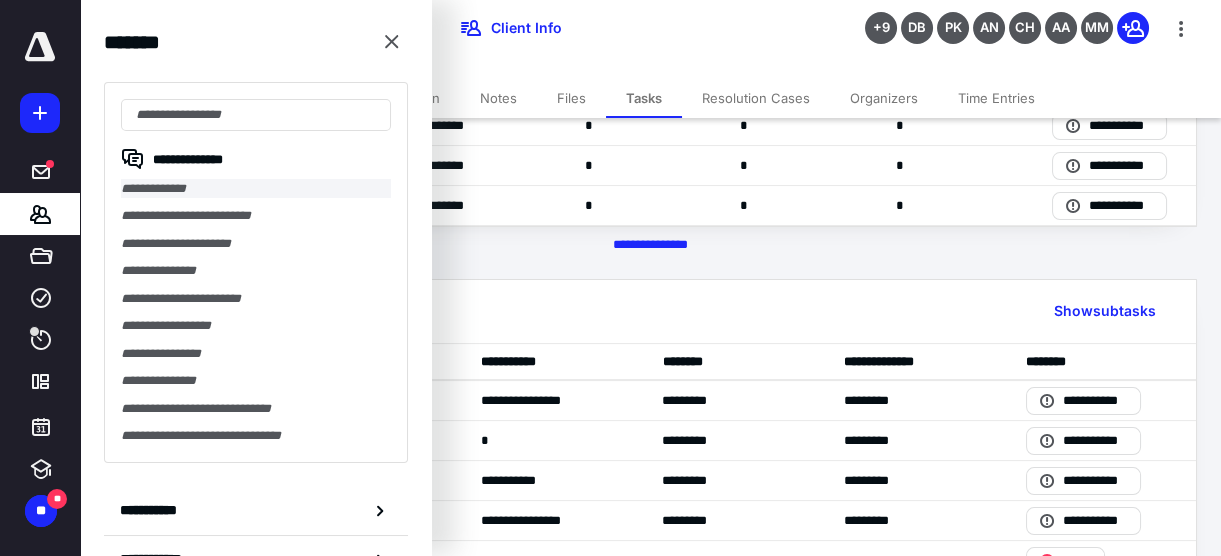 click on "**********" at bounding box center (256, 188) 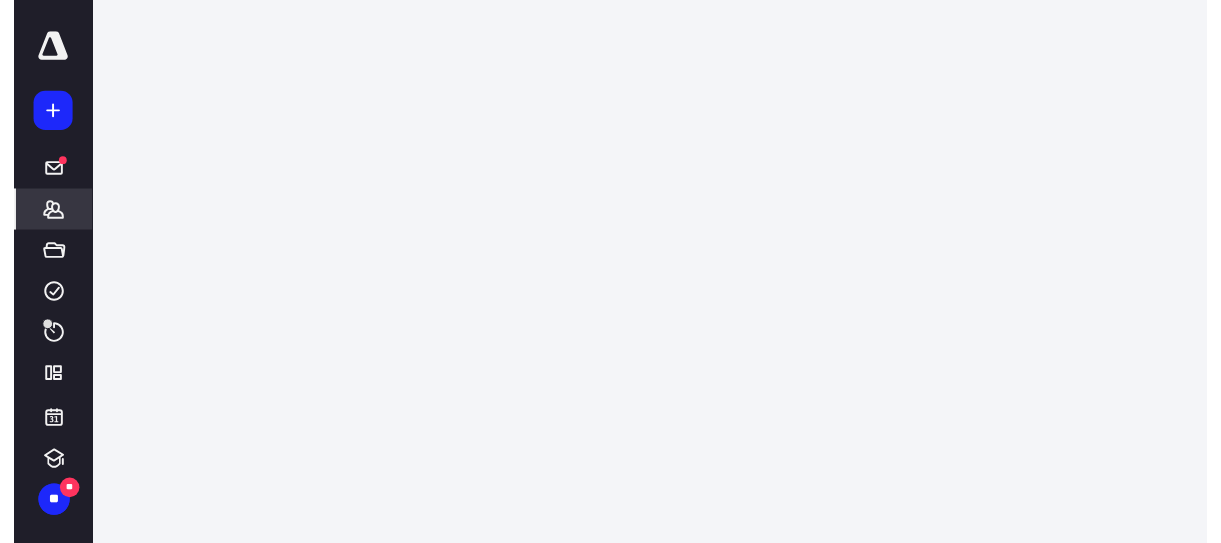 scroll, scrollTop: 0, scrollLeft: 0, axis: both 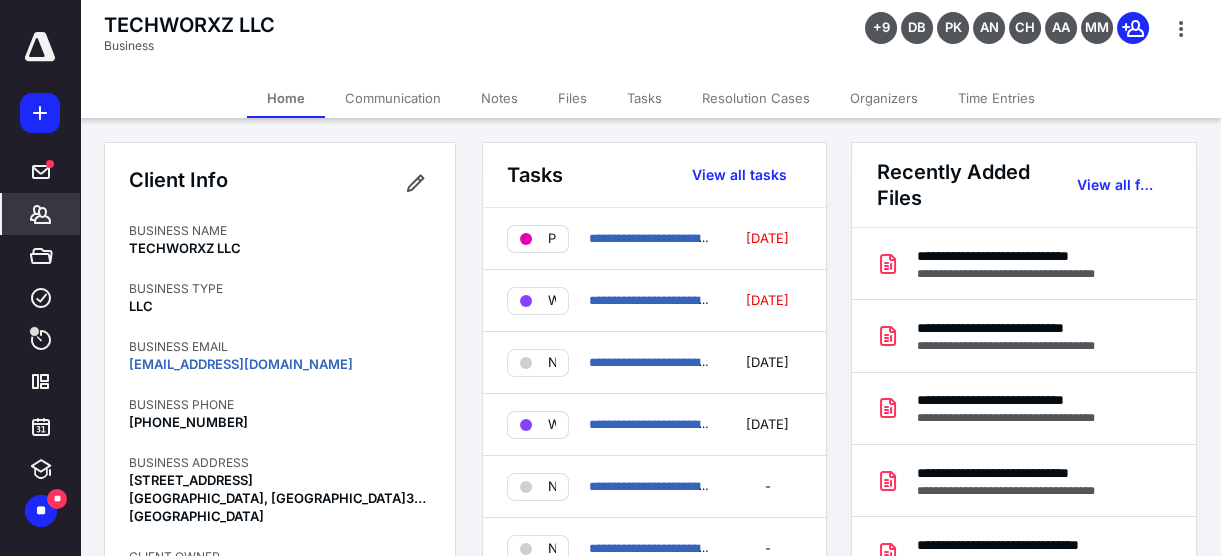 click on "Tasks" at bounding box center (644, 98) 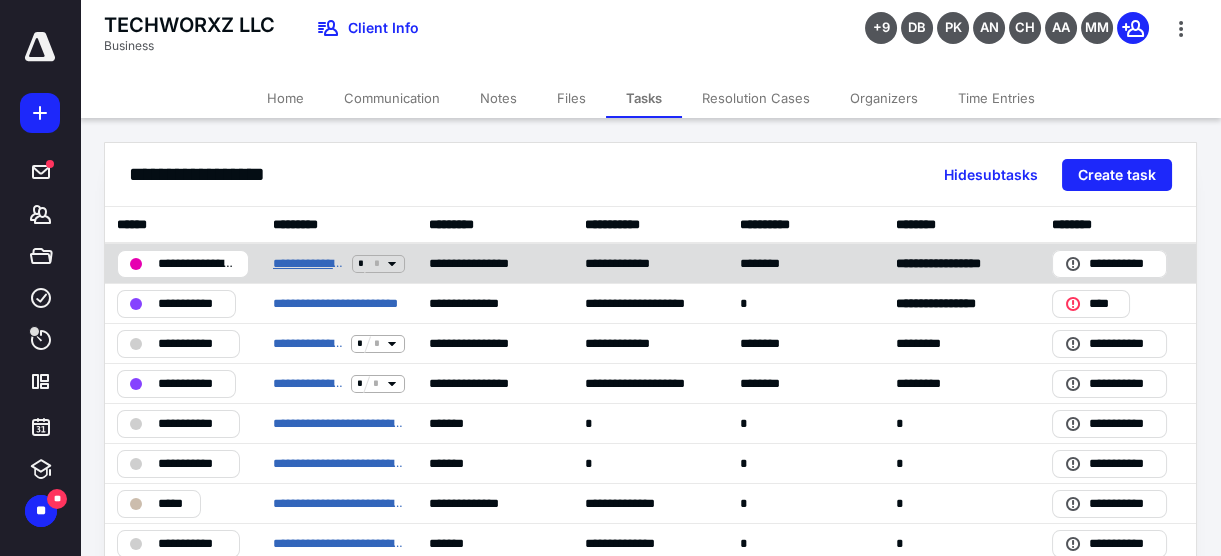 click on "**********" at bounding box center (308, 263) 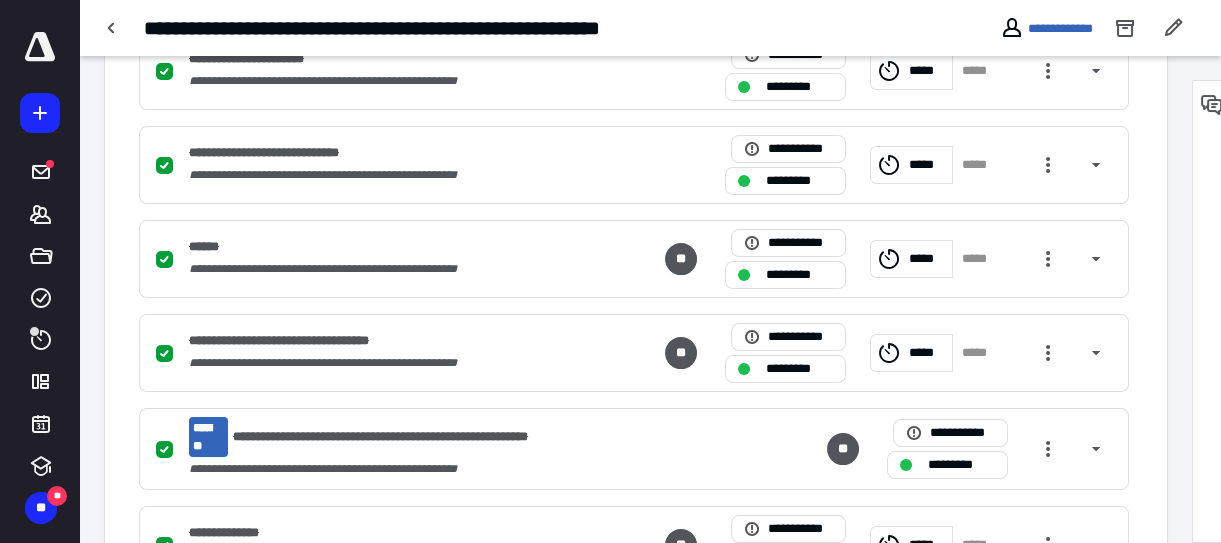 scroll, scrollTop: 638, scrollLeft: 0, axis: vertical 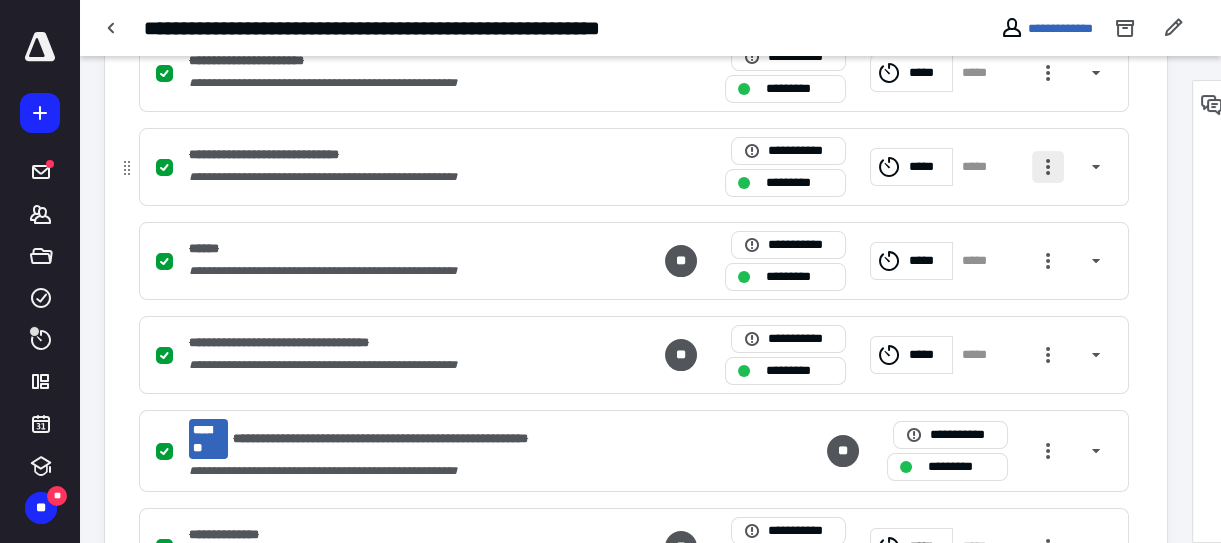 click at bounding box center (1048, 167) 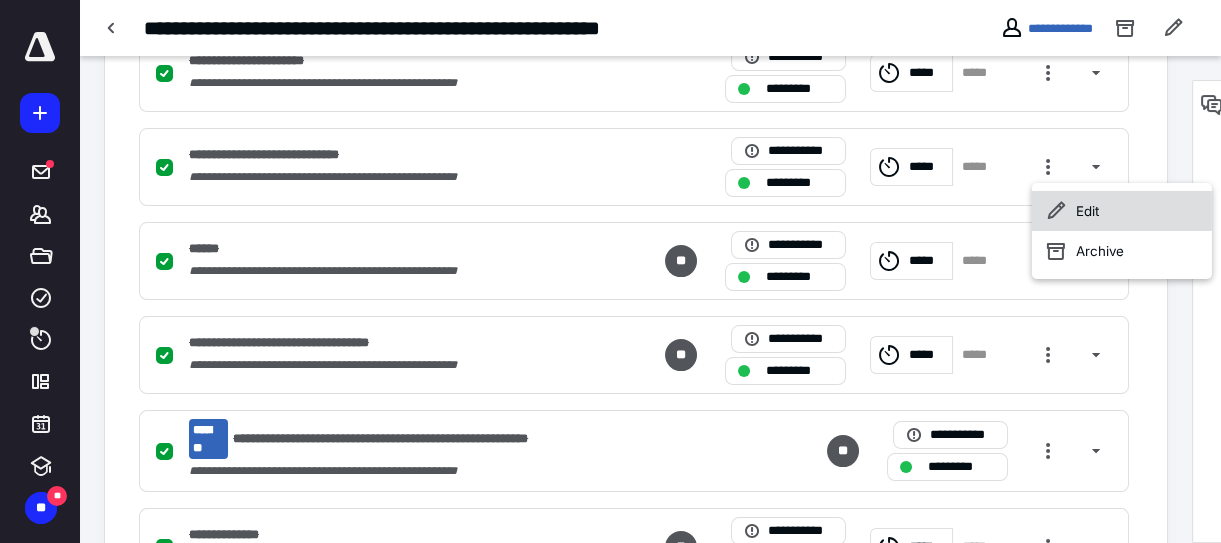 click on "Edit" at bounding box center (1122, 211) 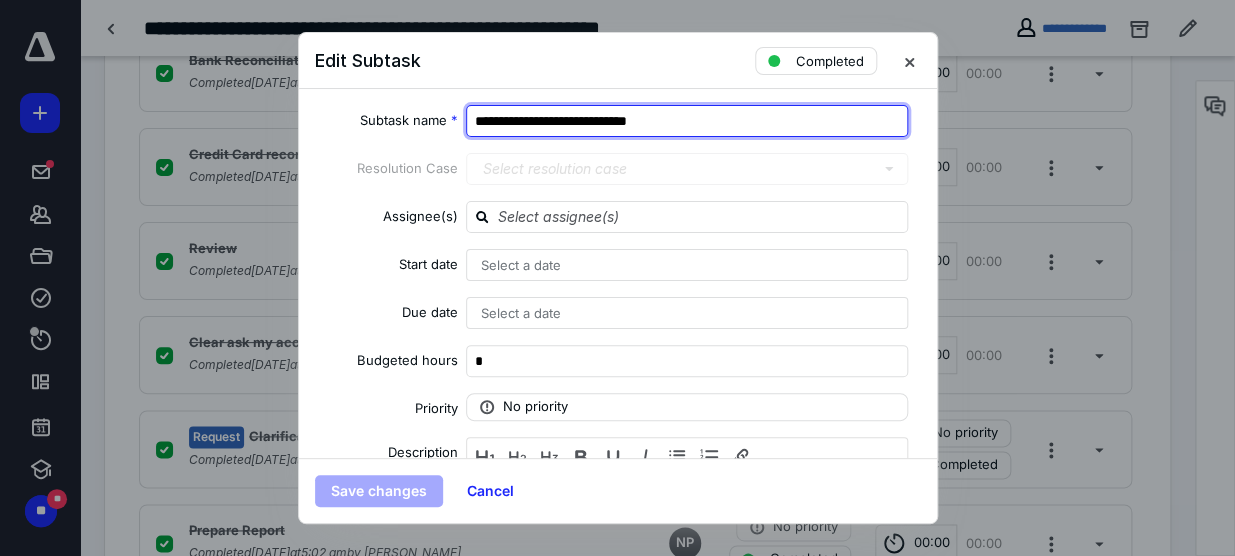 drag, startPoint x: 677, startPoint y: 126, endPoint x: 644, endPoint y: 125, distance: 33.01515 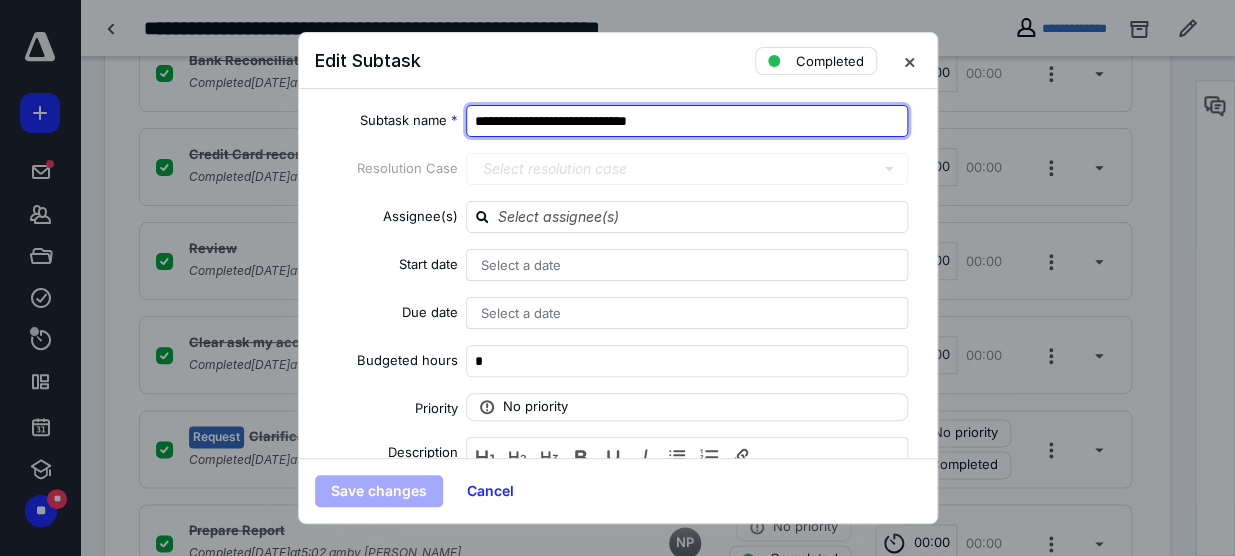 click on "**********" at bounding box center [687, 121] 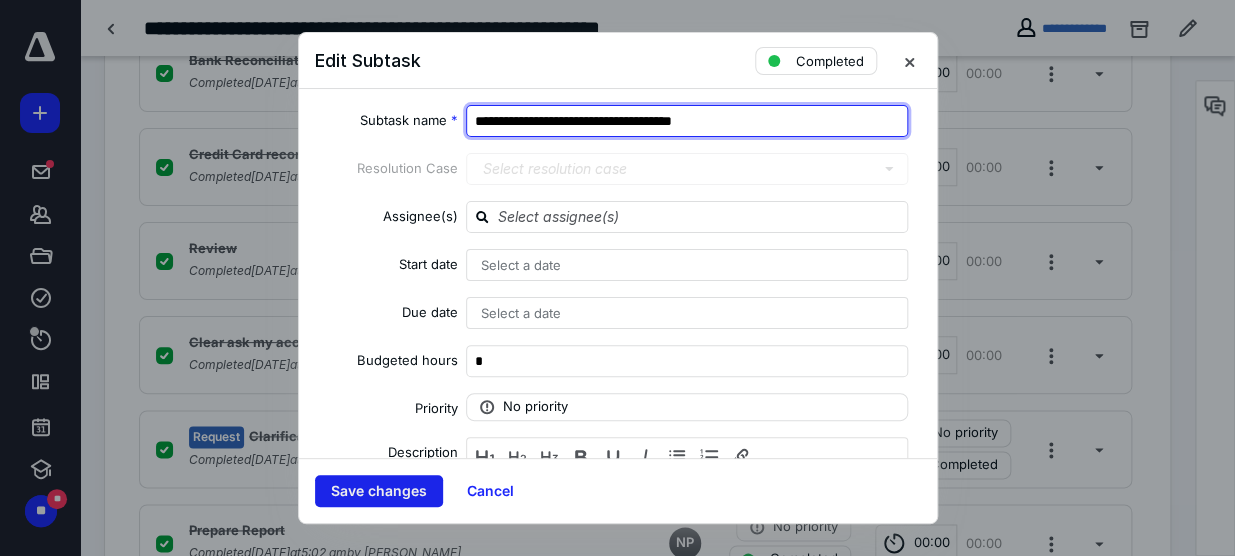 type on "**********" 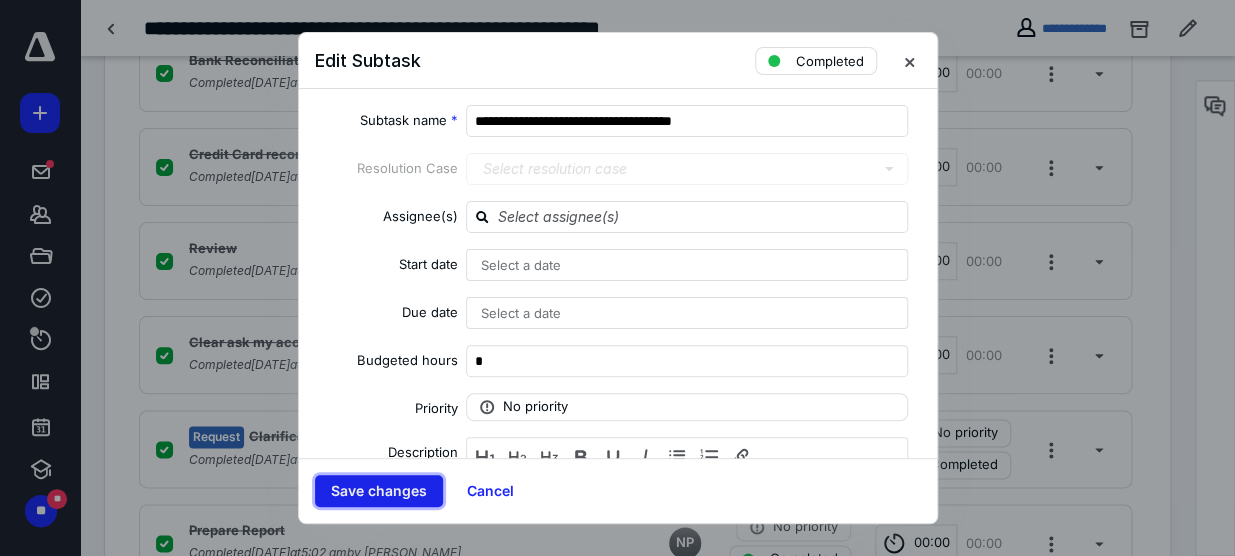 click on "Save changes" at bounding box center [379, 491] 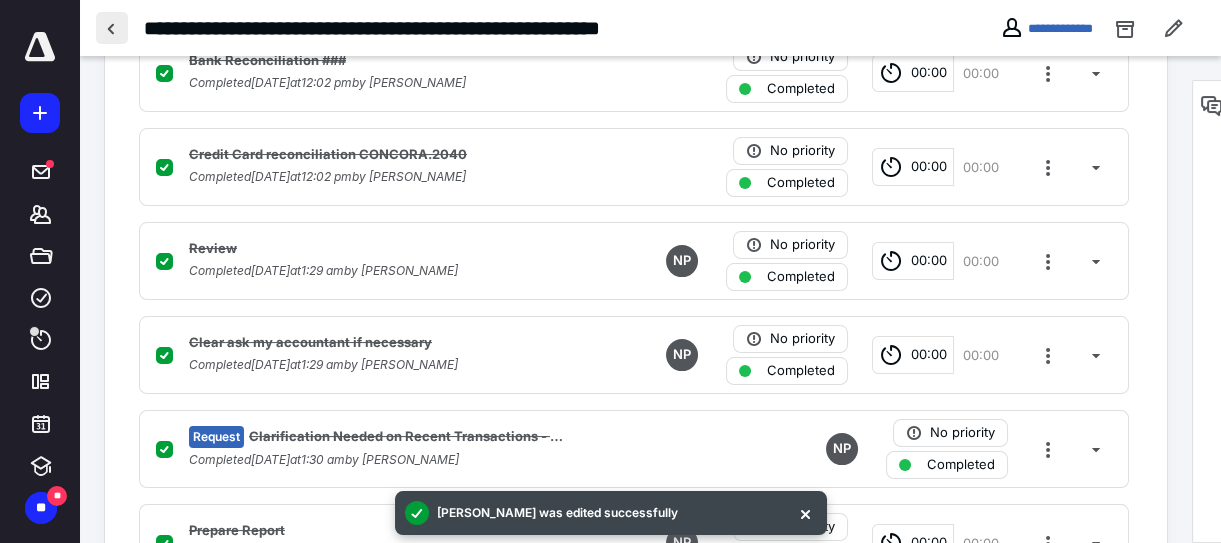click at bounding box center (112, 28) 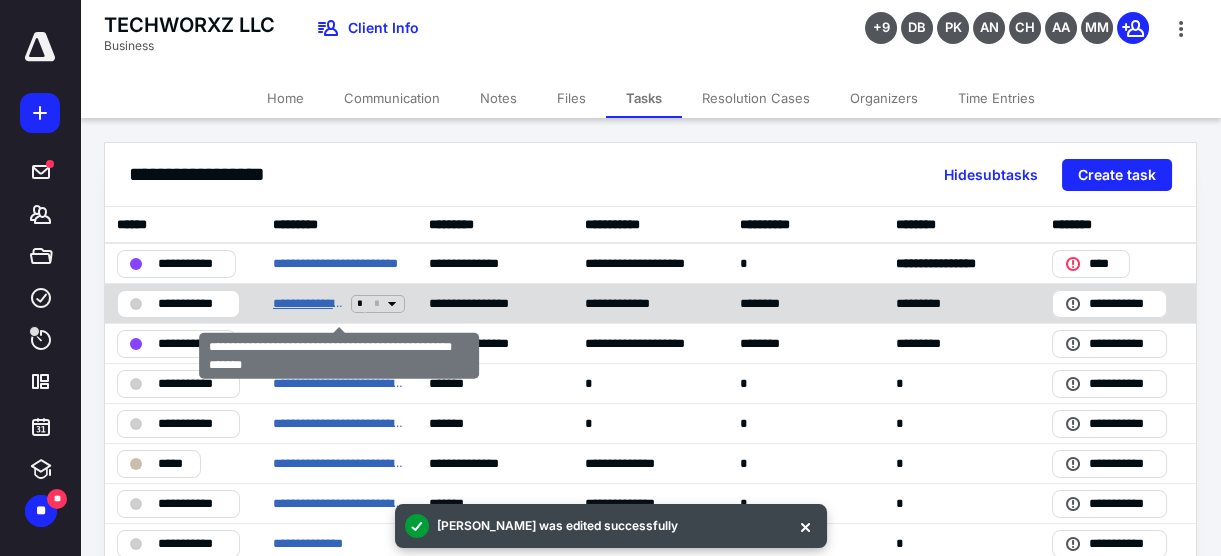 click on "**********" at bounding box center (308, 303) 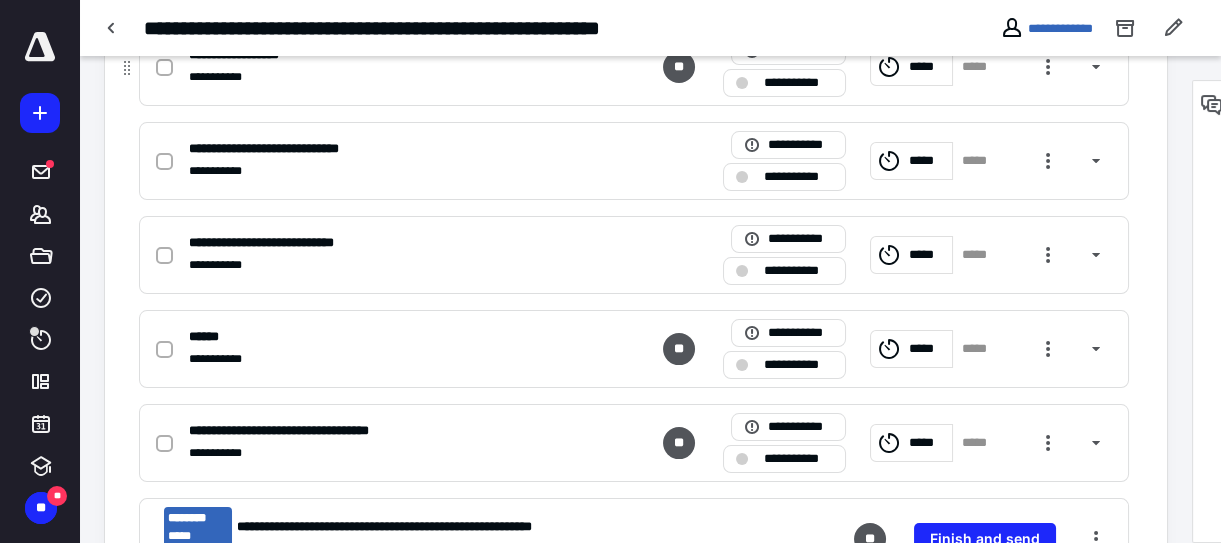 scroll, scrollTop: 278, scrollLeft: 0, axis: vertical 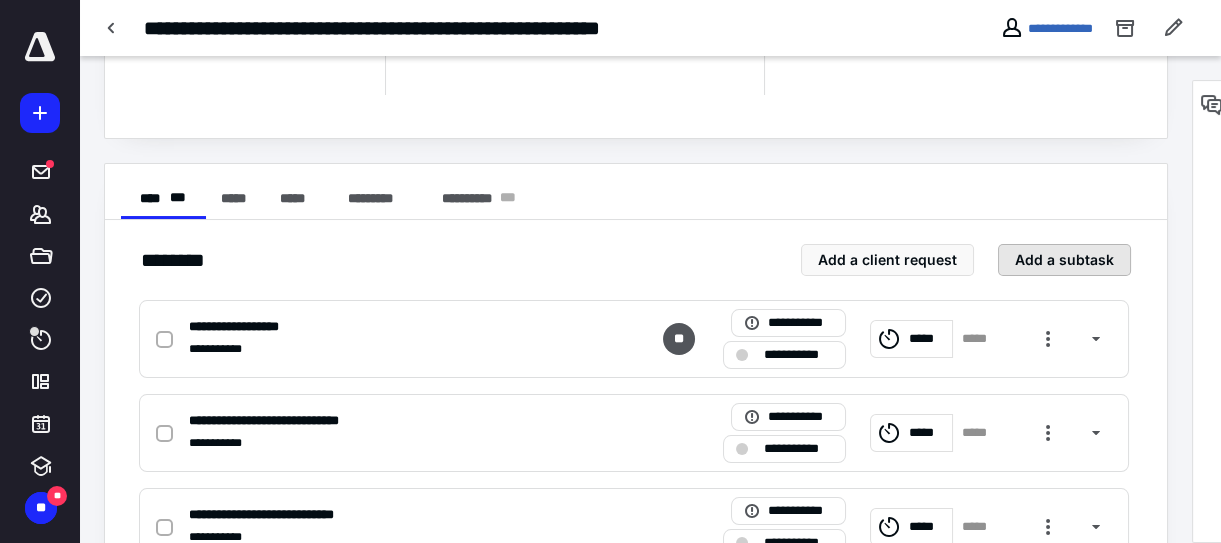 click on "Add a subtask" at bounding box center [1064, 260] 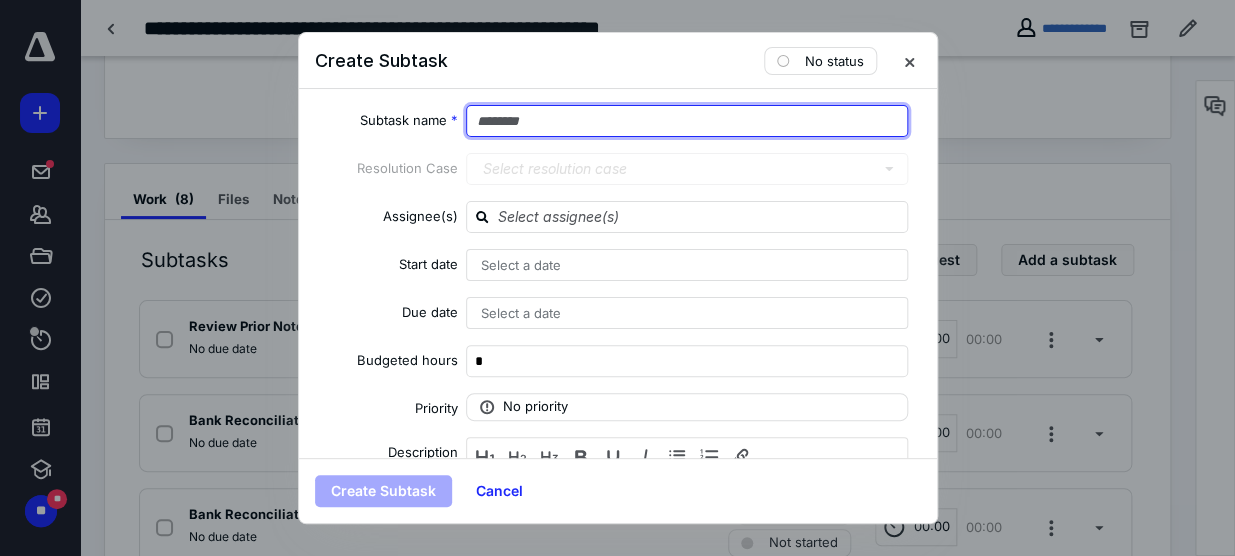click at bounding box center [687, 121] 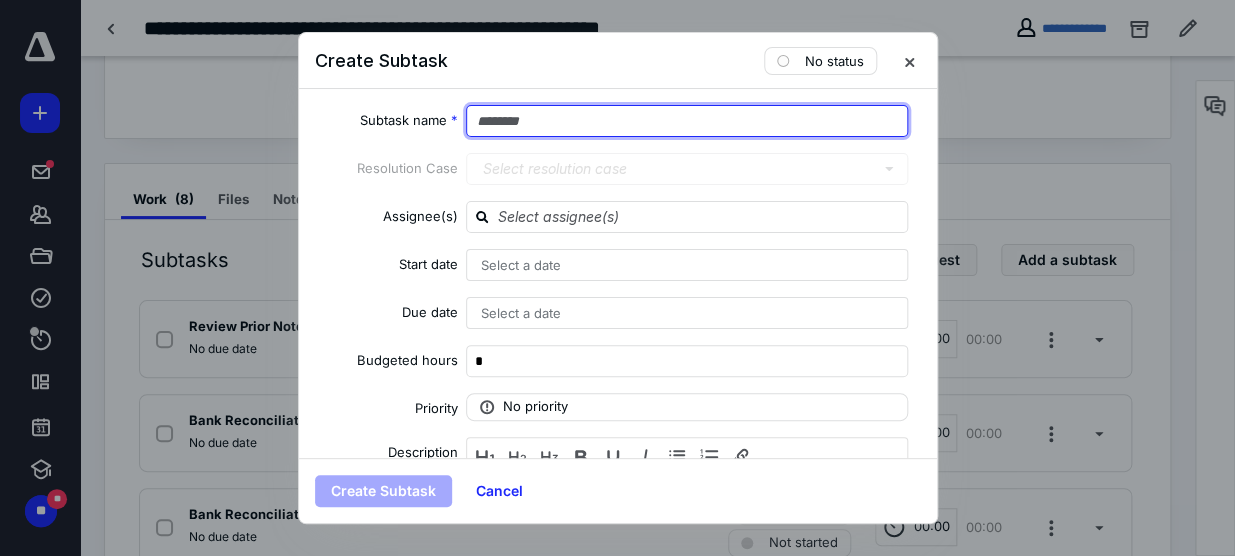 type on "*" 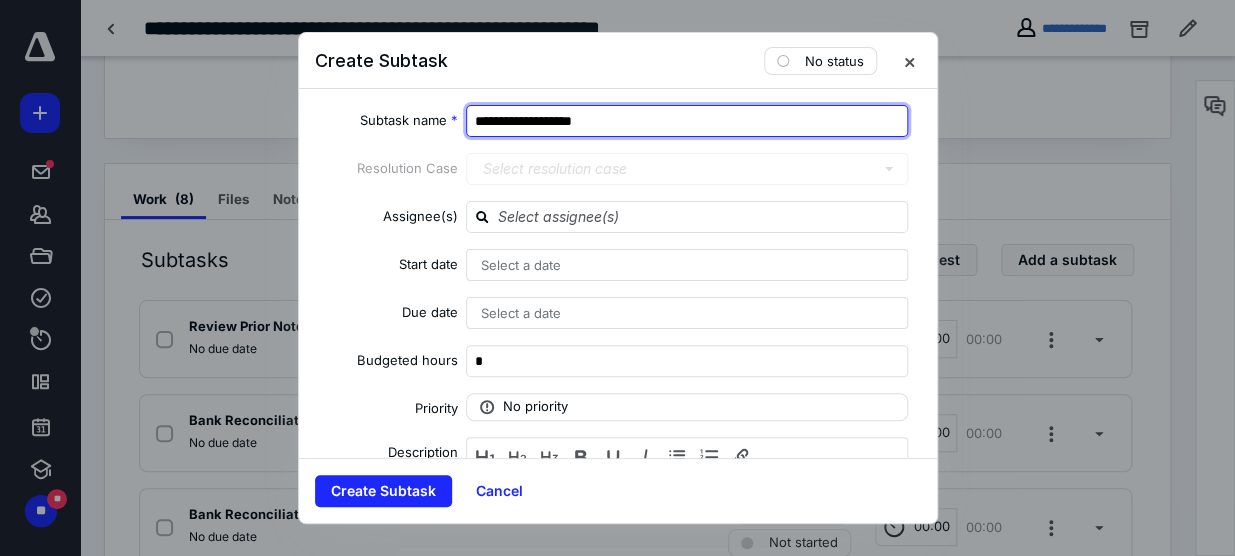 drag, startPoint x: 506, startPoint y: 128, endPoint x: 460, endPoint y: 129, distance: 46.010868 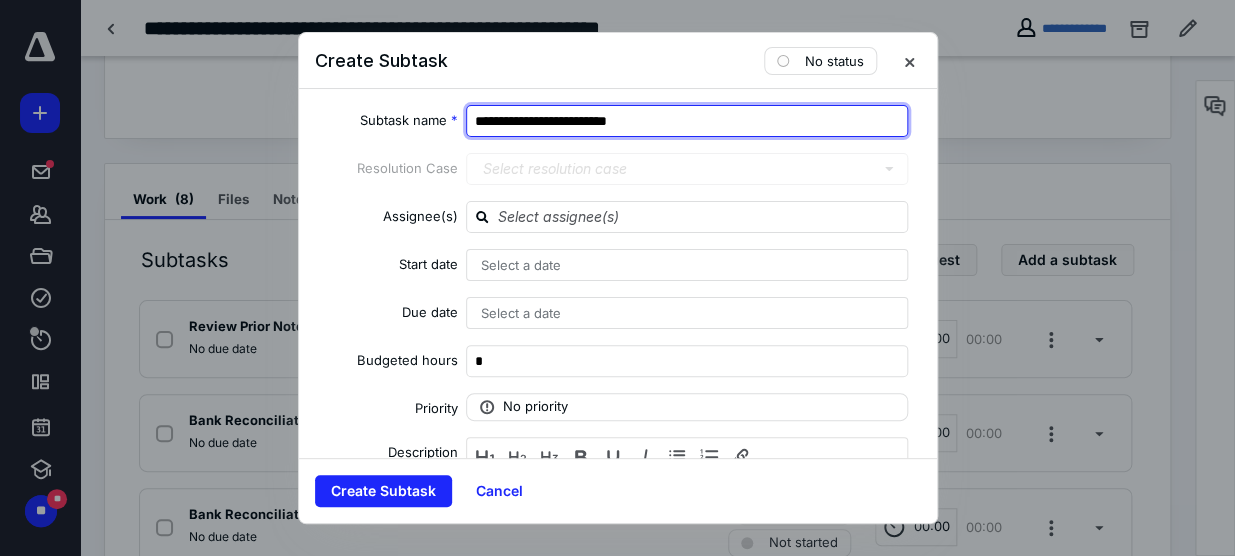 click on "**********" at bounding box center (687, 121) 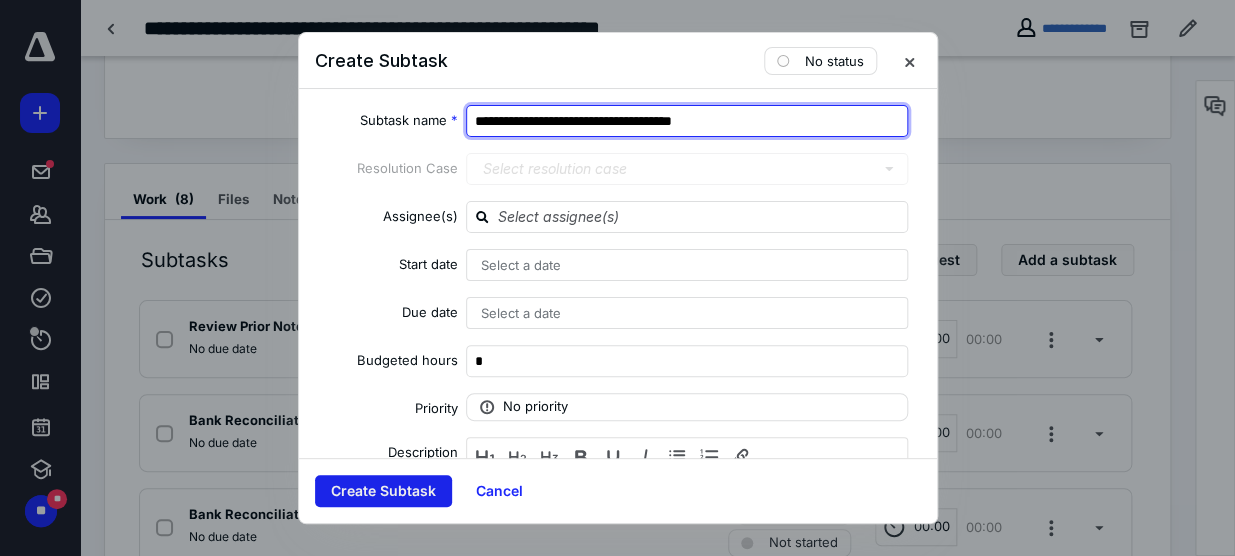 type on "**********" 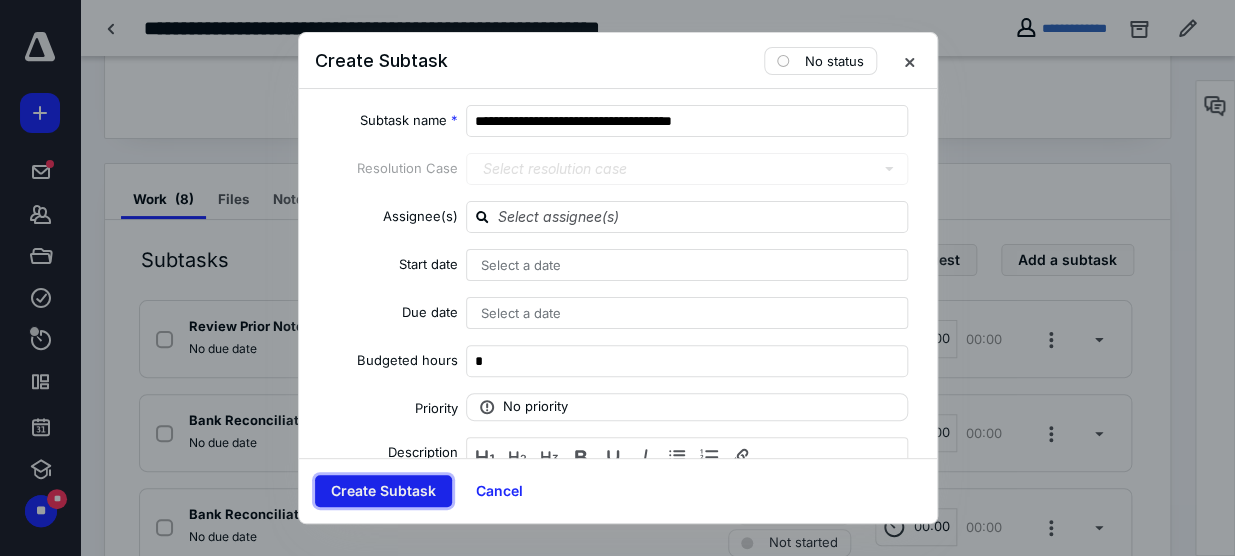 click on "Create Subtask" at bounding box center (383, 491) 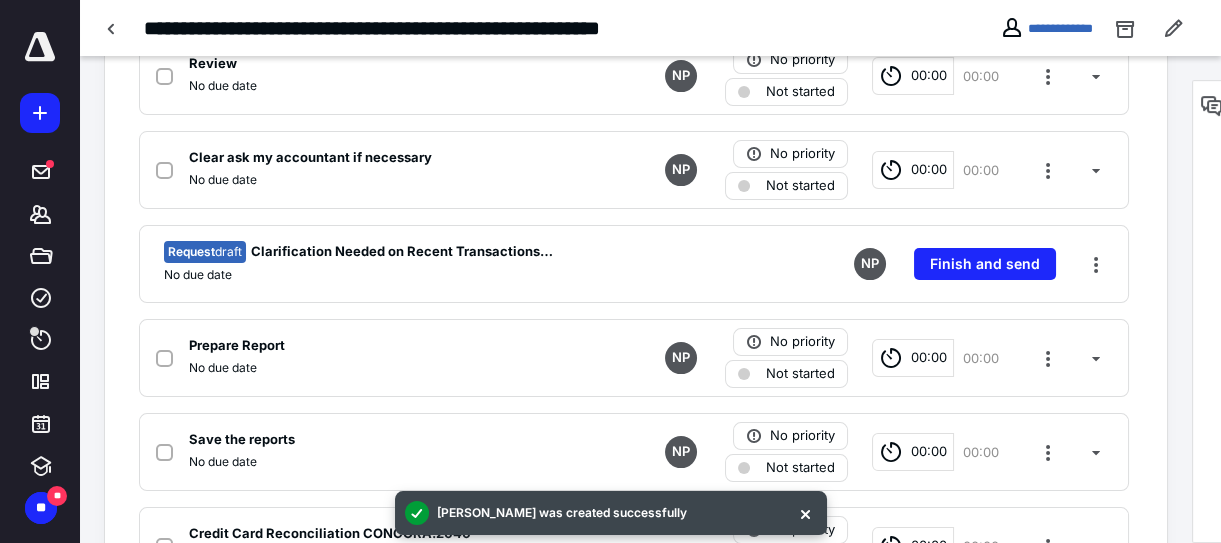 scroll, scrollTop: 917, scrollLeft: 0, axis: vertical 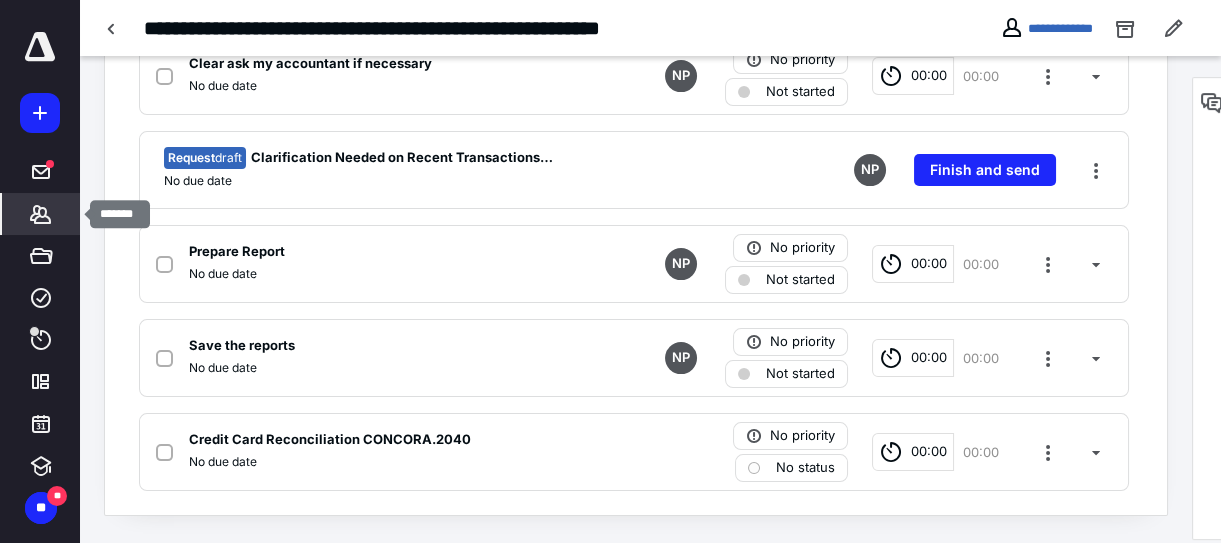 click on "*******" at bounding box center [41, 214] 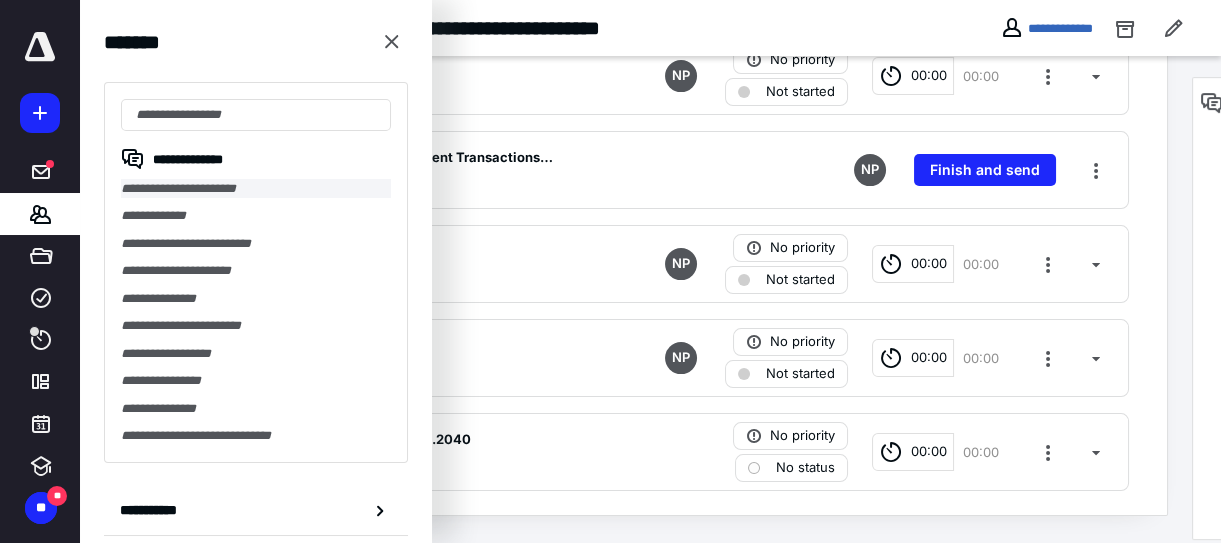 click on "**********" at bounding box center (256, 188) 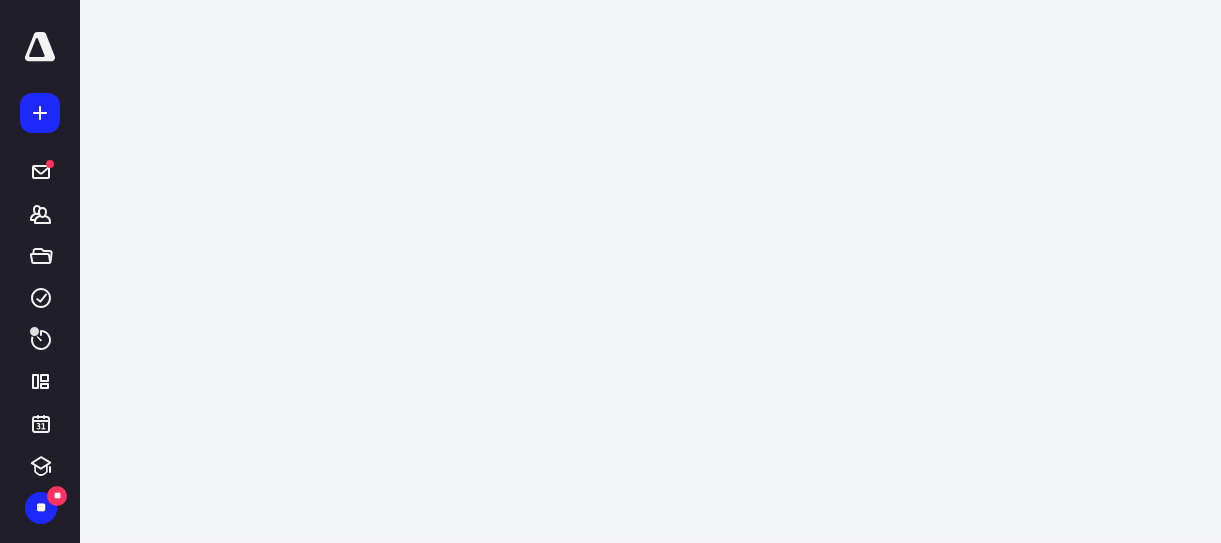 scroll, scrollTop: 0, scrollLeft: 0, axis: both 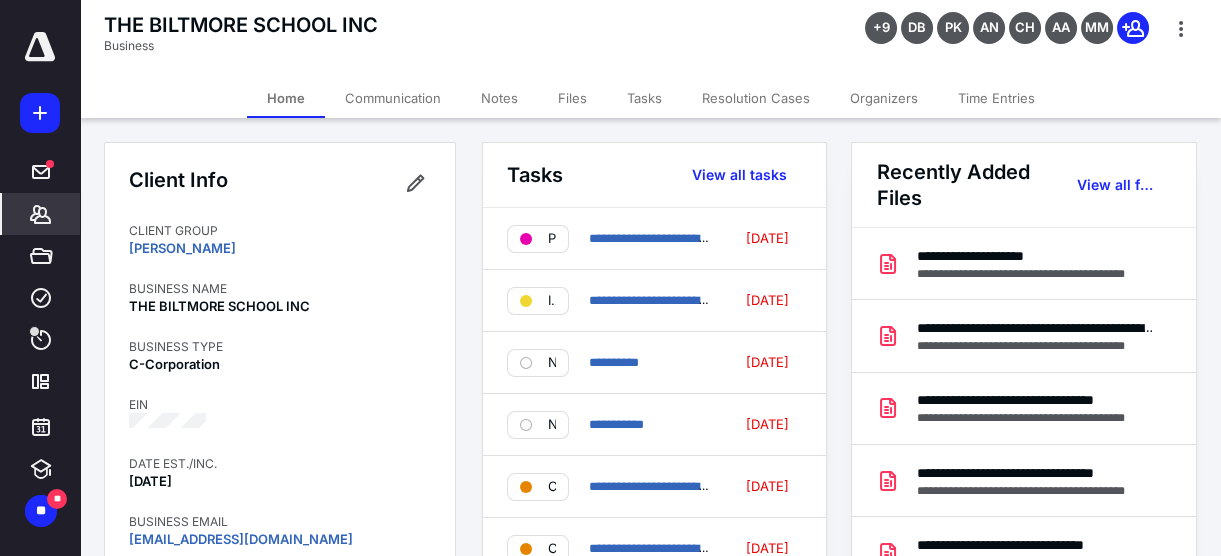 click on "Tasks" at bounding box center [644, 98] 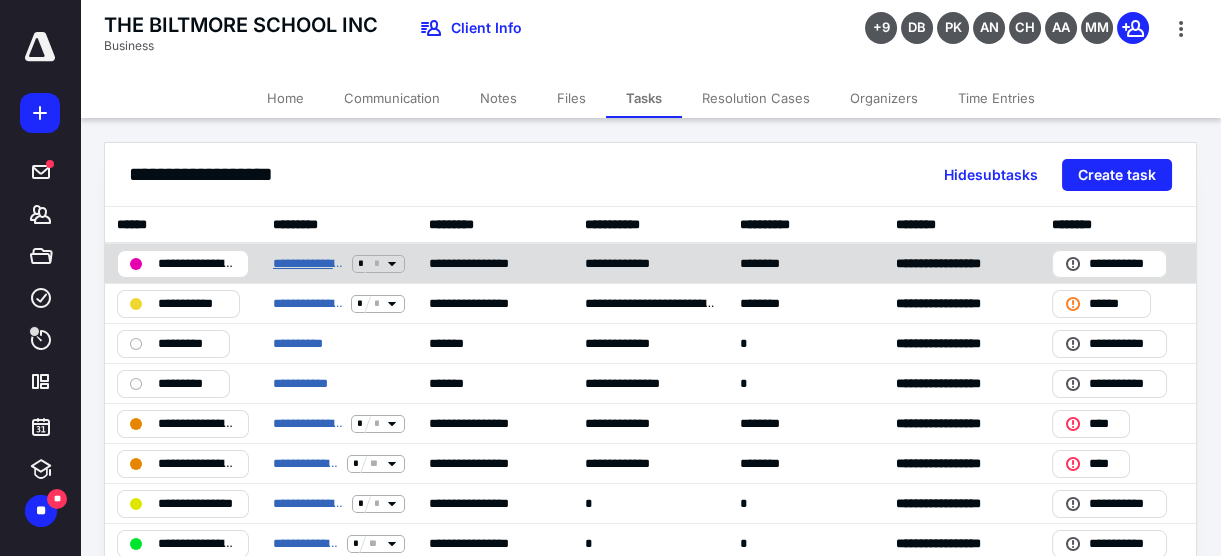 click on "**********" at bounding box center (308, 263) 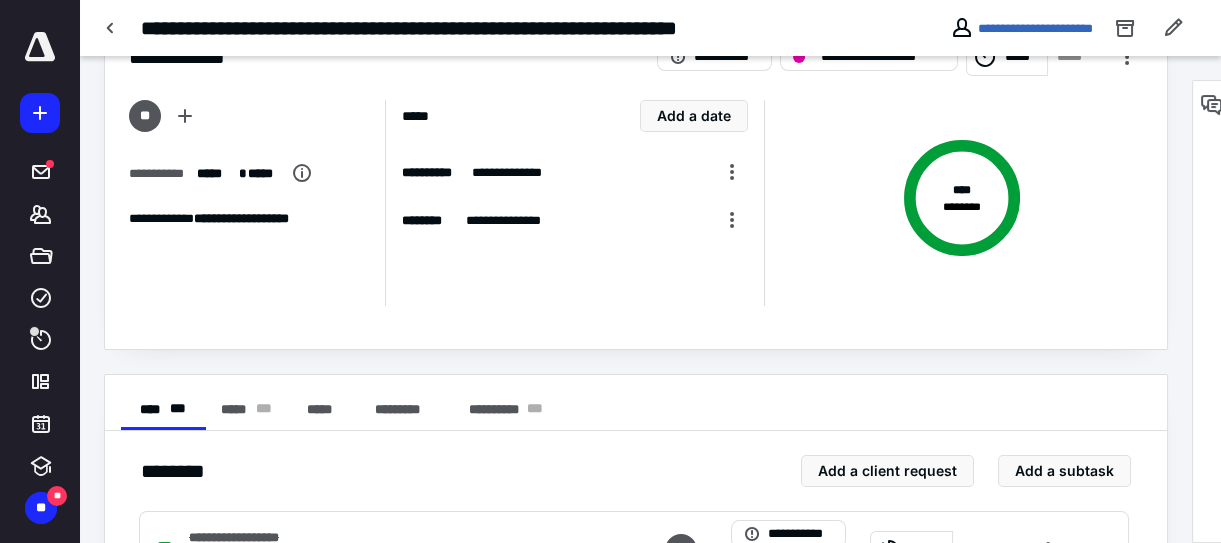 scroll, scrollTop: 0, scrollLeft: 0, axis: both 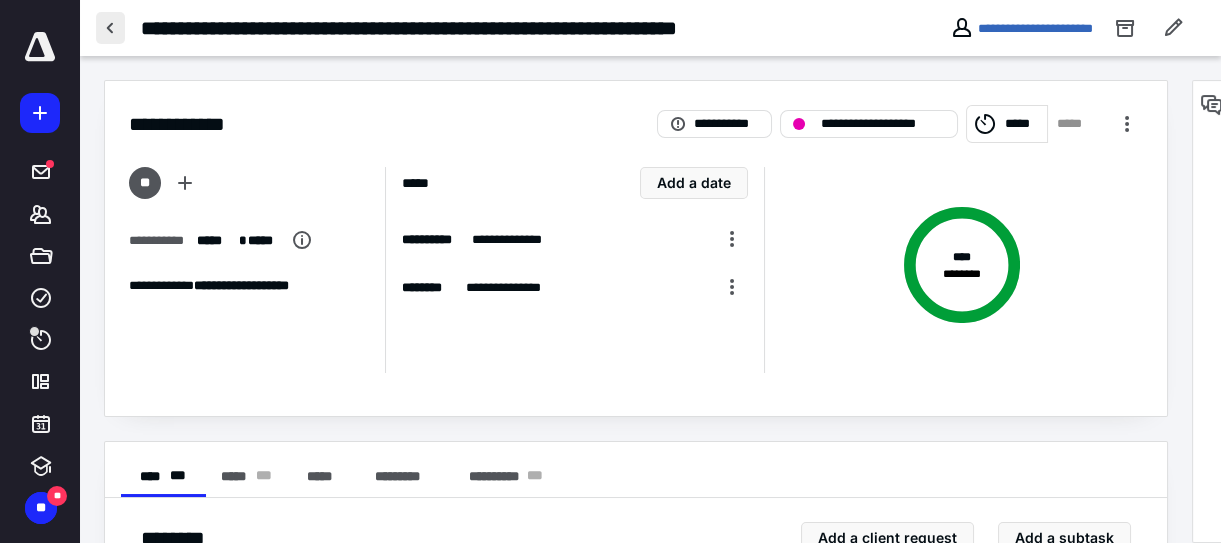 click at bounding box center [110, 28] 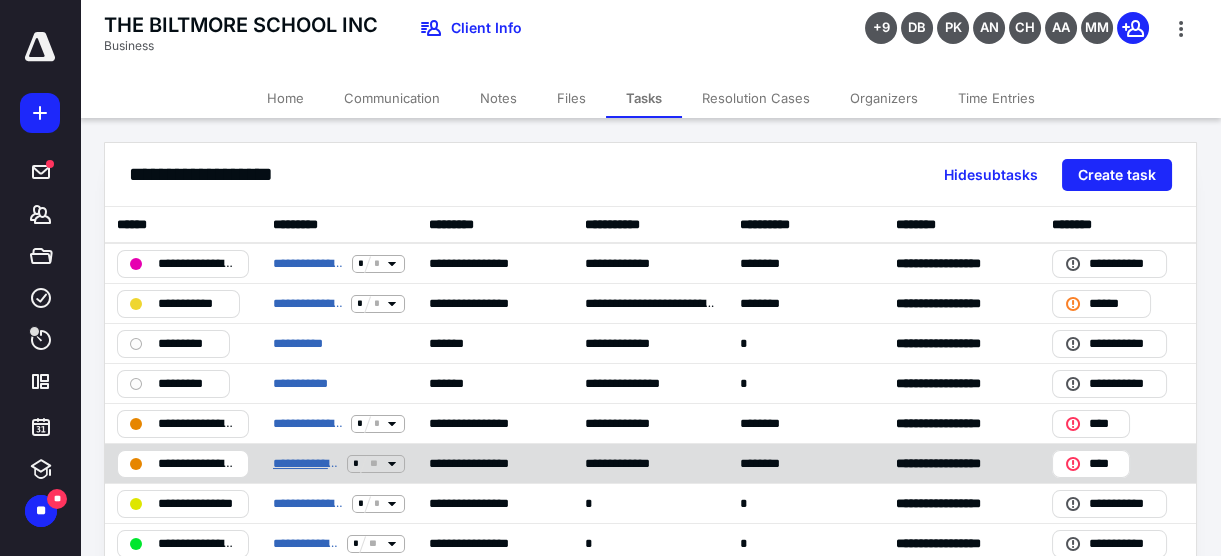 click on "**********" at bounding box center (306, 463) 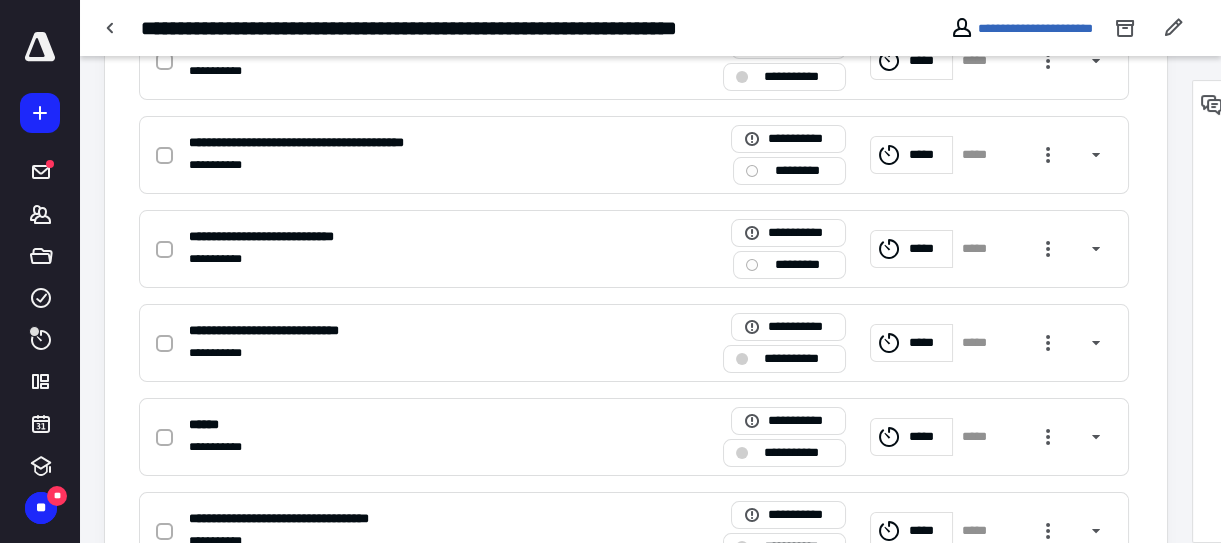 scroll, scrollTop: 648, scrollLeft: 0, axis: vertical 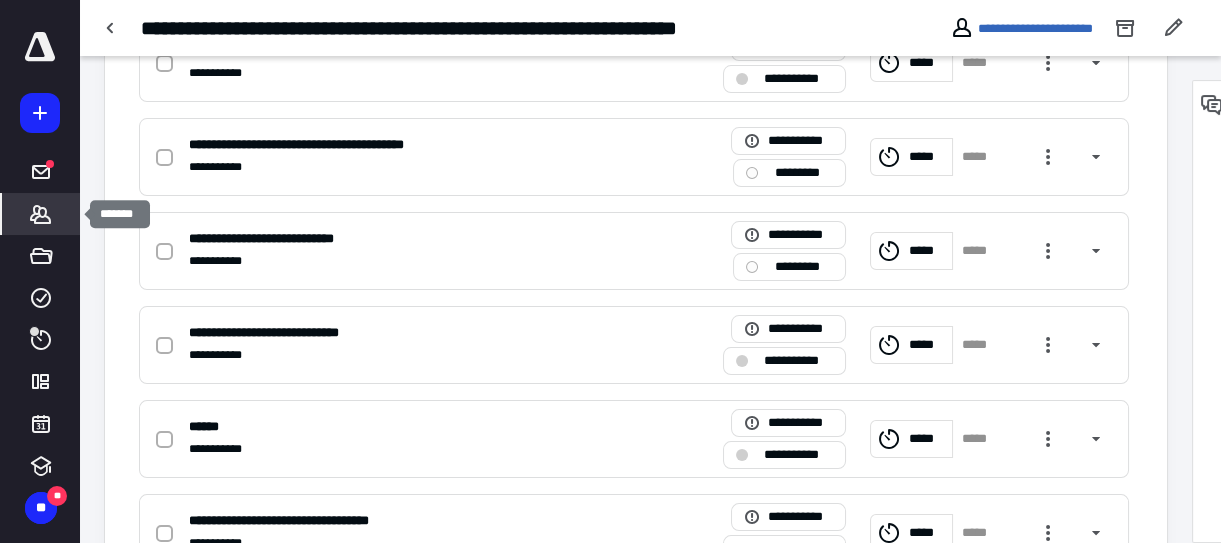 click on "*******" at bounding box center (41, 214) 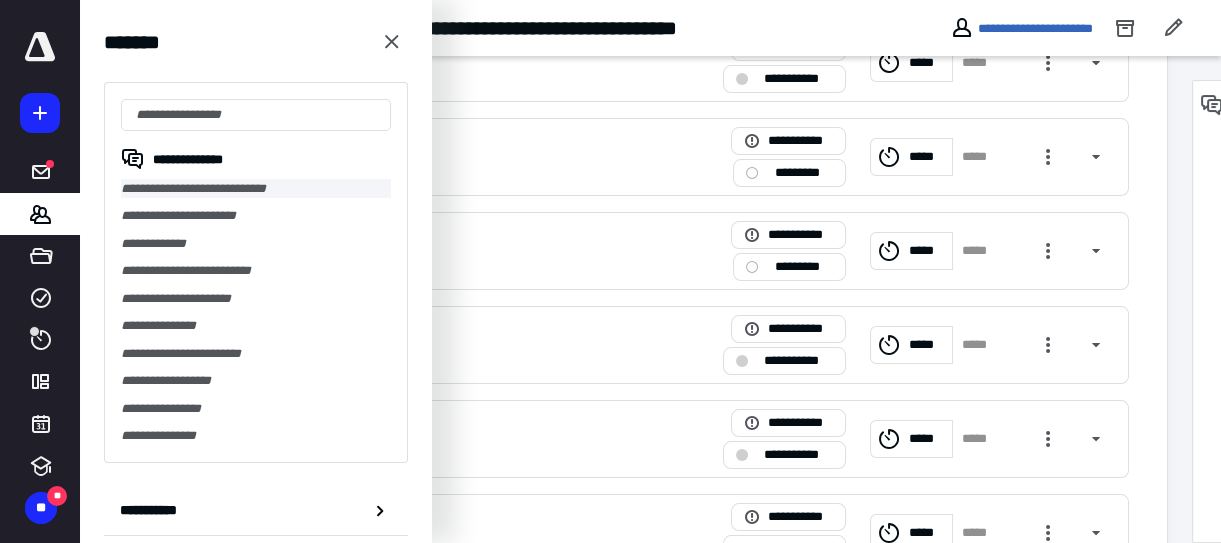click on "**********" at bounding box center [256, 188] 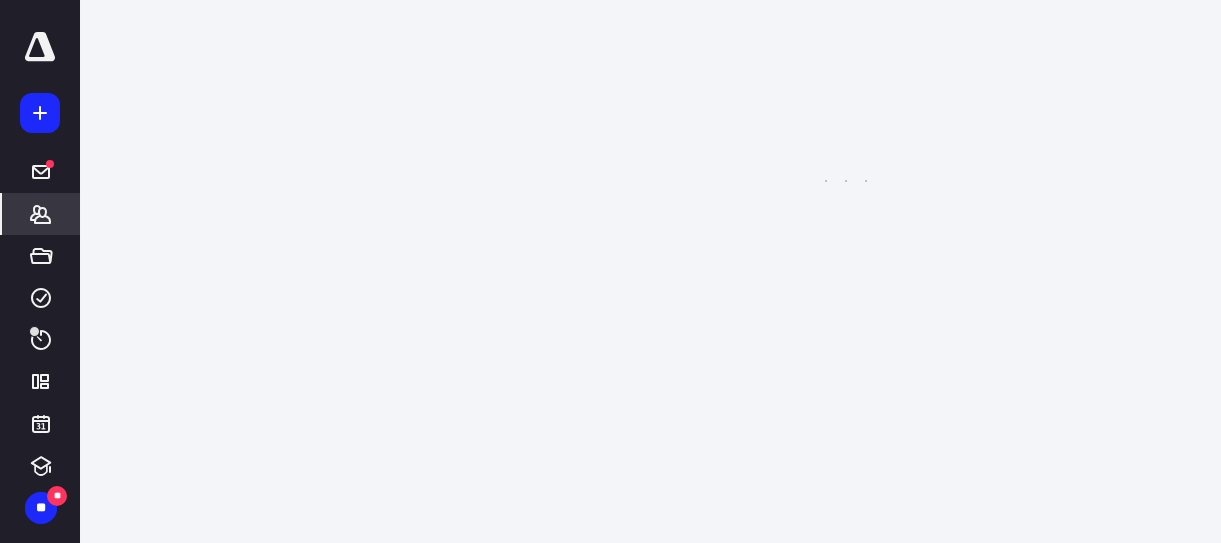 scroll, scrollTop: 0, scrollLeft: 0, axis: both 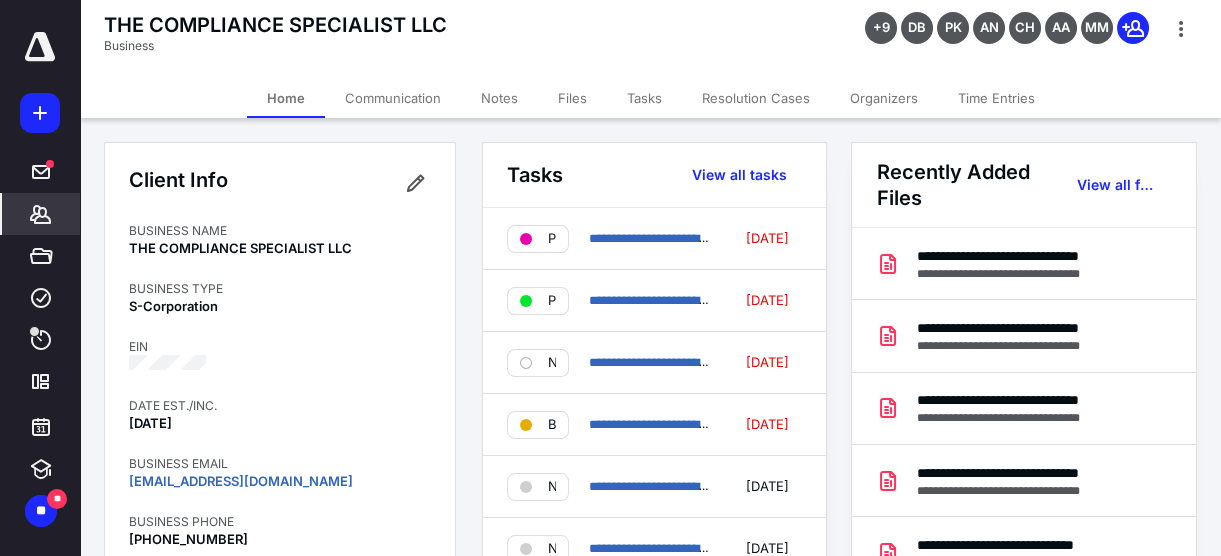 click on "Tasks" at bounding box center [644, 98] 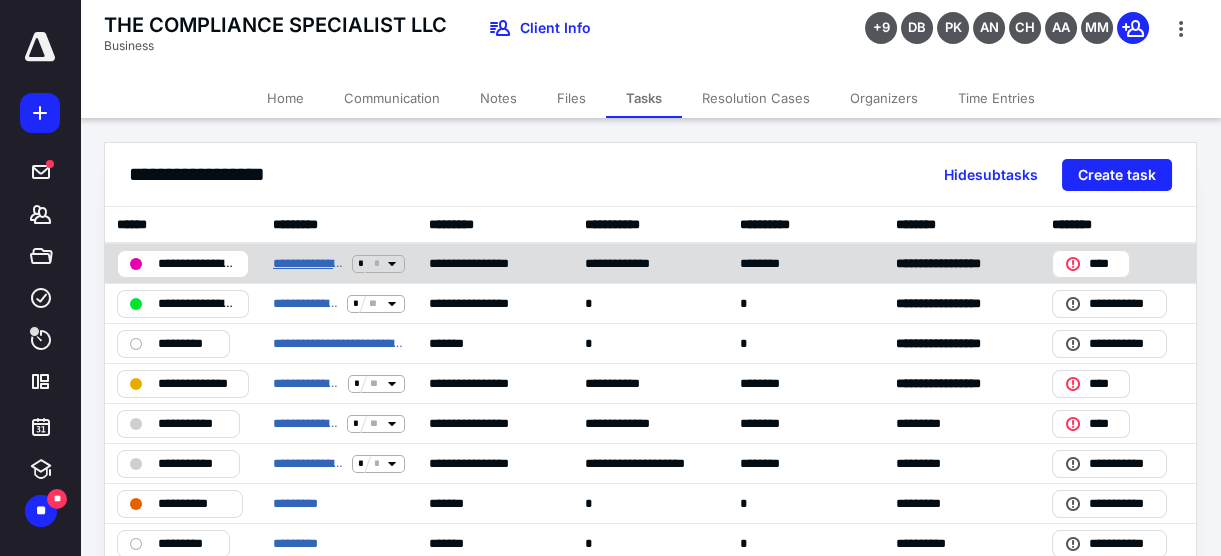 click on "**********" at bounding box center [308, 263] 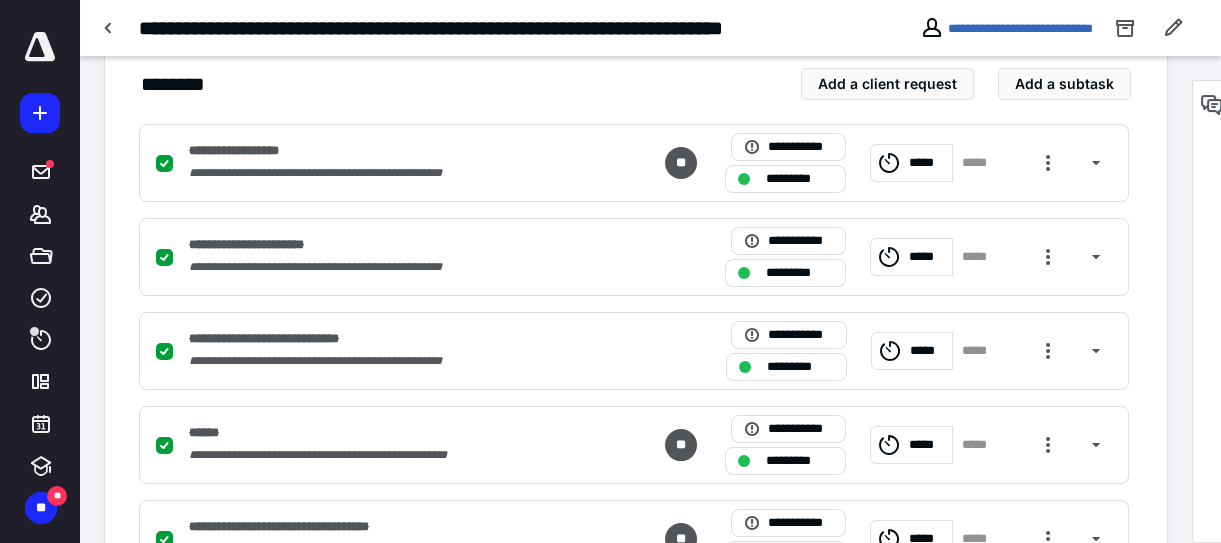 scroll, scrollTop: 545, scrollLeft: 0, axis: vertical 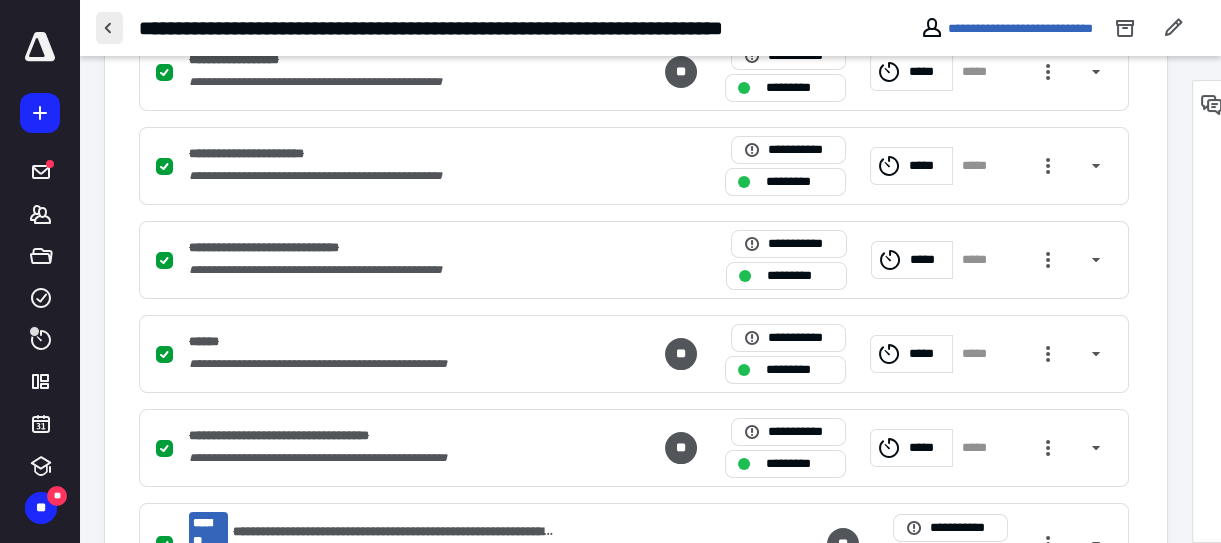 click at bounding box center (109, 28) 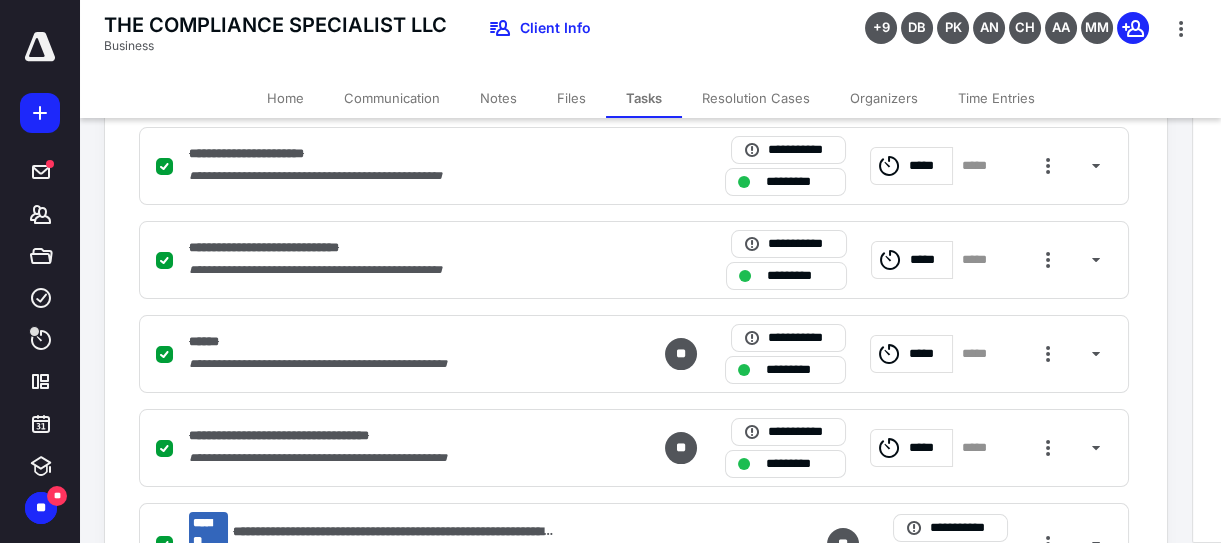 scroll, scrollTop: 0, scrollLeft: 0, axis: both 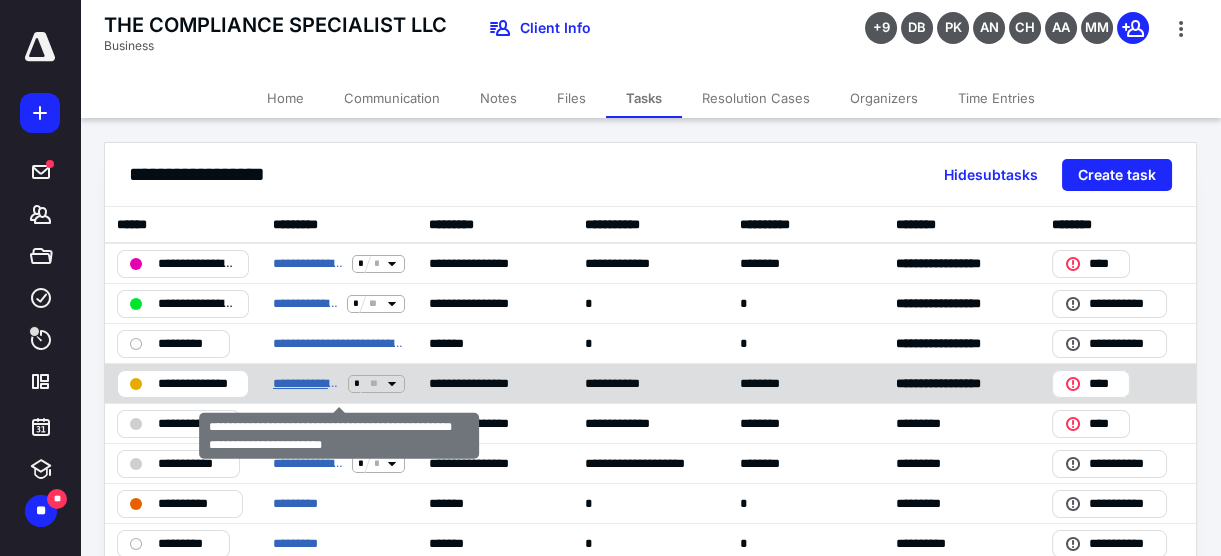 click on "**********" at bounding box center (306, 383) 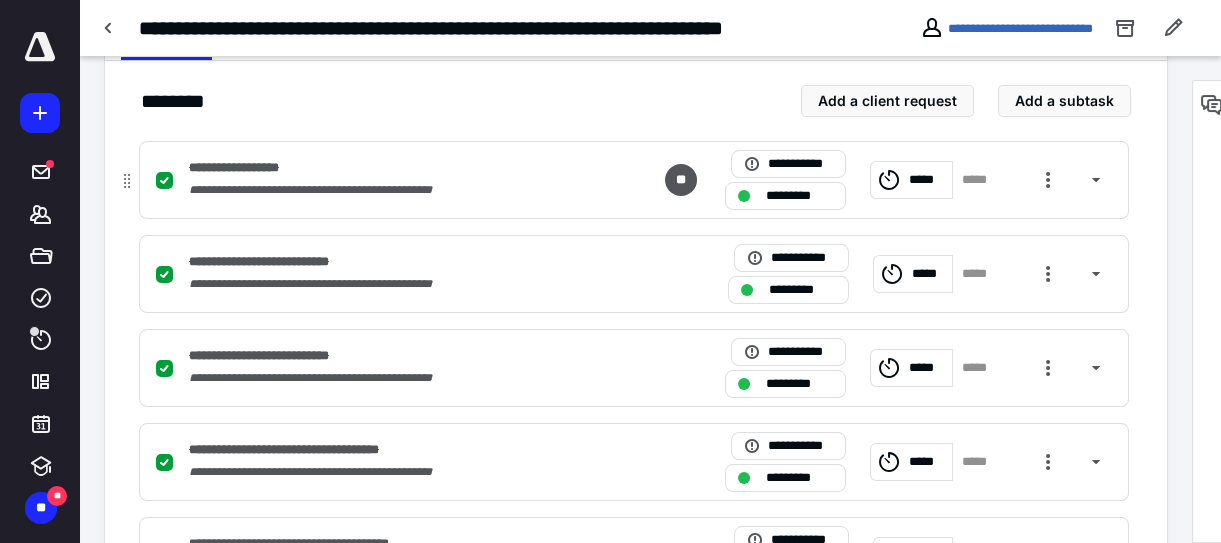scroll, scrollTop: 545, scrollLeft: 0, axis: vertical 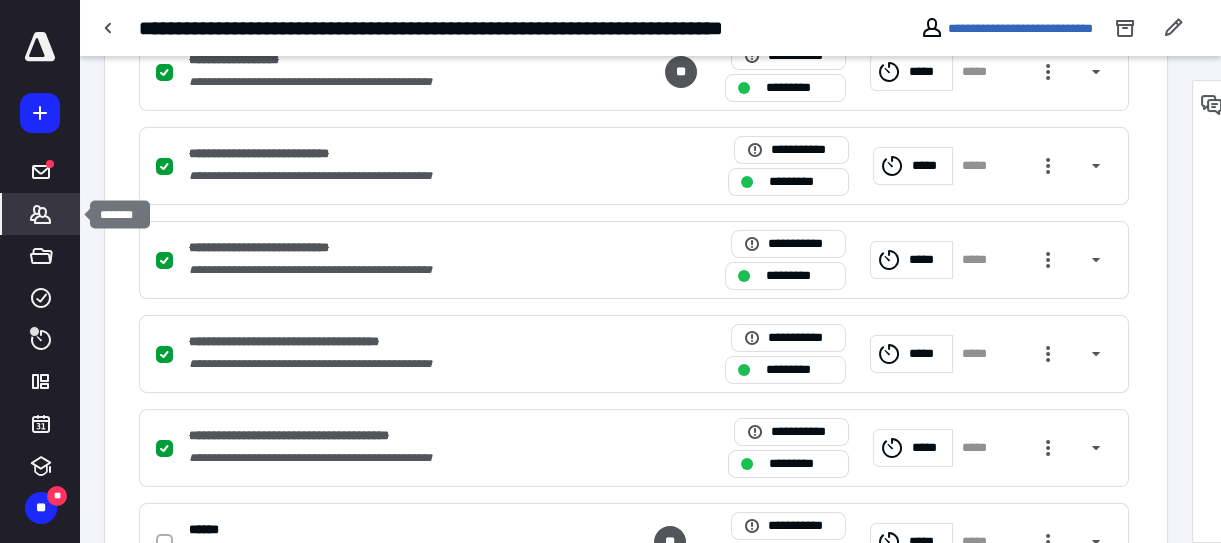 click on "*******" at bounding box center [41, 214] 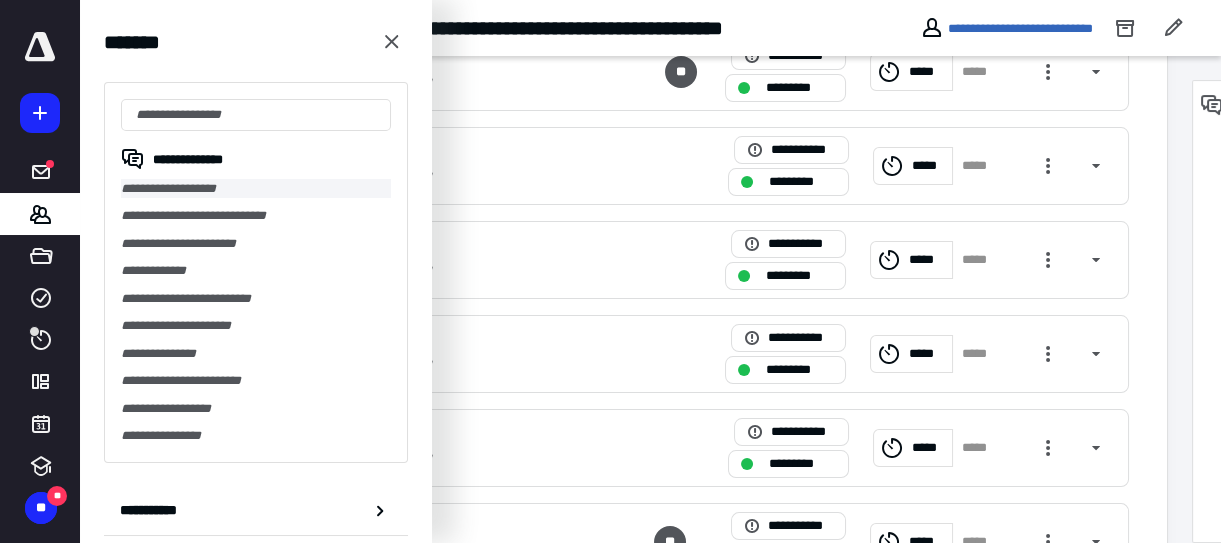 click on "**********" at bounding box center (256, 188) 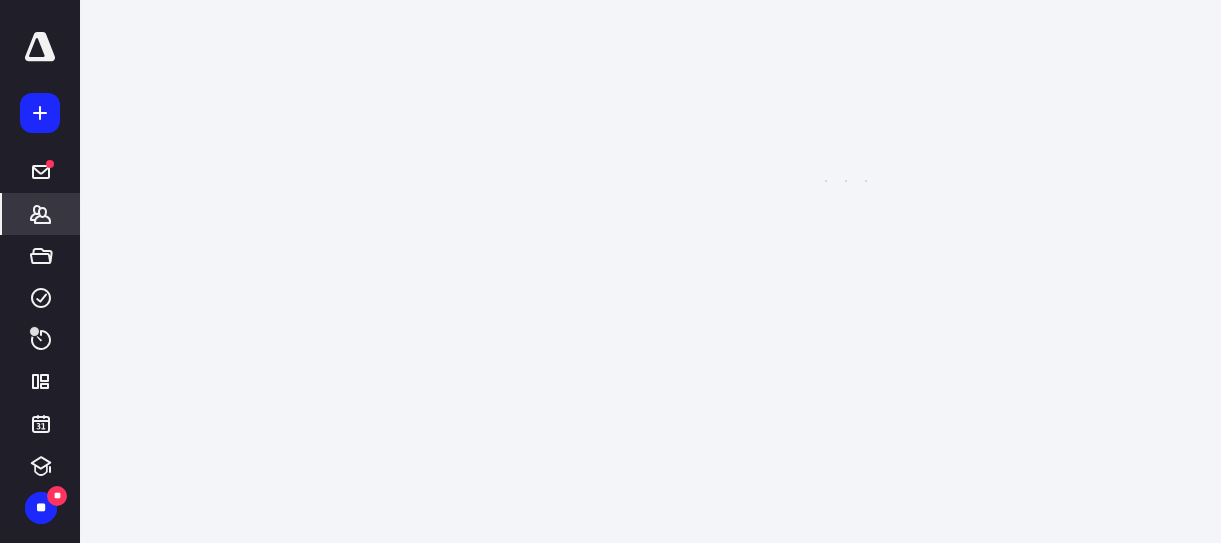 scroll, scrollTop: 0, scrollLeft: 0, axis: both 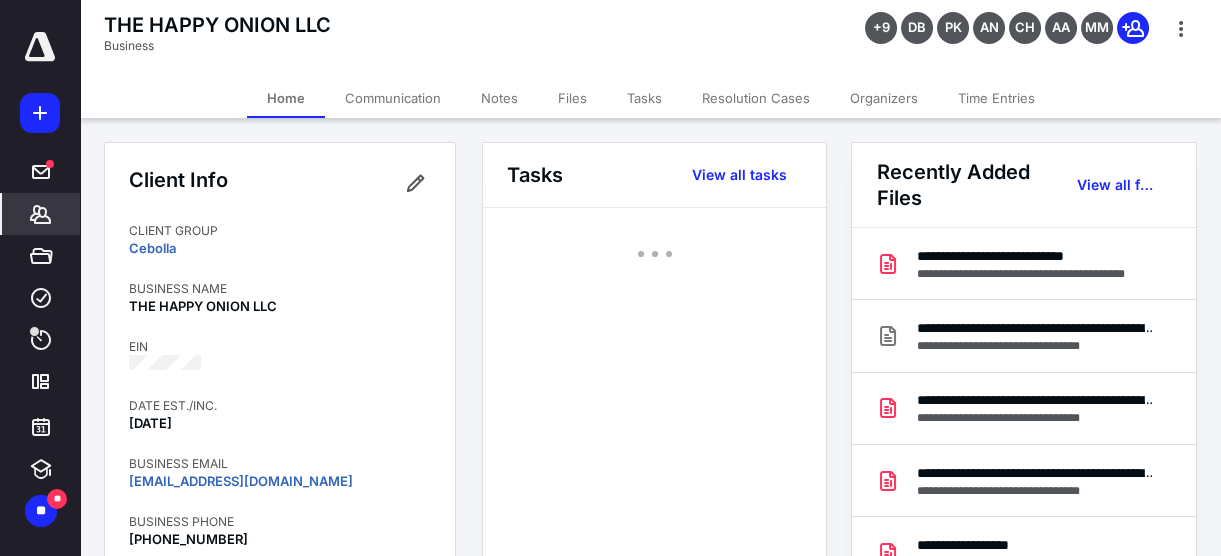 click on "Tasks" at bounding box center [644, 98] 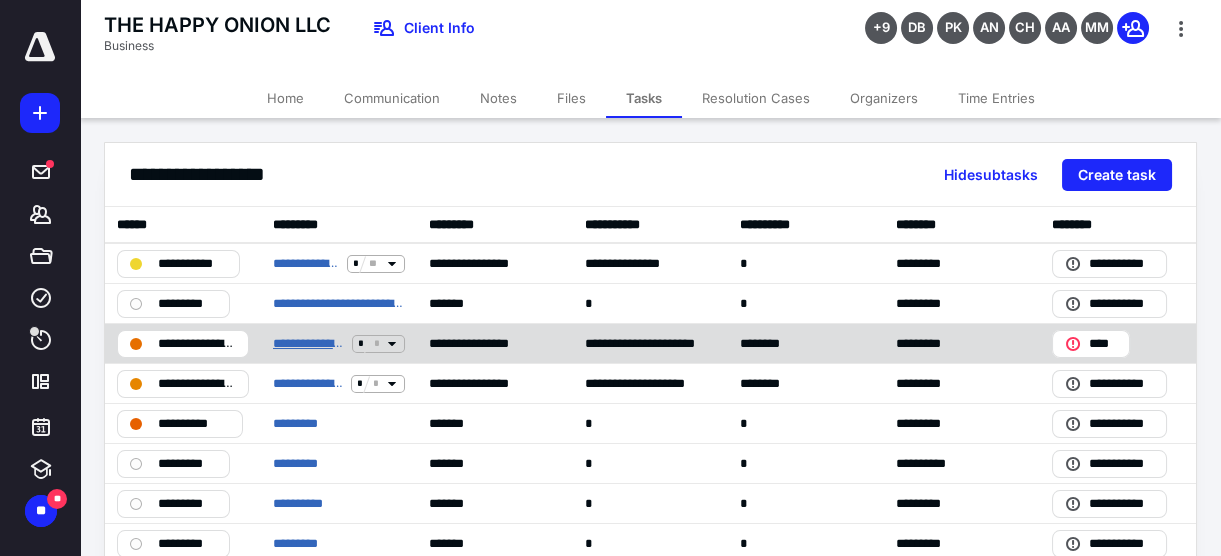 click on "**********" at bounding box center (308, 343) 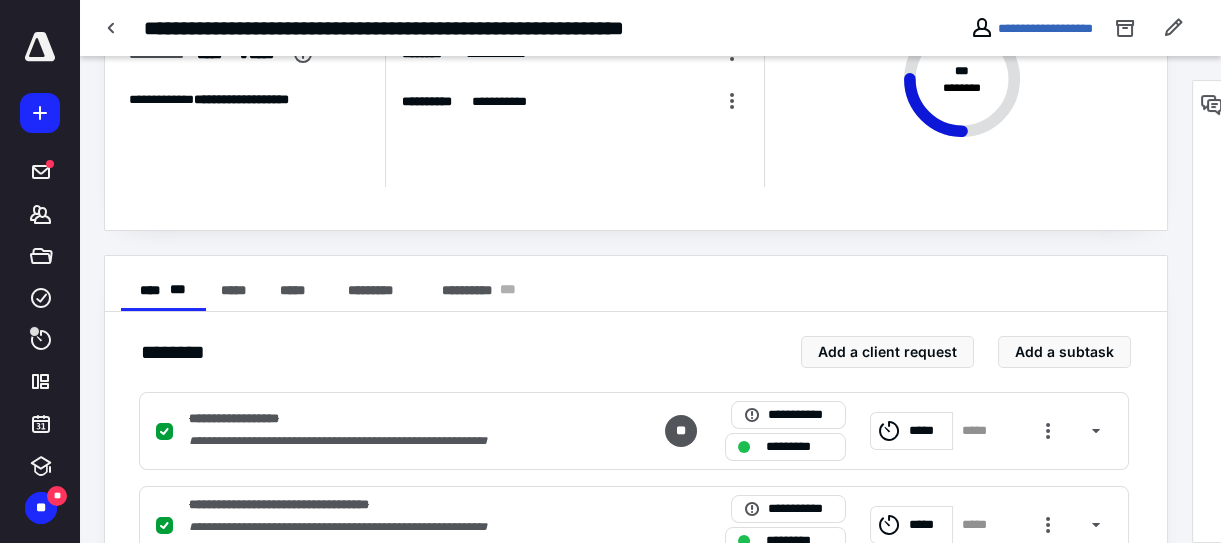 scroll, scrollTop: 363, scrollLeft: 0, axis: vertical 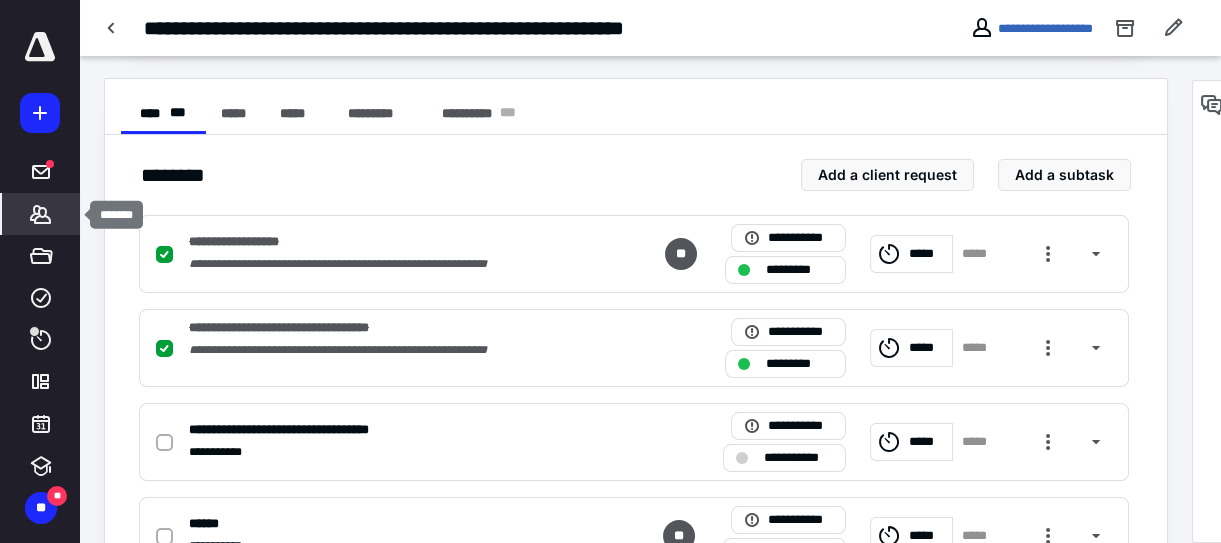 click on "*******" at bounding box center [41, 214] 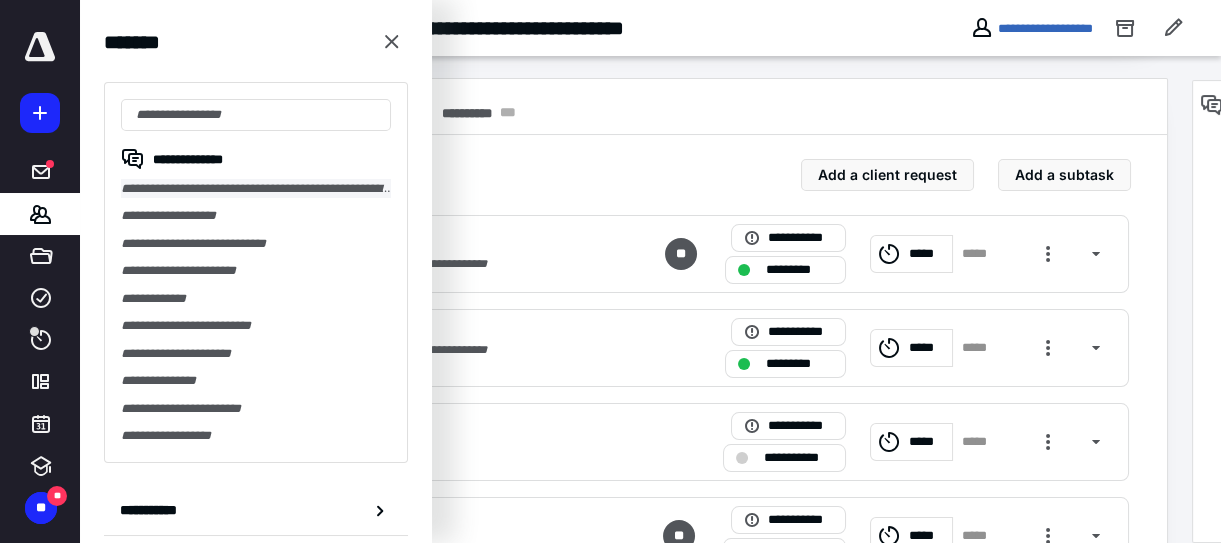 click on "**********" at bounding box center [256, 188] 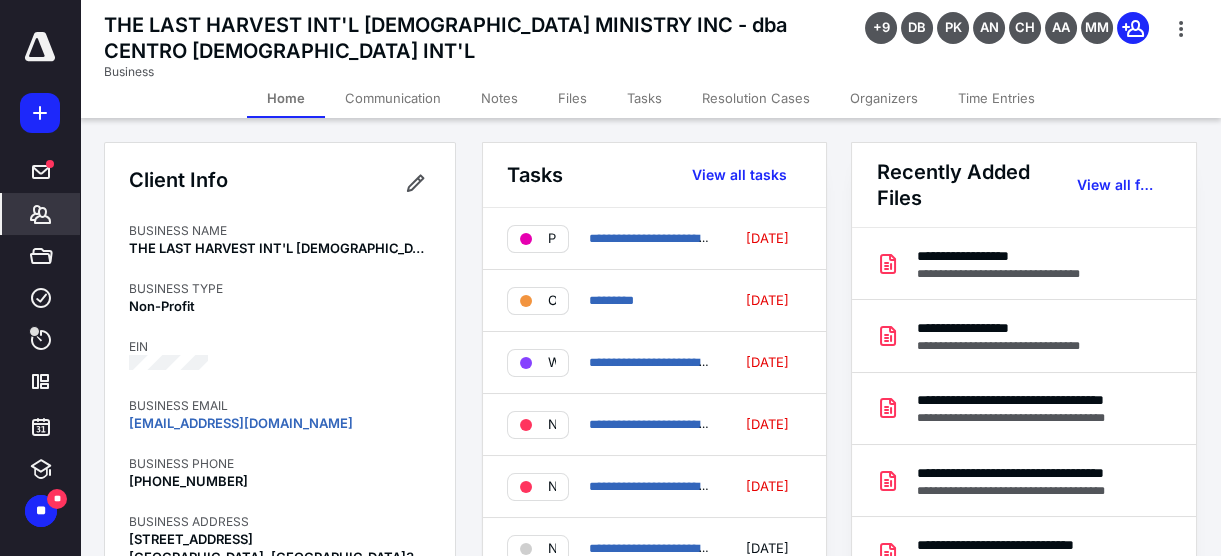 click on "Tasks" at bounding box center (644, 98) 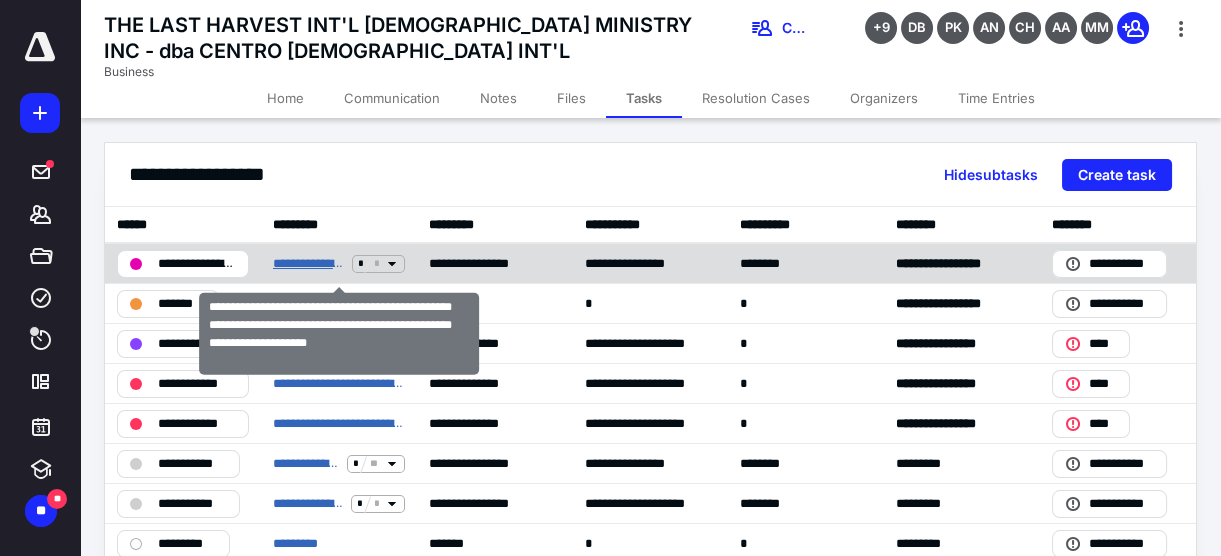 click on "**********" at bounding box center (308, 263) 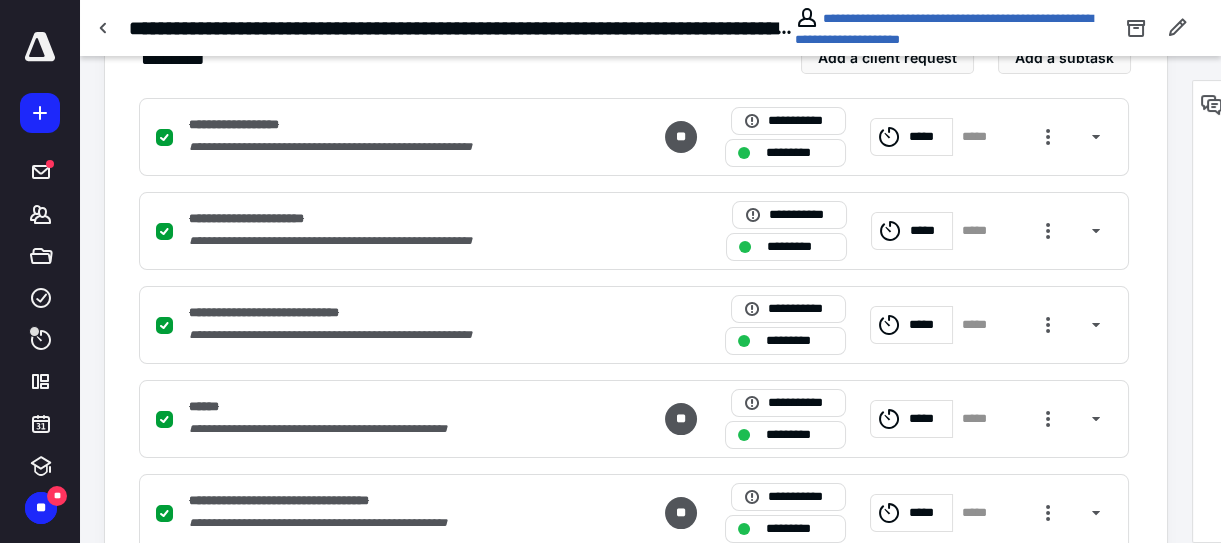 scroll, scrollTop: 636, scrollLeft: 0, axis: vertical 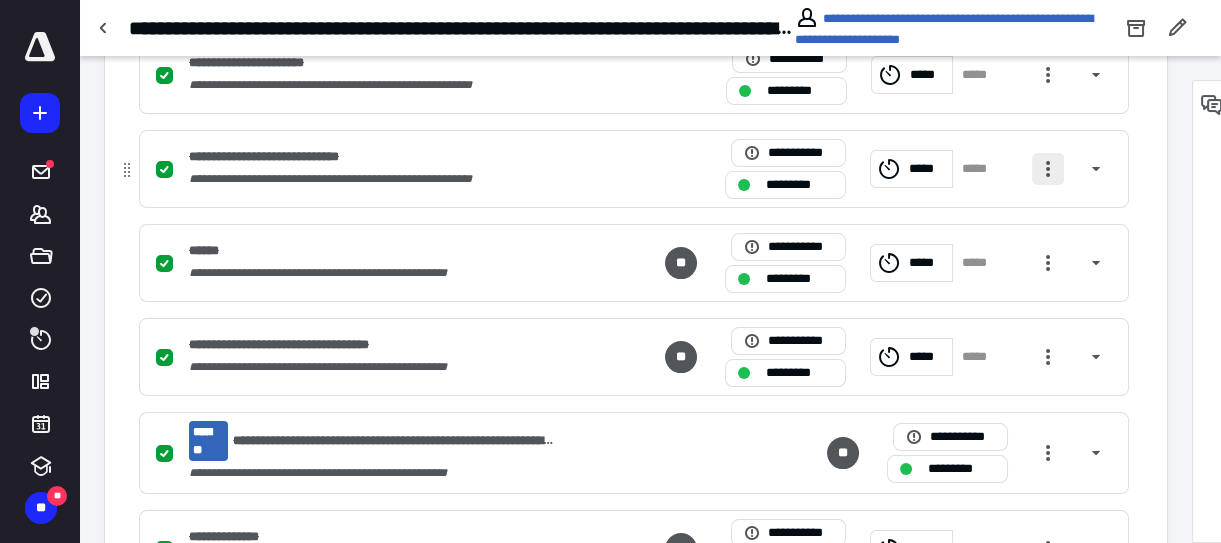click at bounding box center (1048, 169) 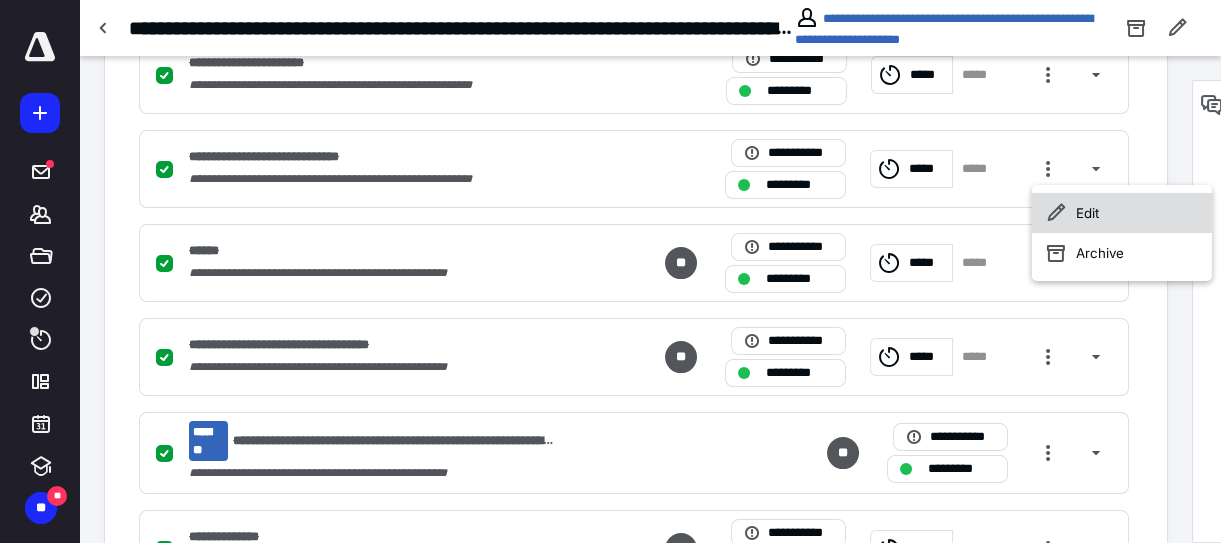 click on "Edit" at bounding box center [1122, 213] 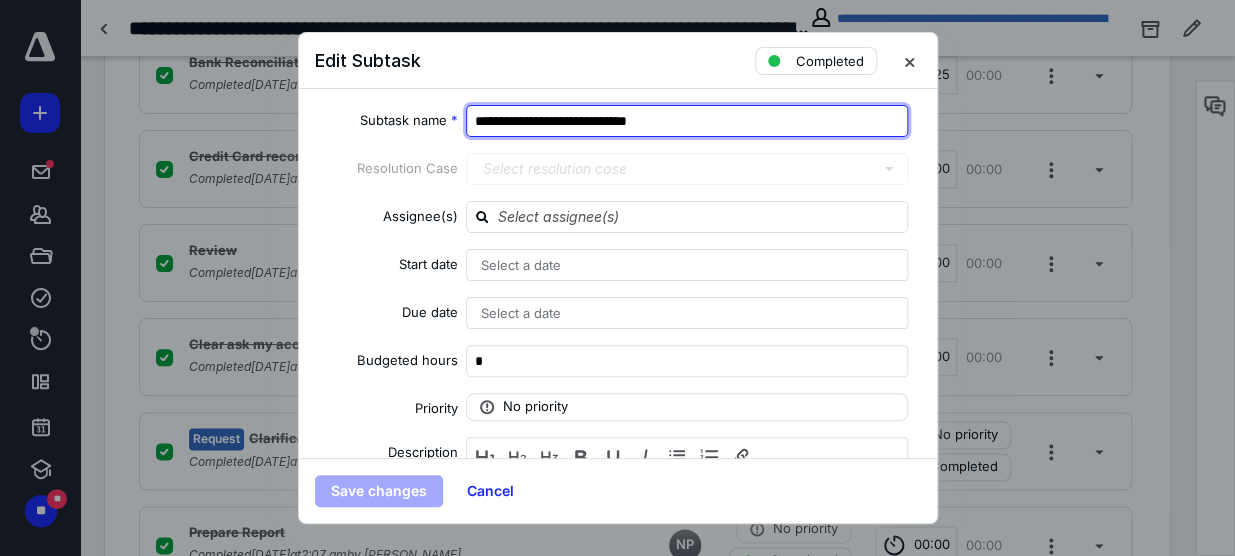 drag, startPoint x: 689, startPoint y: 119, endPoint x: 646, endPoint y: 119, distance: 43 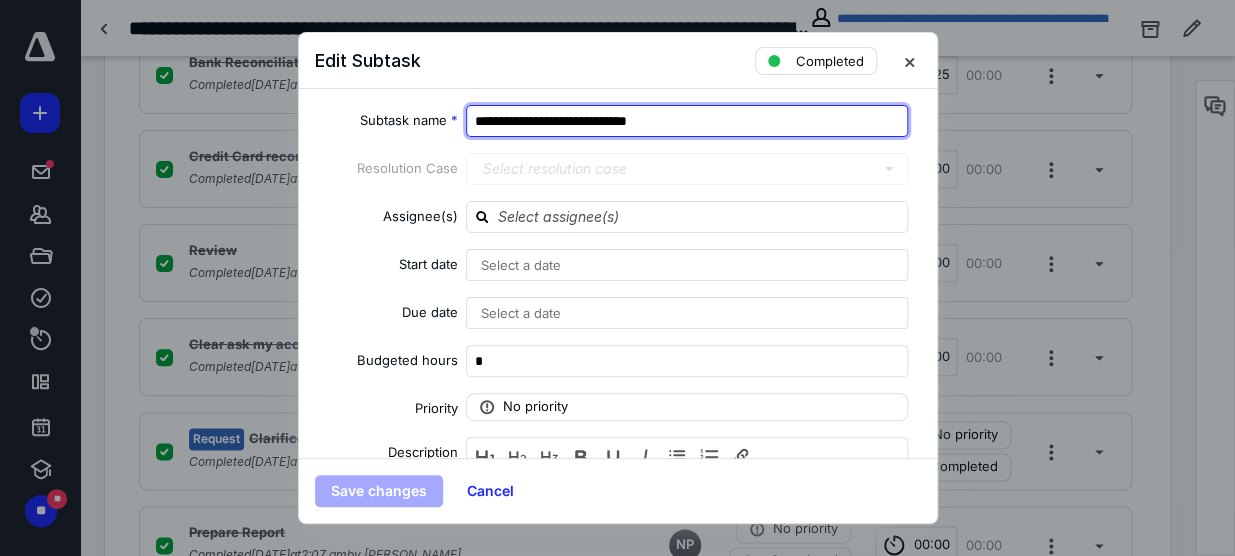click on "**********" at bounding box center [687, 121] 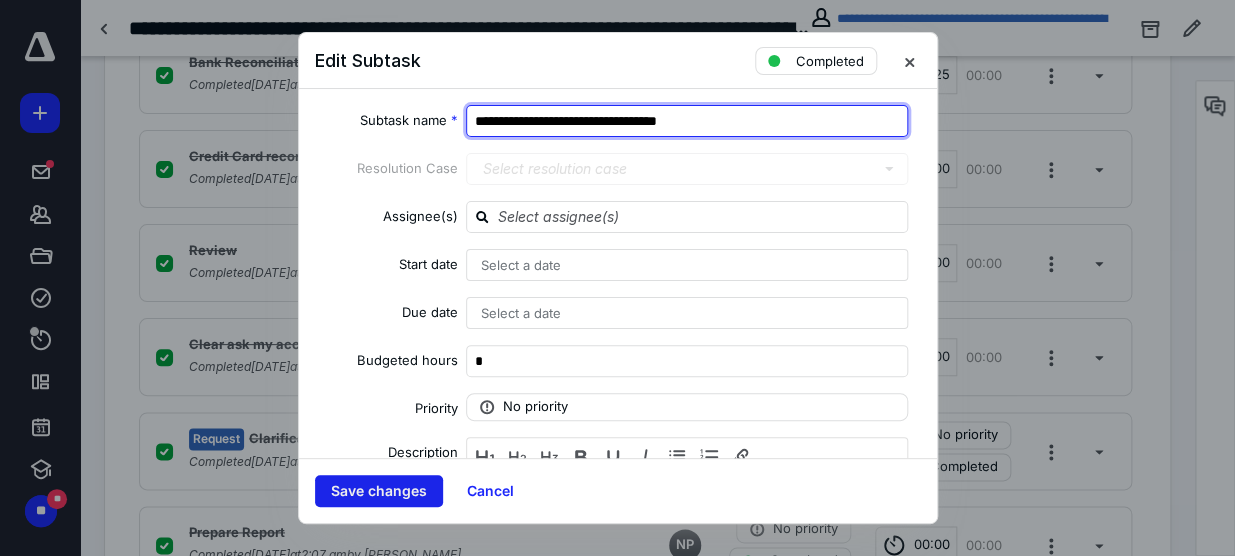 type on "**********" 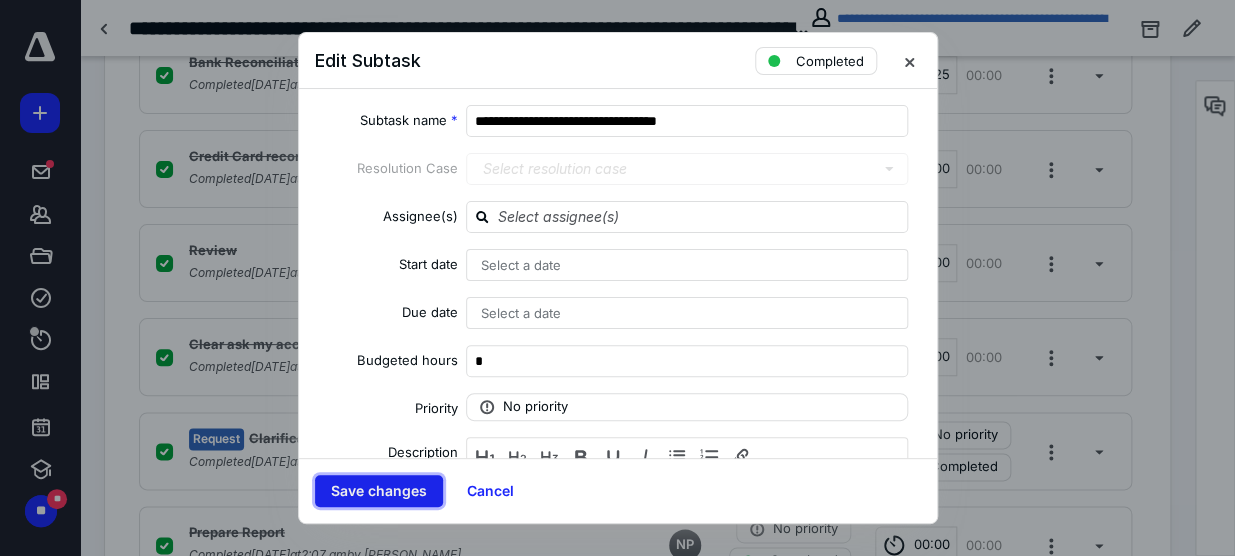 click on "Save changes" at bounding box center [379, 491] 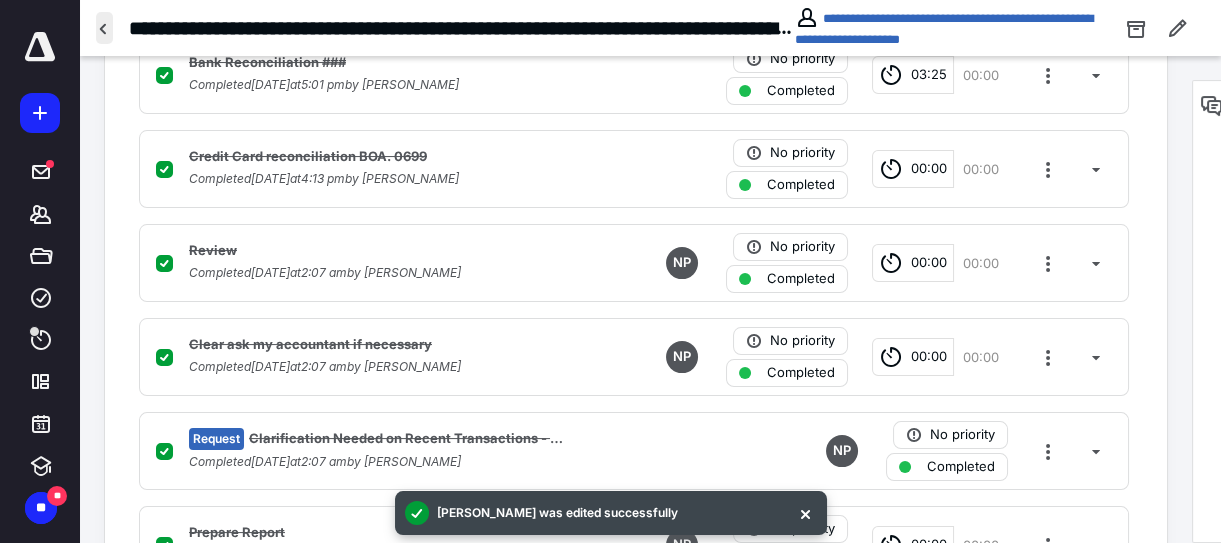 click at bounding box center (104, 28) 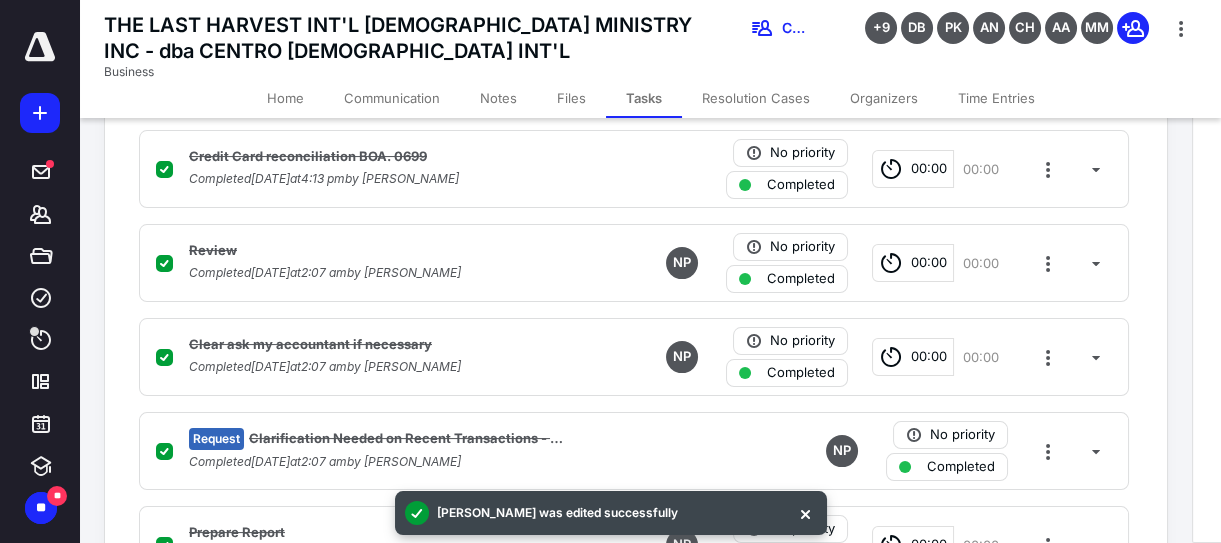 scroll, scrollTop: 0, scrollLeft: 0, axis: both 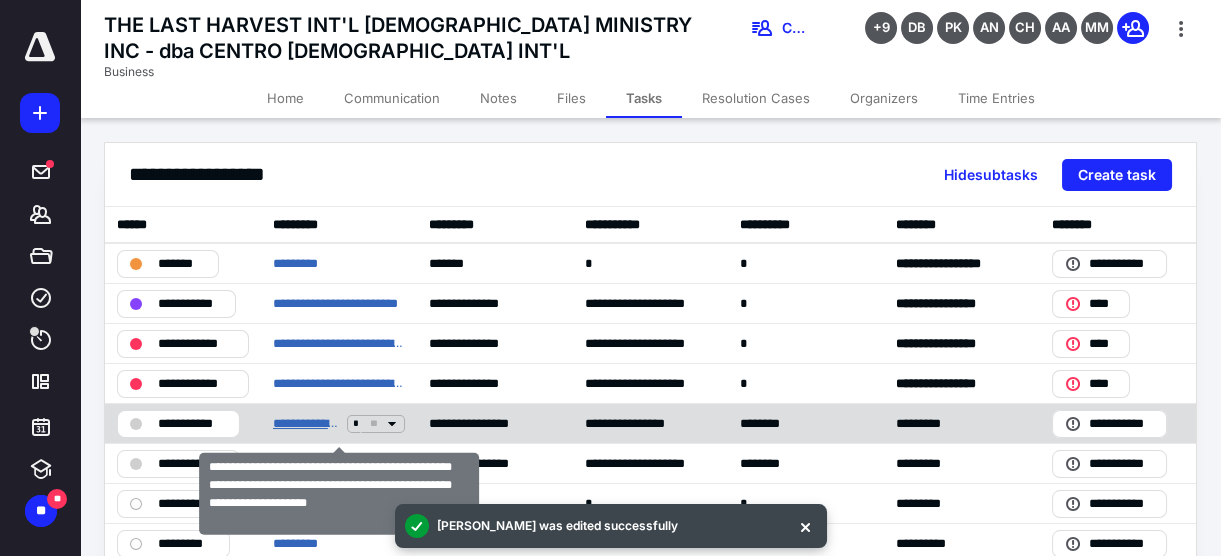 click on "**********" at bounding box center [306, 423] 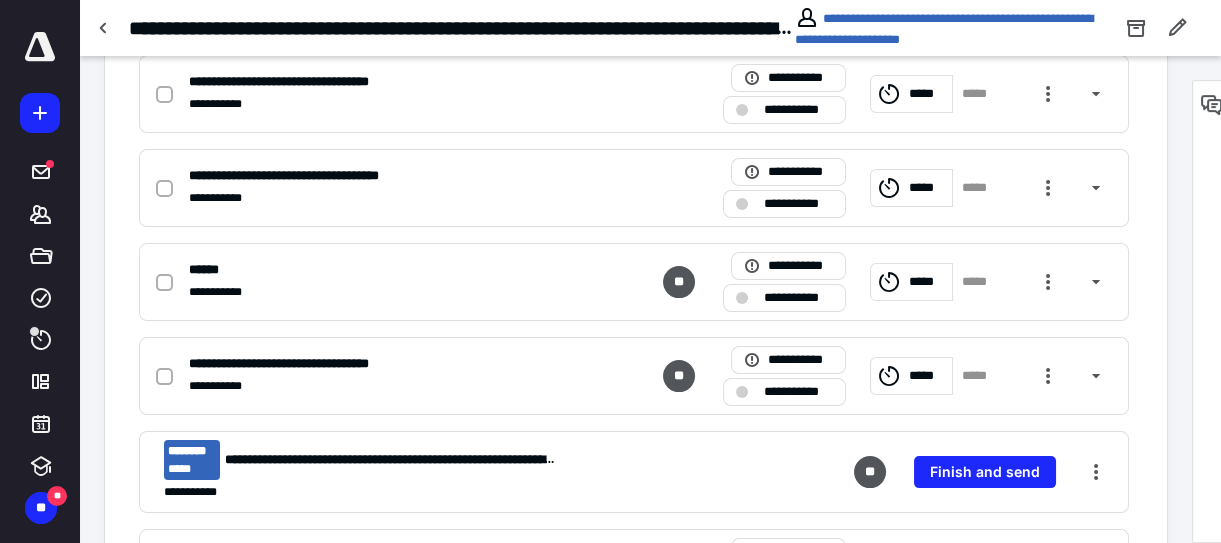 scroll, scrollTop: 927, scrollLeft: 0, axis: vertical 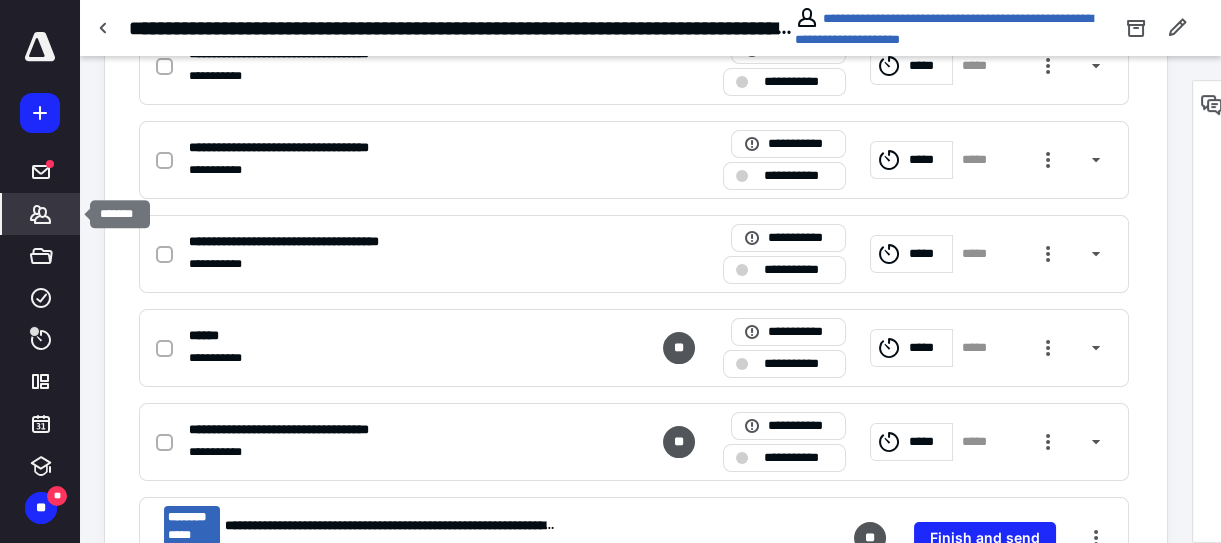 click 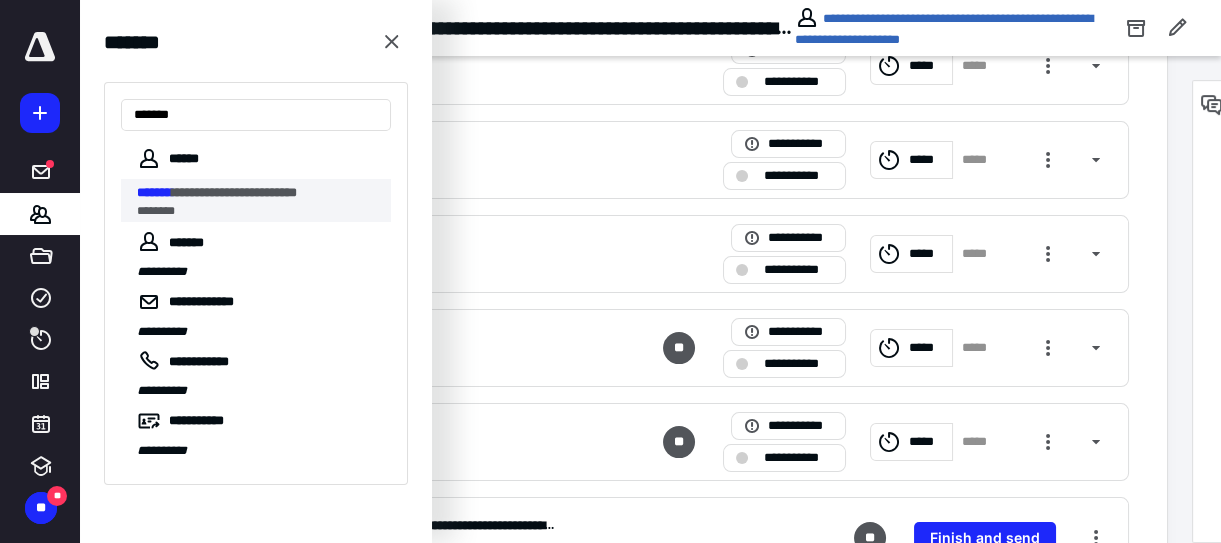 type on "*******" 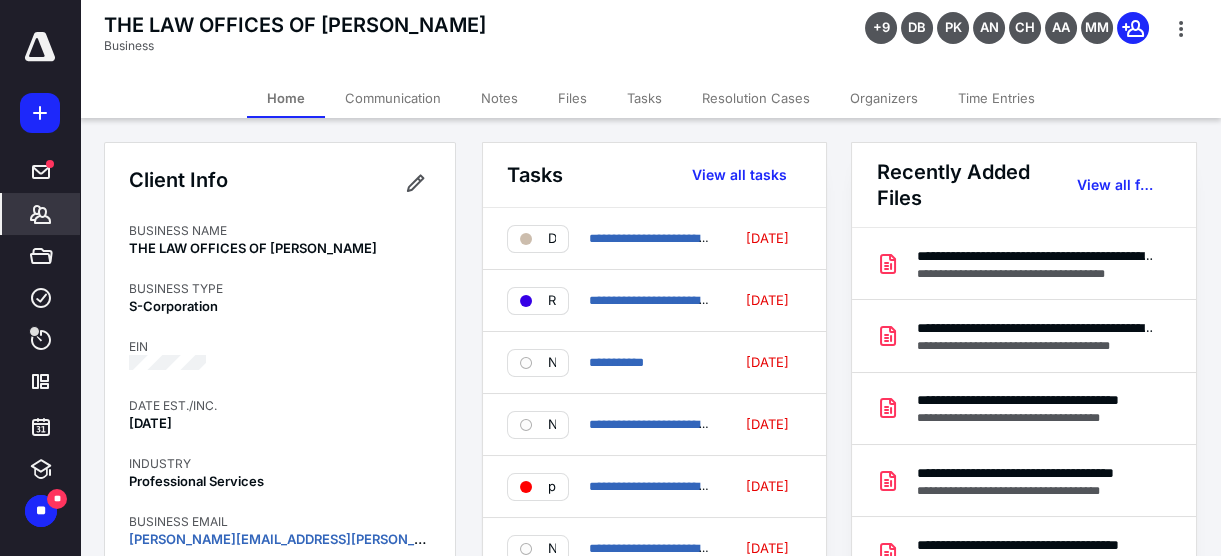 click on "Tasks" at bounding box center [644, 98] 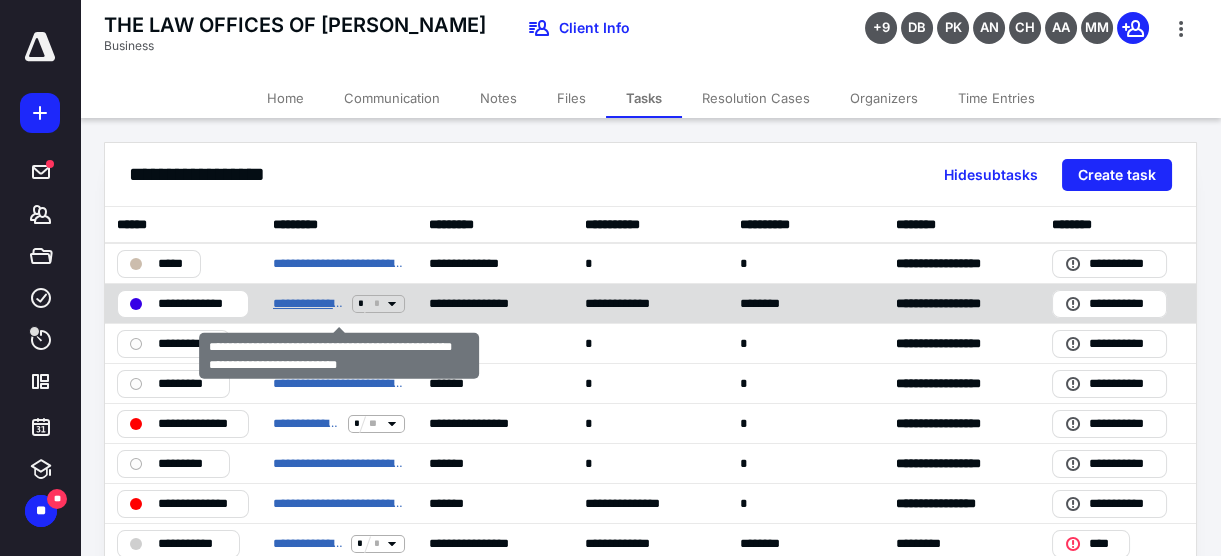 click on "**********" at bounding box center [308, 303] 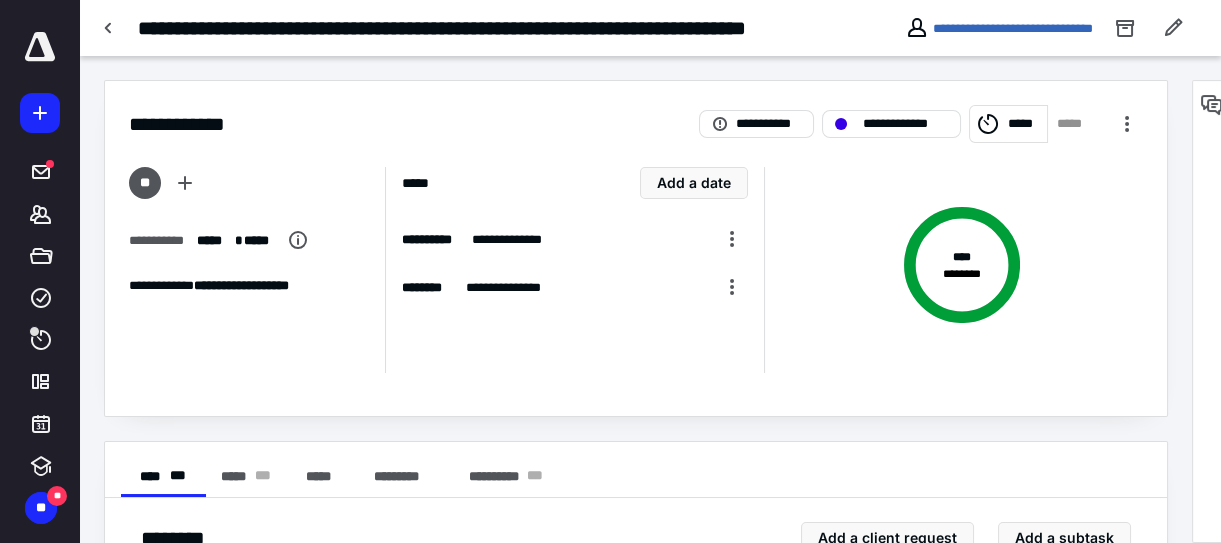 scroll, scrollTop: 454, scrollLeft: 0, axis: vertical 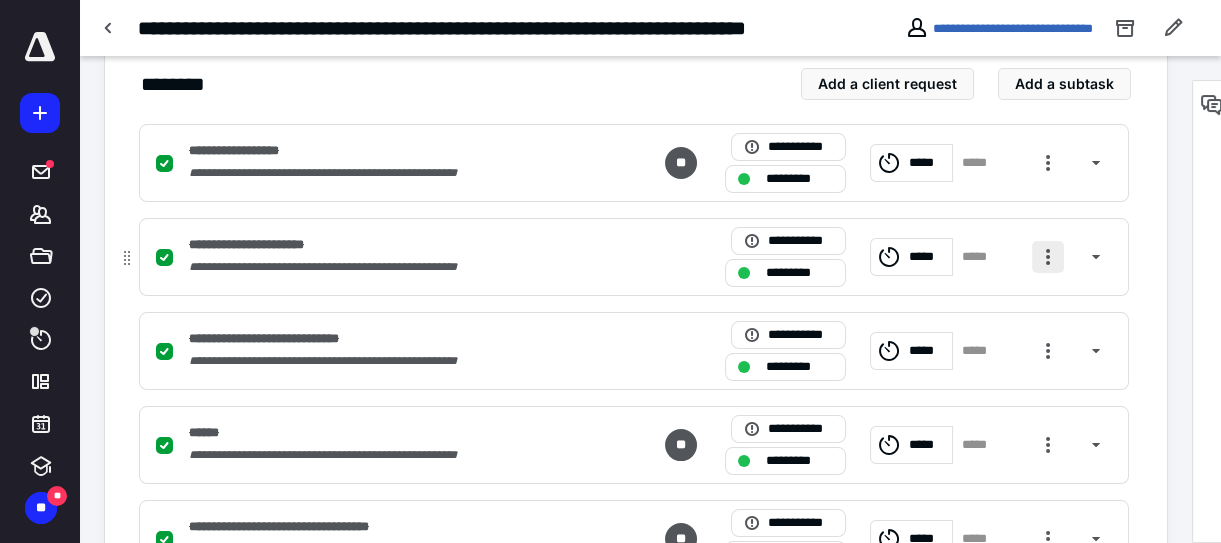 click at bounding box center [1048, 257] 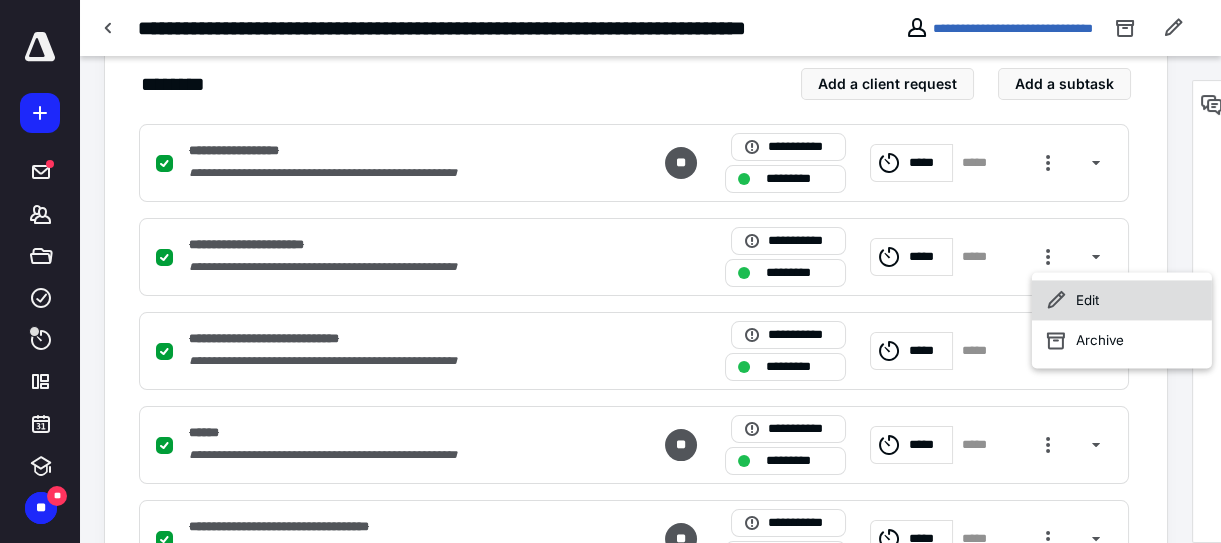 click on "Edit" at bounding box center [1122, 300] 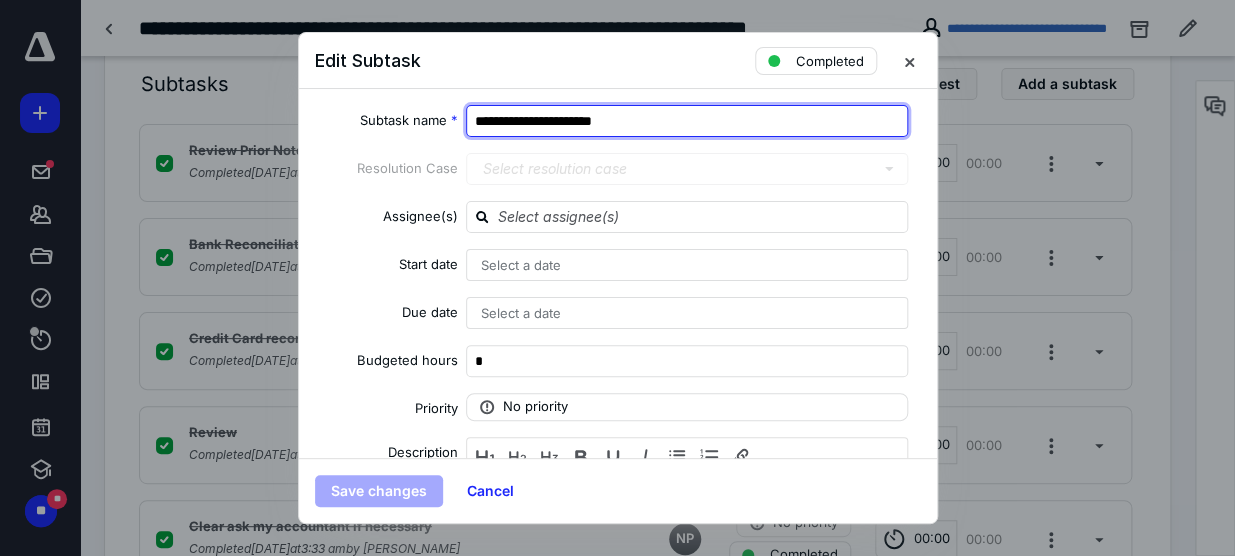 drag, startPoint x: 662, startPoint y: 113, endPoint x: 604, endPoint y: 116, distance: 58.077534 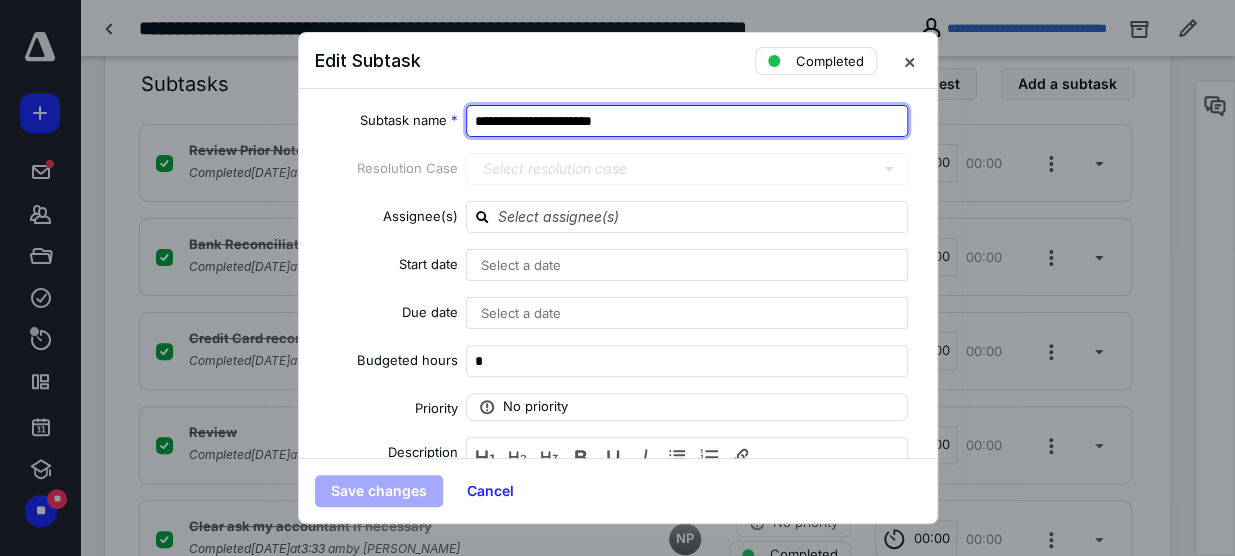 click on "**********" at bounding box center (687, 121) 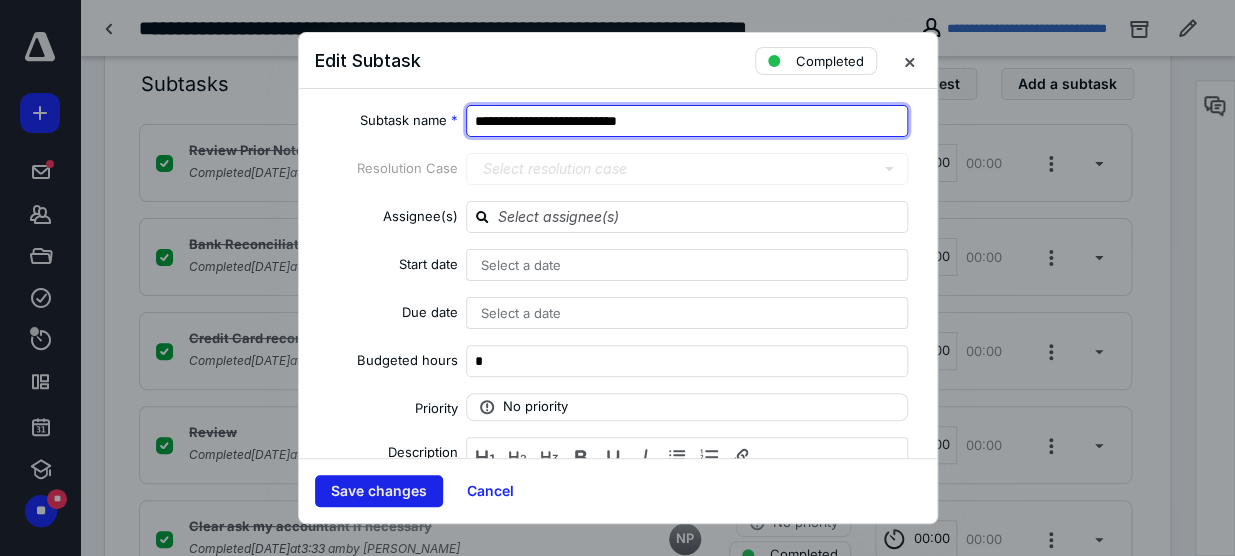 type on "**********" 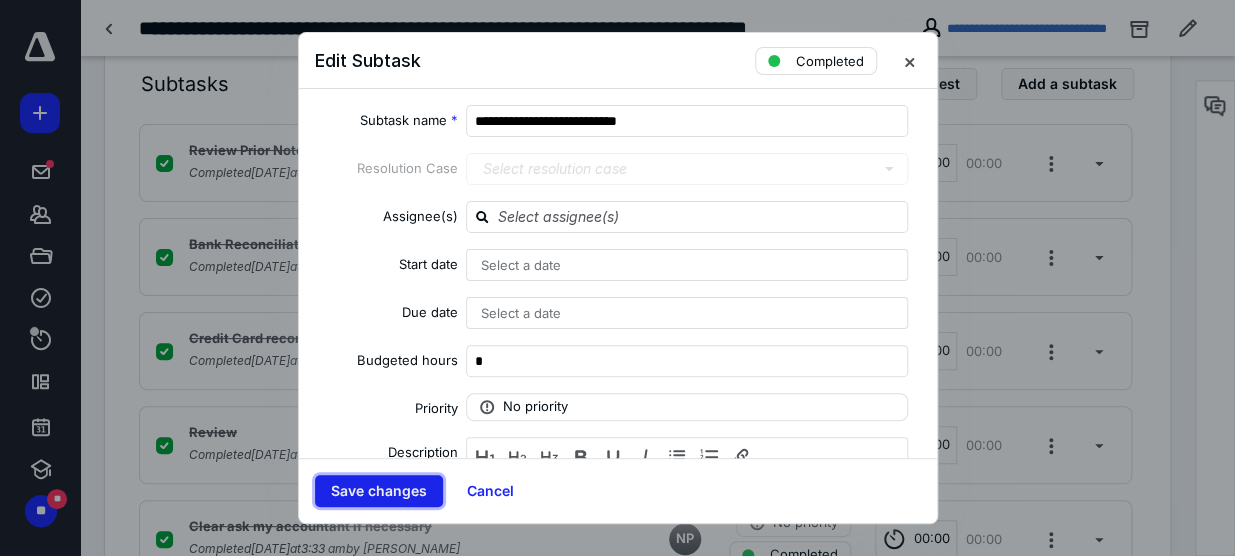 click on "Save changes" at bounding box center (379, 491) 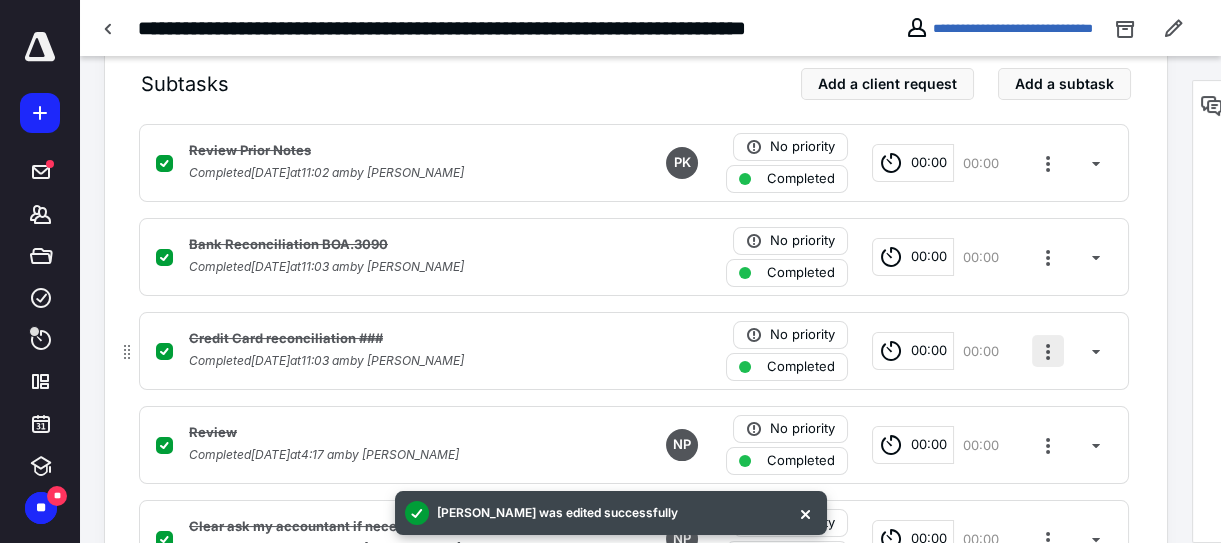 click at bounding box center (1048, 351) 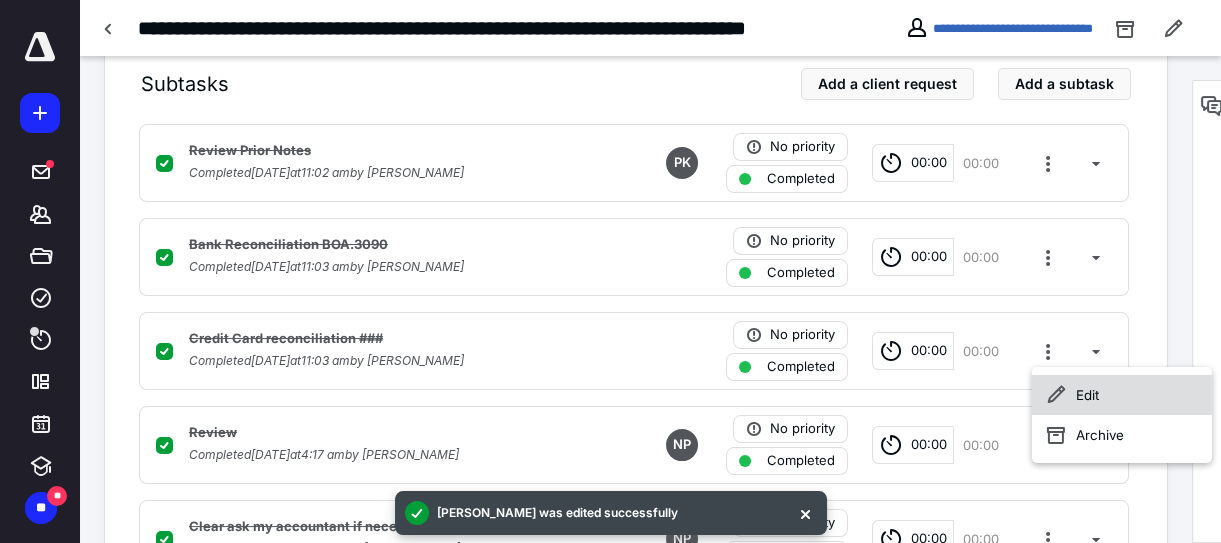 click on "Edit" at bounding box center [1122, 395] 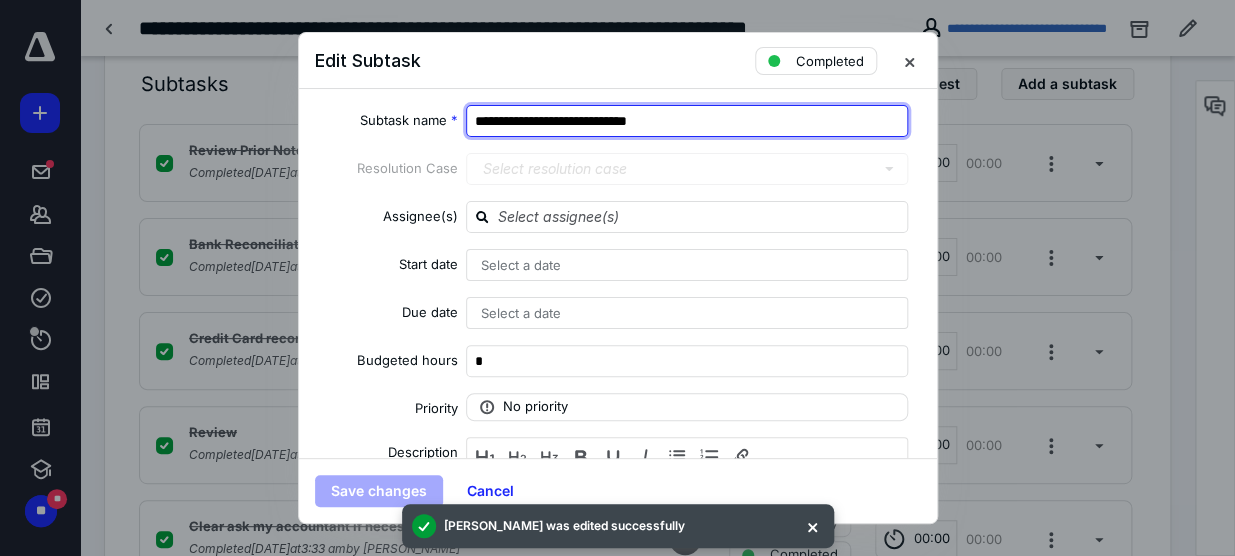 drag, startPoint x: 677, startPoint y: 119, endPoint x: 643, endPoint y: 125, distance: 34.525352 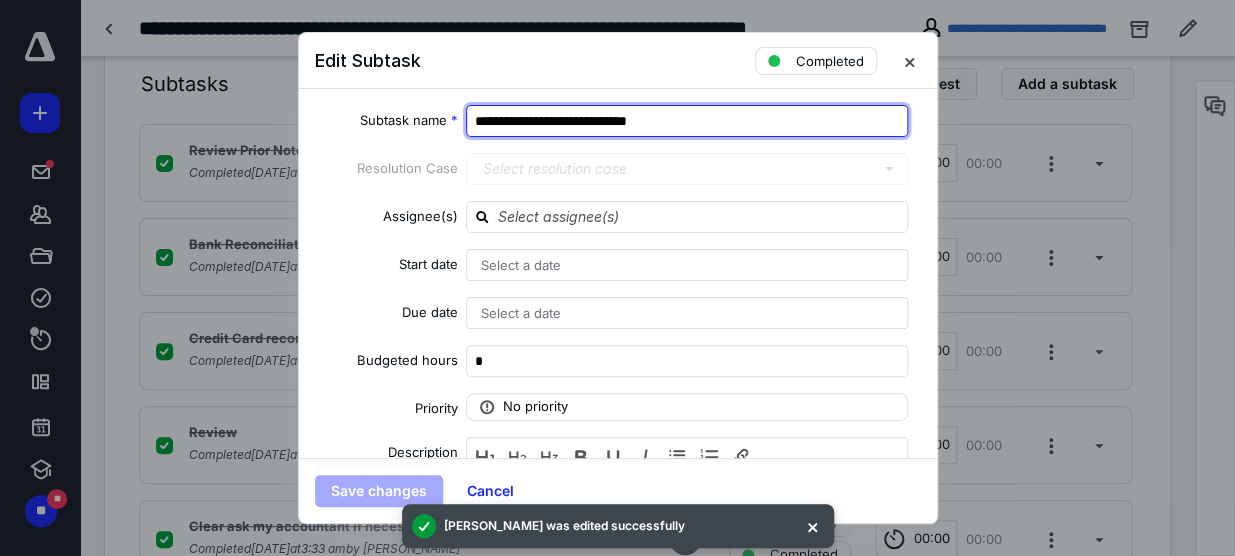click on "**********" at bounding box center (687, 121) 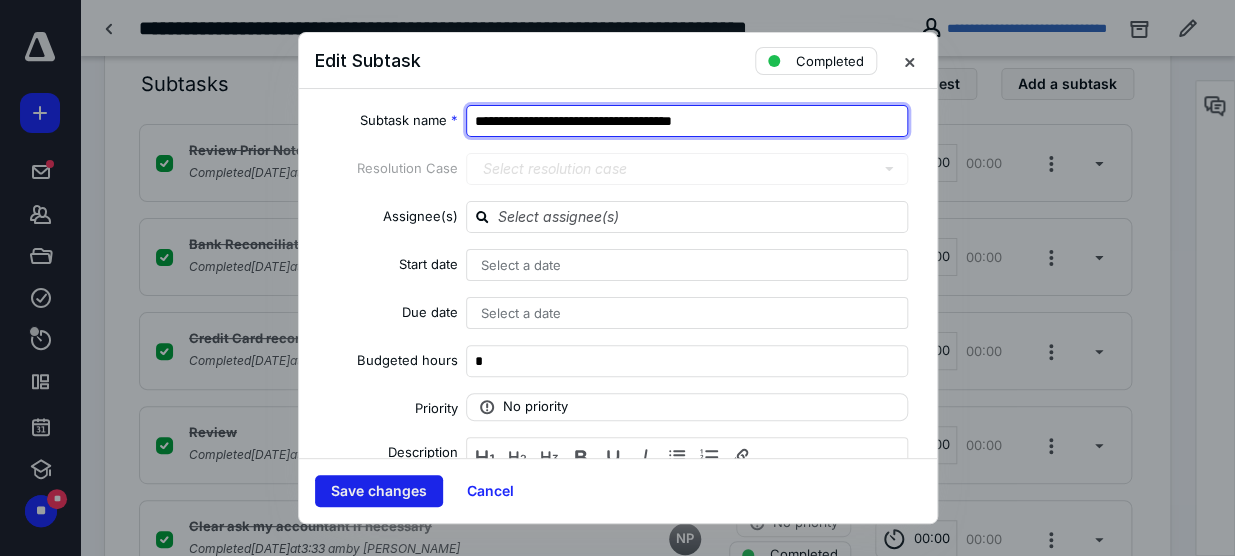 type on "**********" 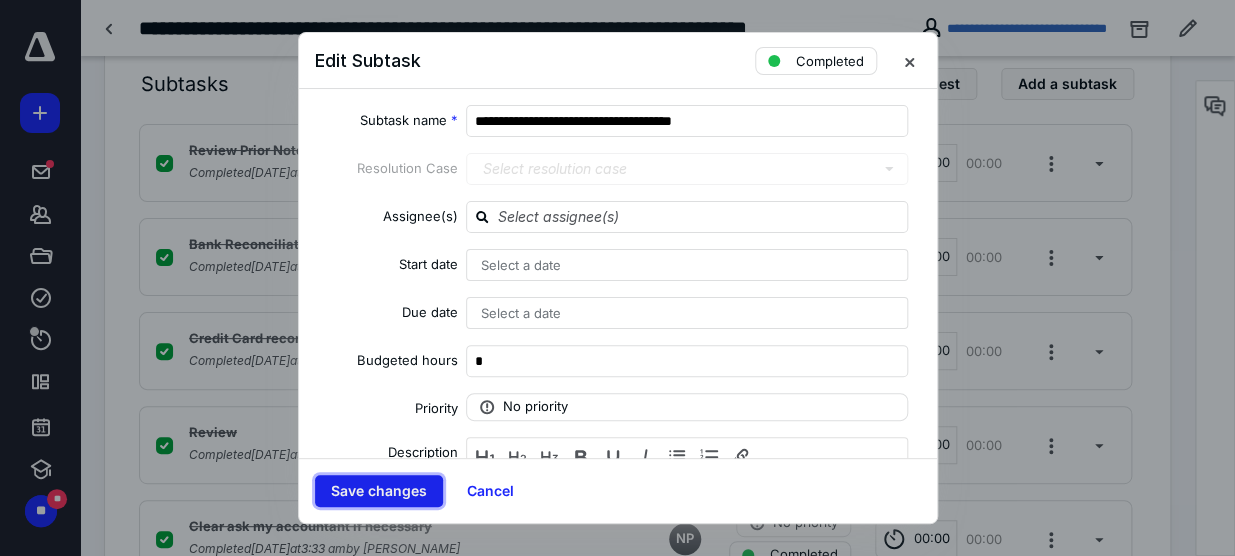 click on "Save changes" at bounding box center [379, 491] 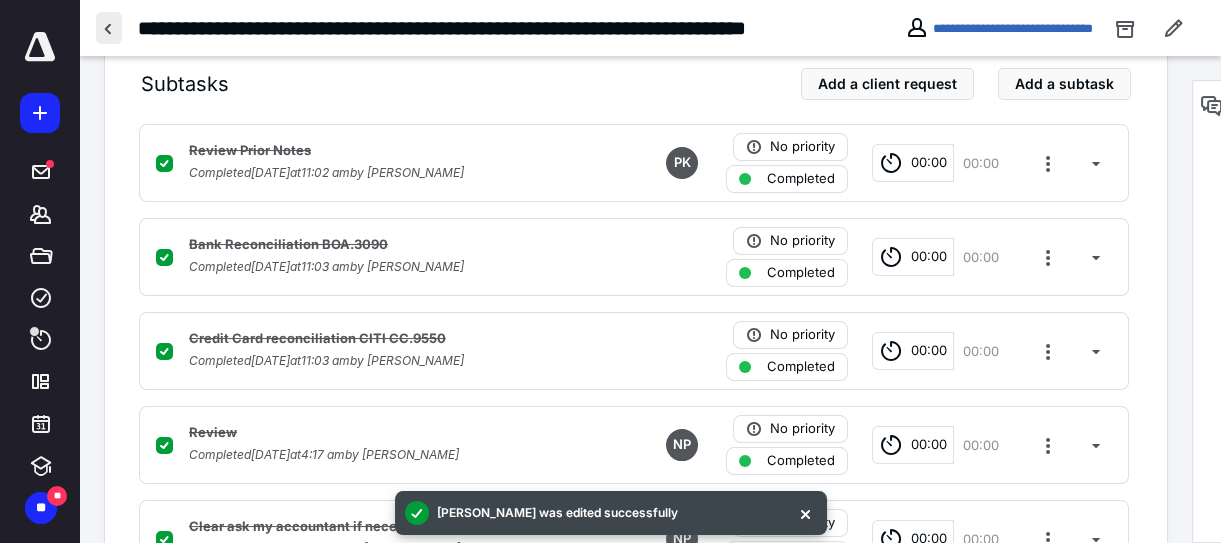 click at bounding box center [109, 28] 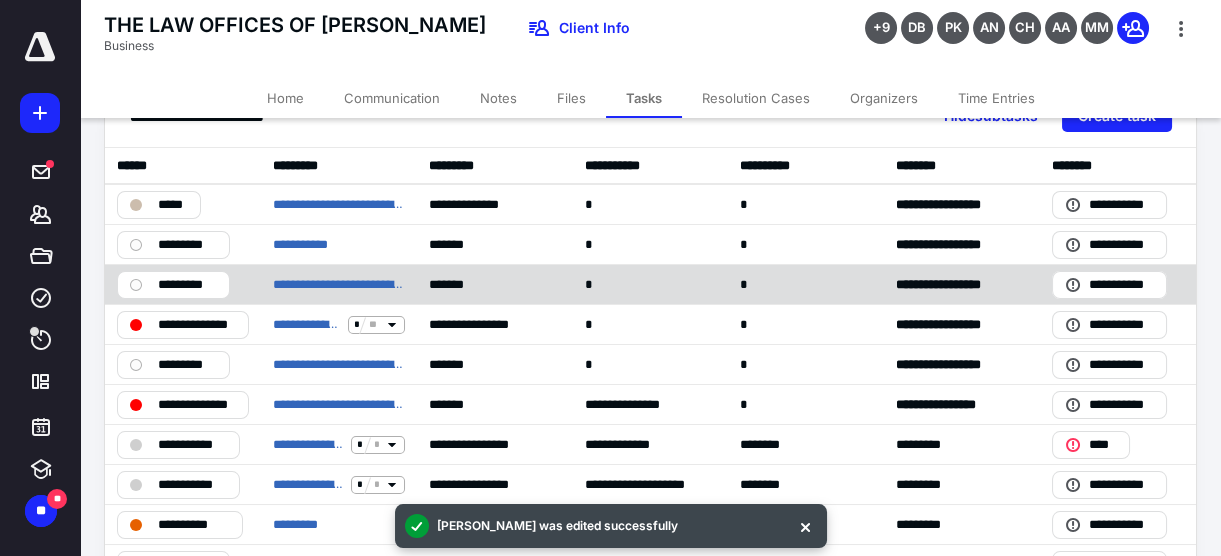 scroll, scrollTop: 90, scrollLeft: 0, axis: vertical 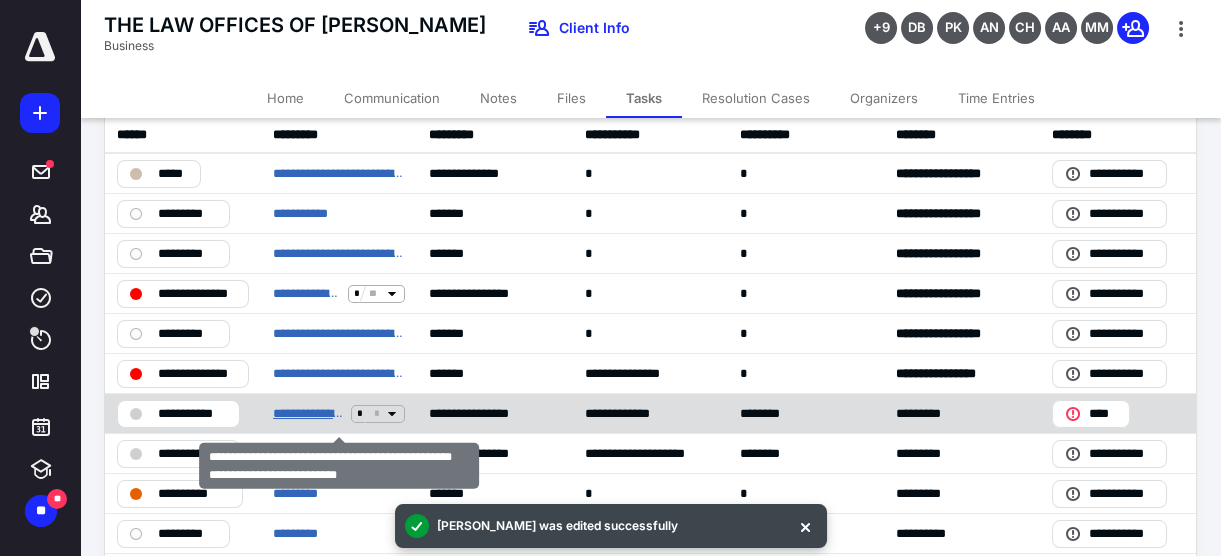 click on "**********" at bounding box center [308, 413] 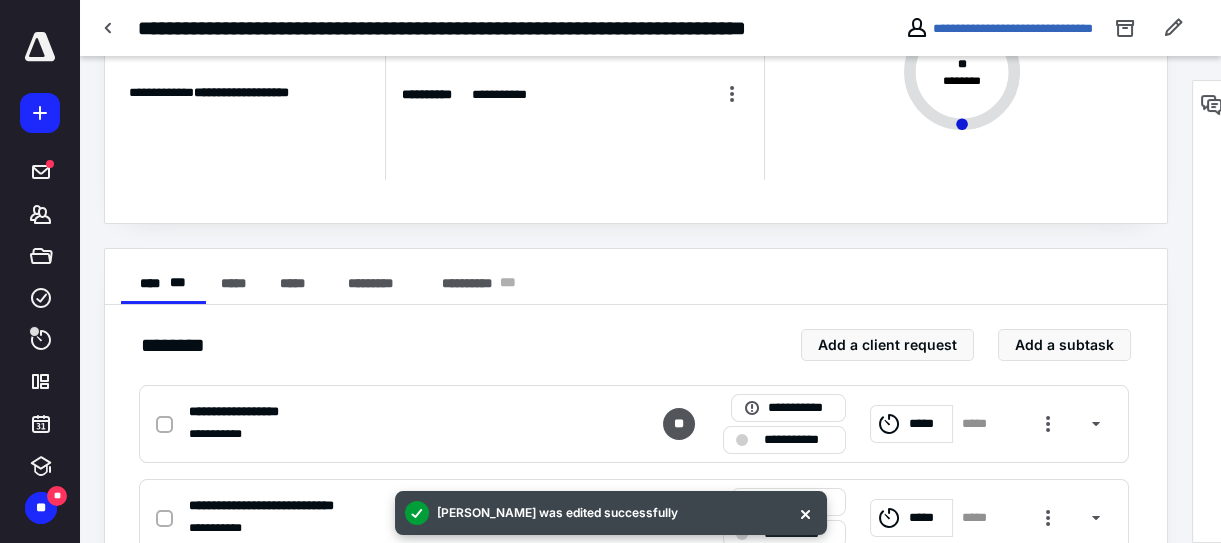 scroll, scrollTop: 454, scrollLeft: 0, axis: vertical 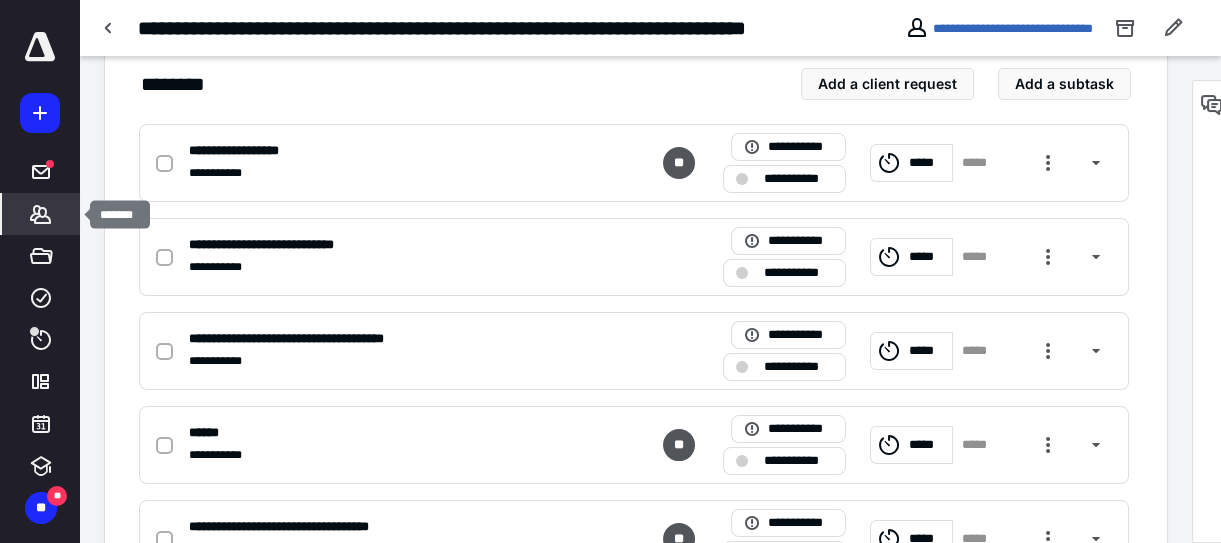 click on "*******" at bounding box center [41, 214] 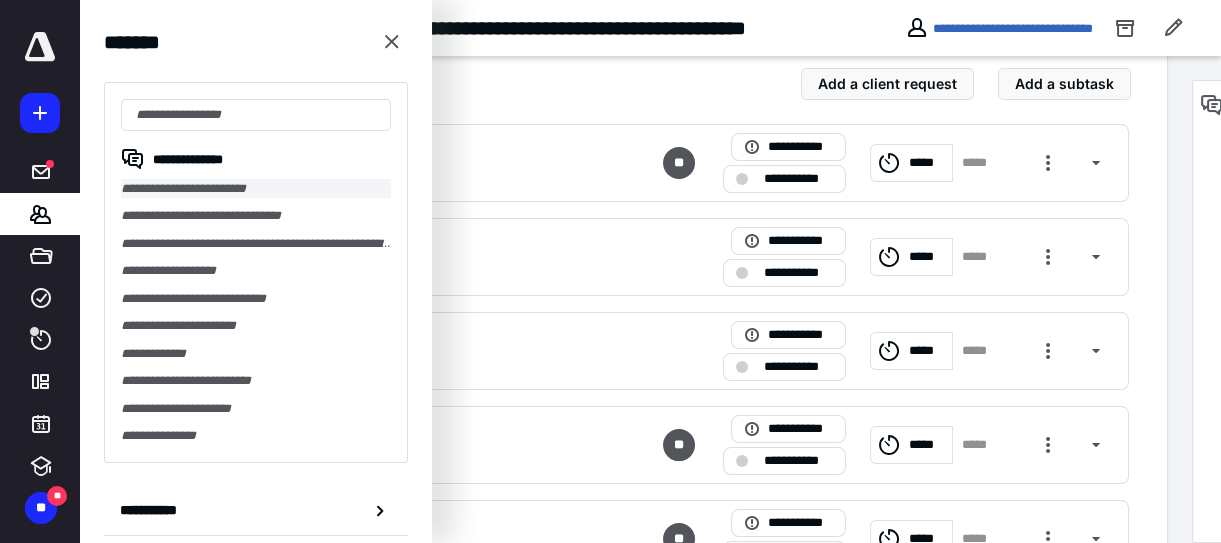 click on "**********" at bounding box center [256, 188] 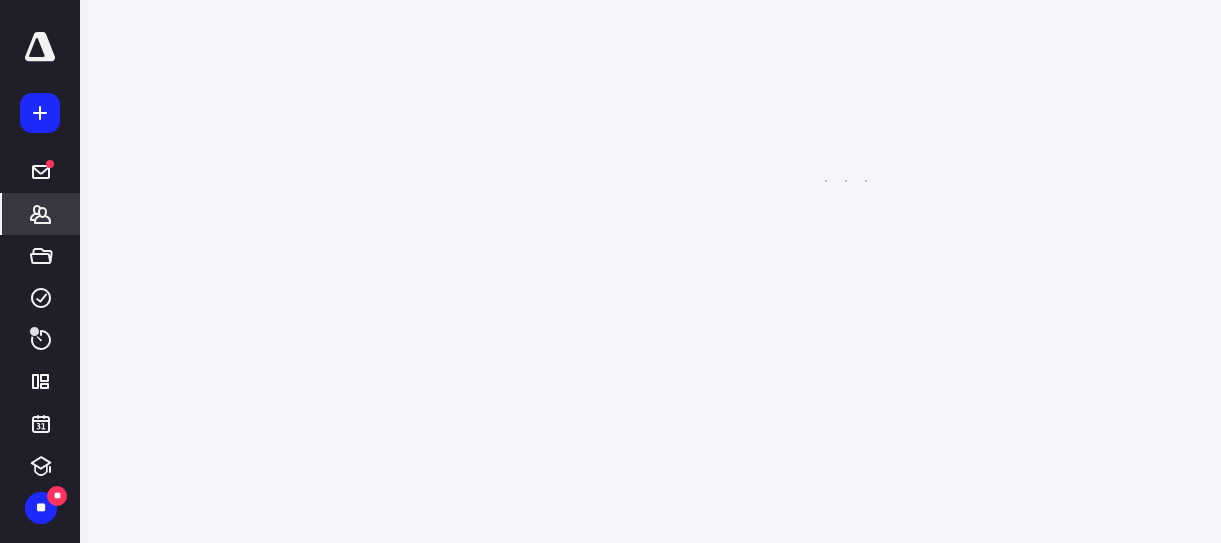 scroll, scrollTop: 0, scrollLeft: 0, axis: both 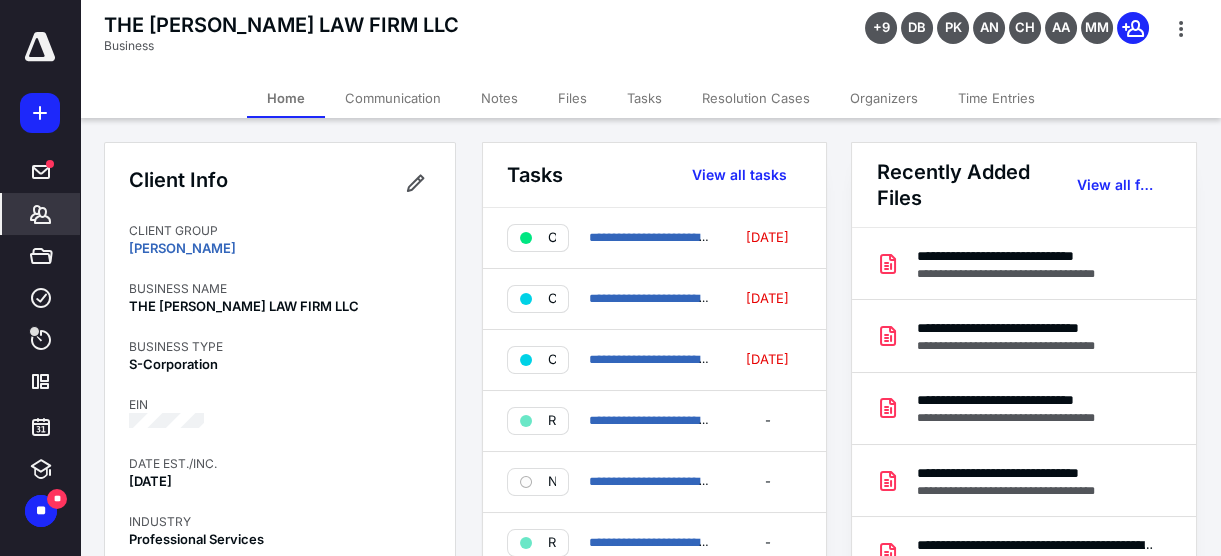 click on "Tasks" at bounding box center (644, 98) 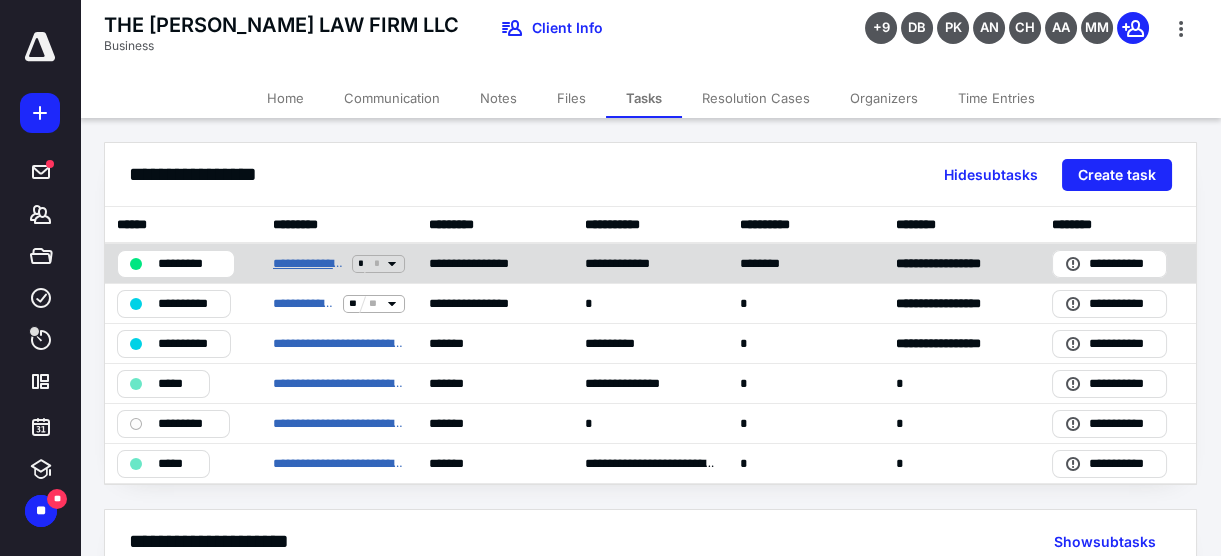 click on "**********" at bounding box center [308, 263] 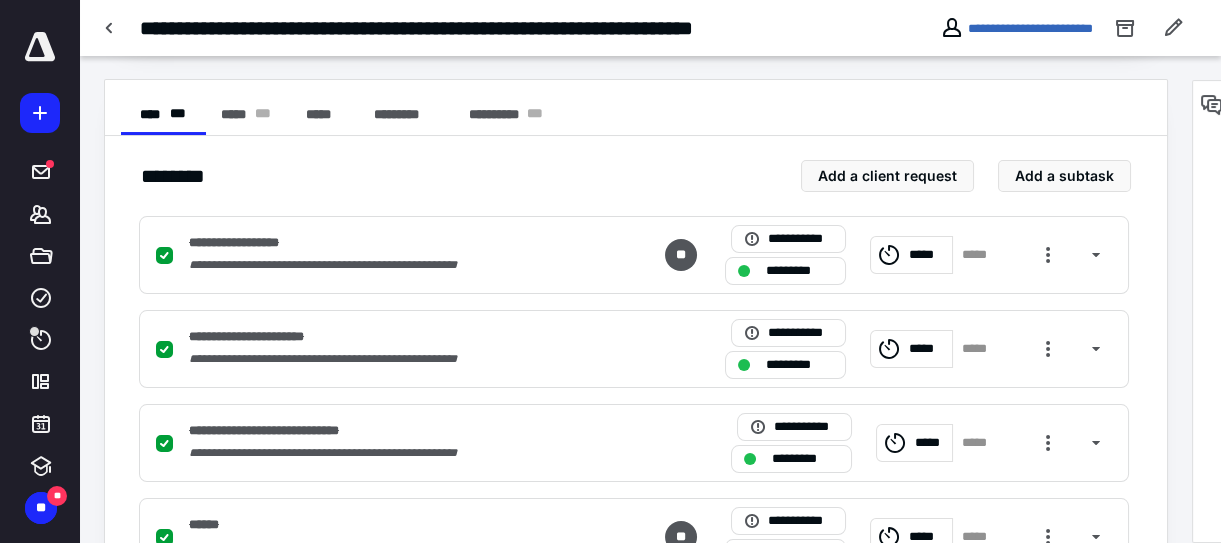 scroll, scrollTop: 545, scrollLeft: 0, axis: vertical 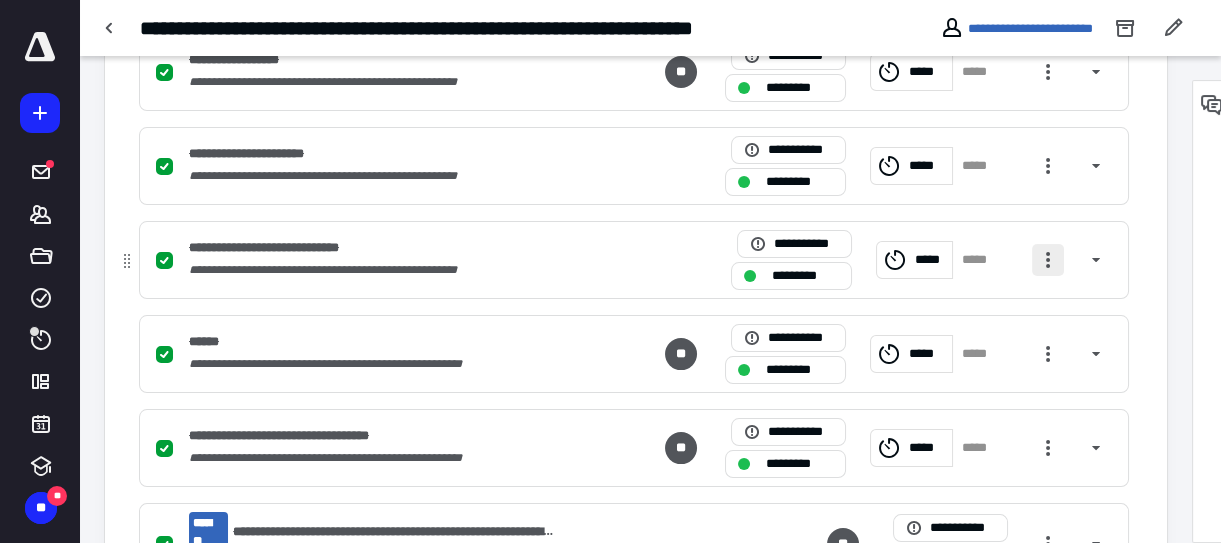 click at bounding box center (1048, 260) 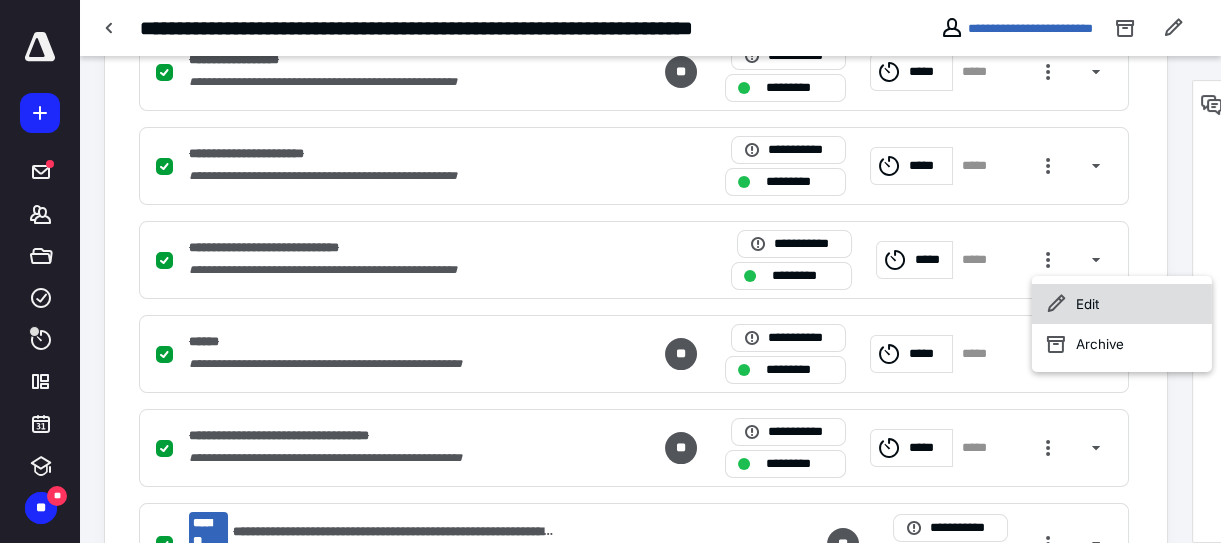 click on "Edit" at bounding box center (1122, 304) 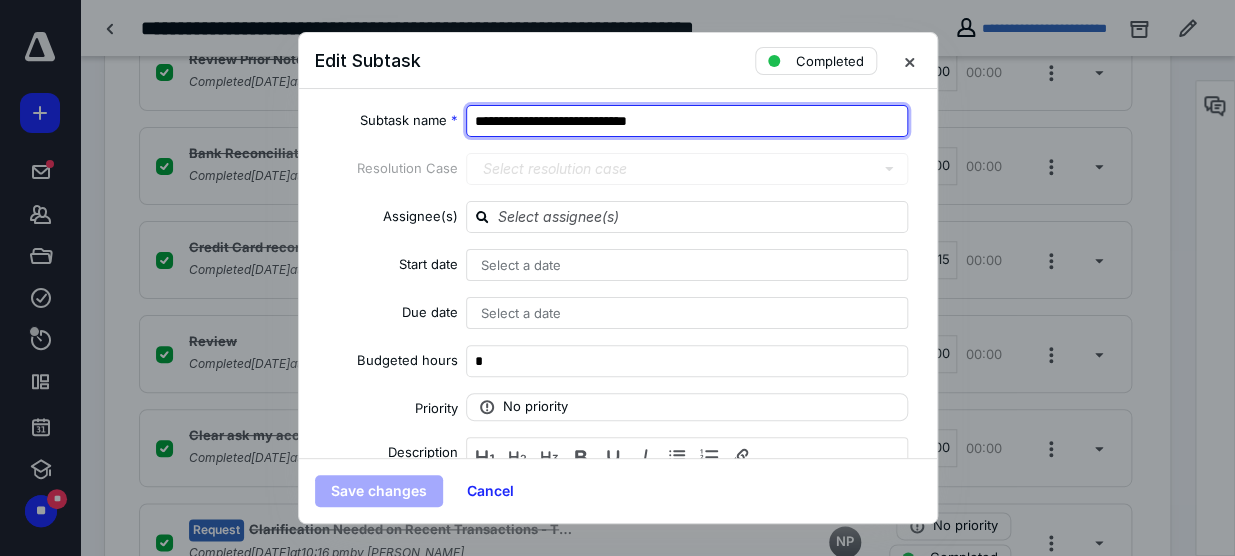 drag, startPoint x: 684, startPoint y: 113, endPoint x: 645, endPoint y: 119, distance: 39.45884 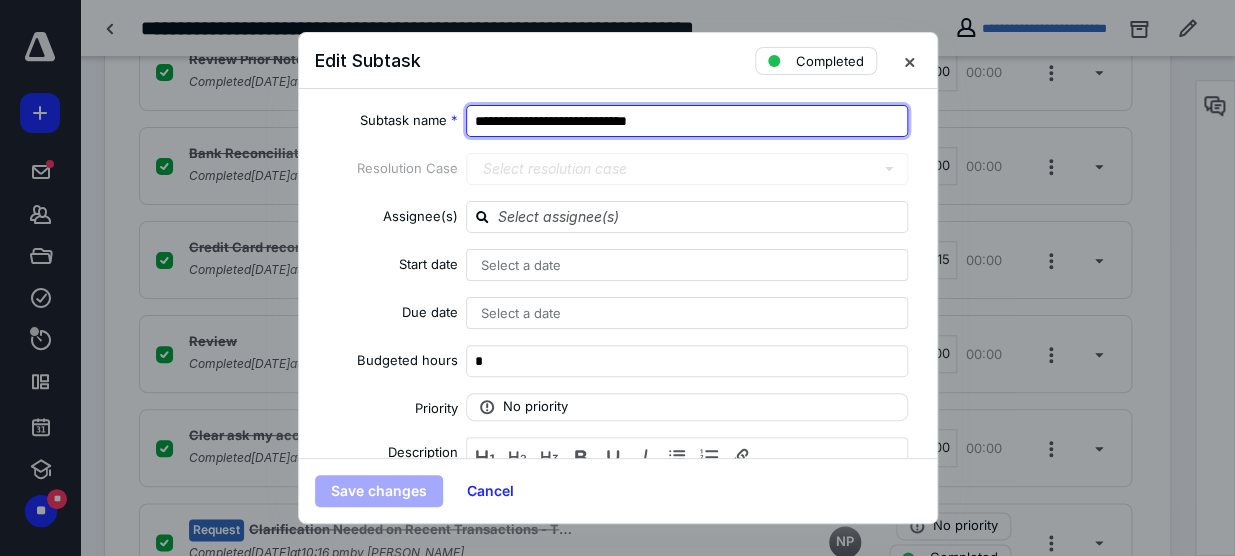 click on "**********" at bounding box center [687, 121] 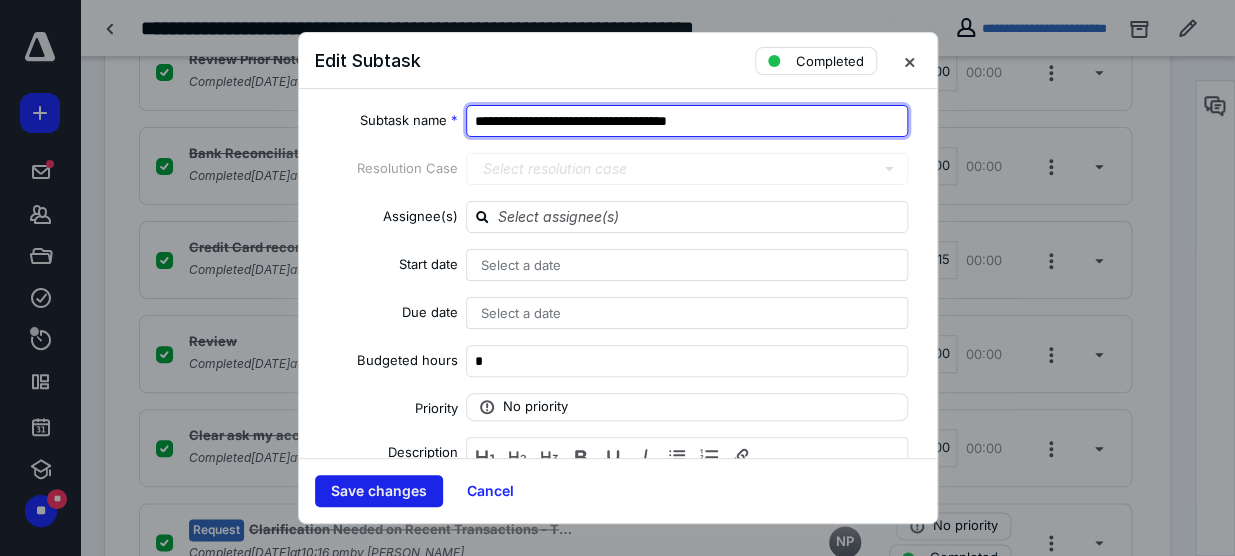 type on "**********" 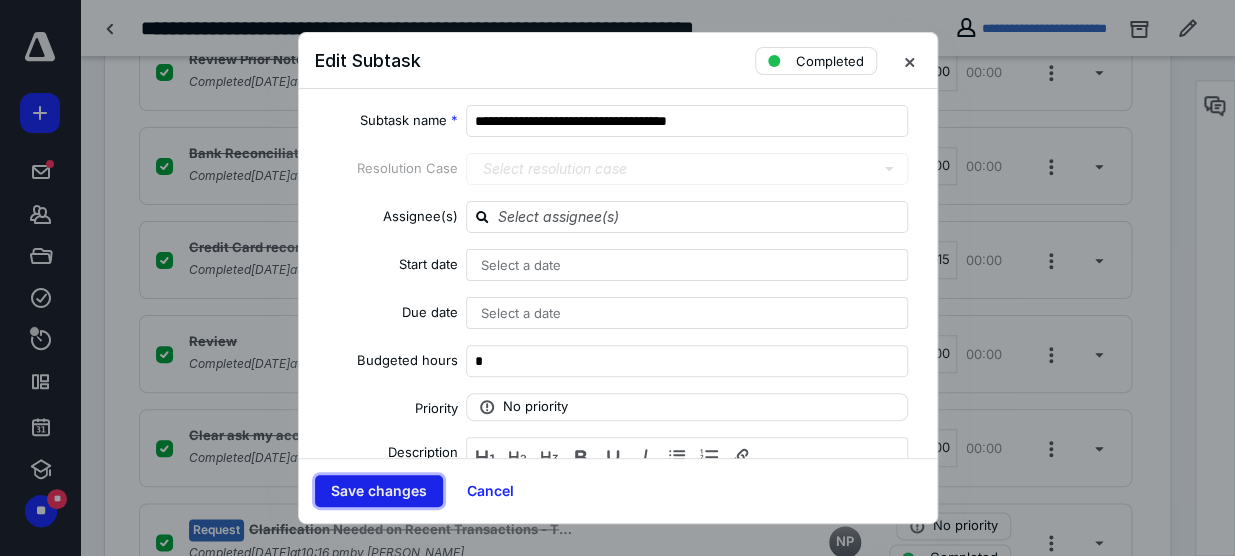 click on "Save changes" at bounding box center [379, 491] 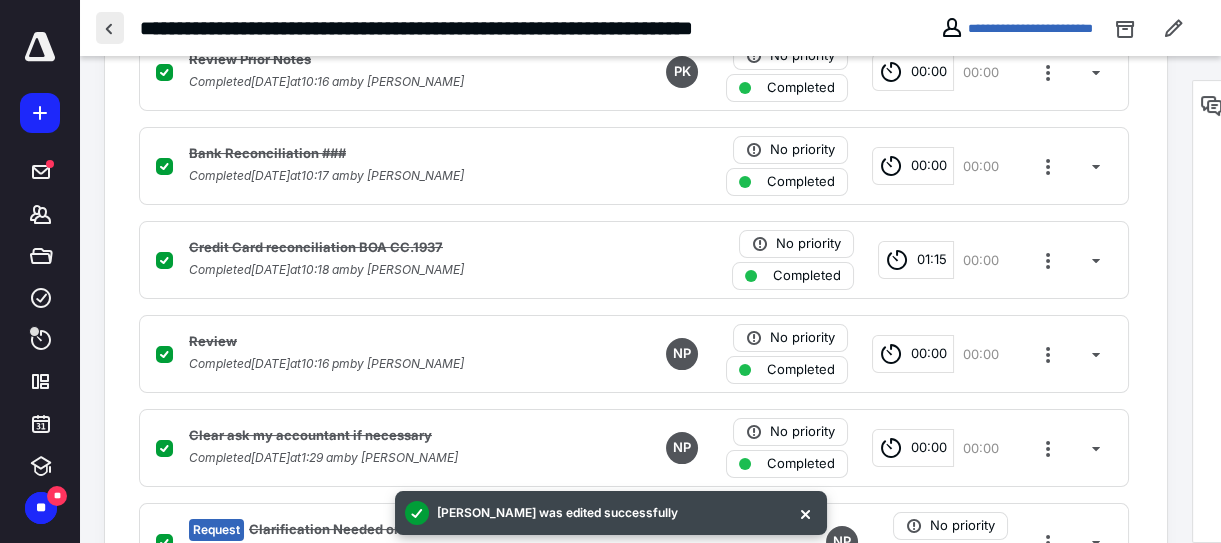 click at bounding box center (110, 28) 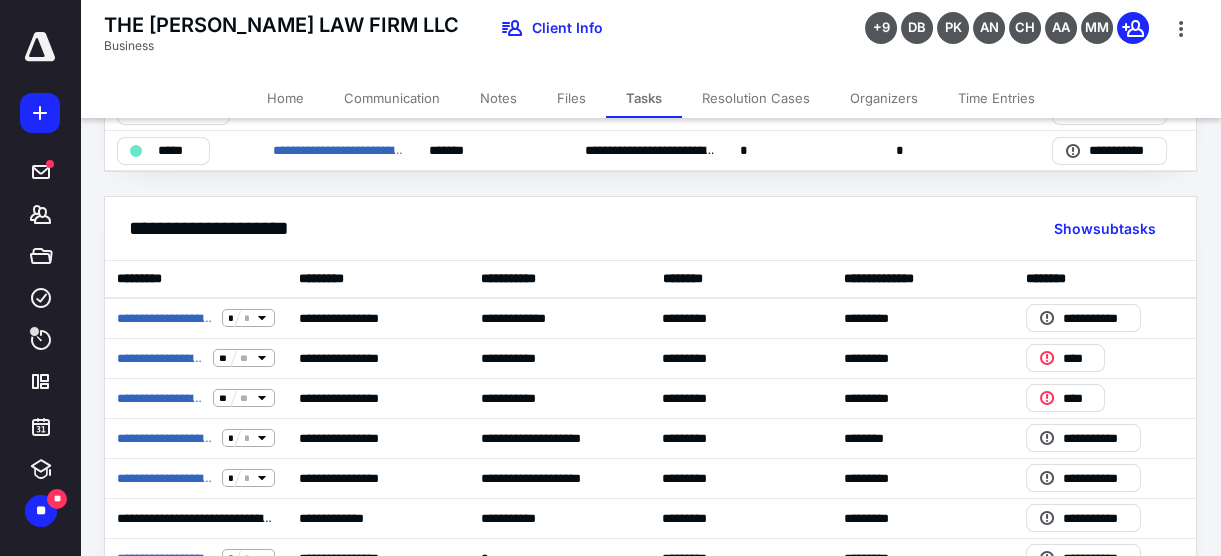 scroll, scrollTop: 272, scrollLeft: 0, axis: vertical 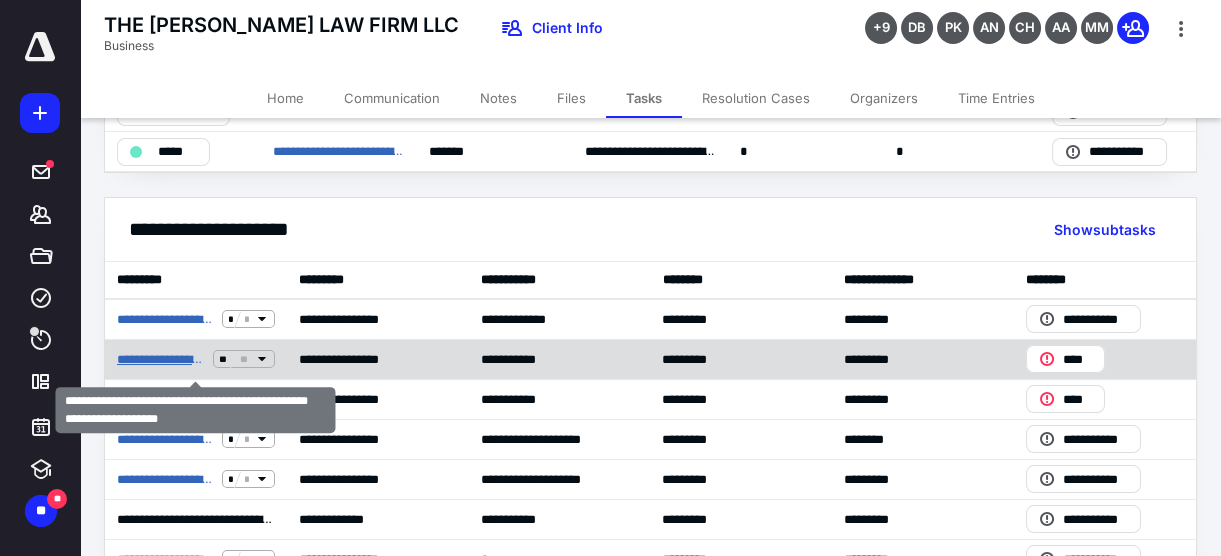 click on "**********" at bounding box center [161, 359] 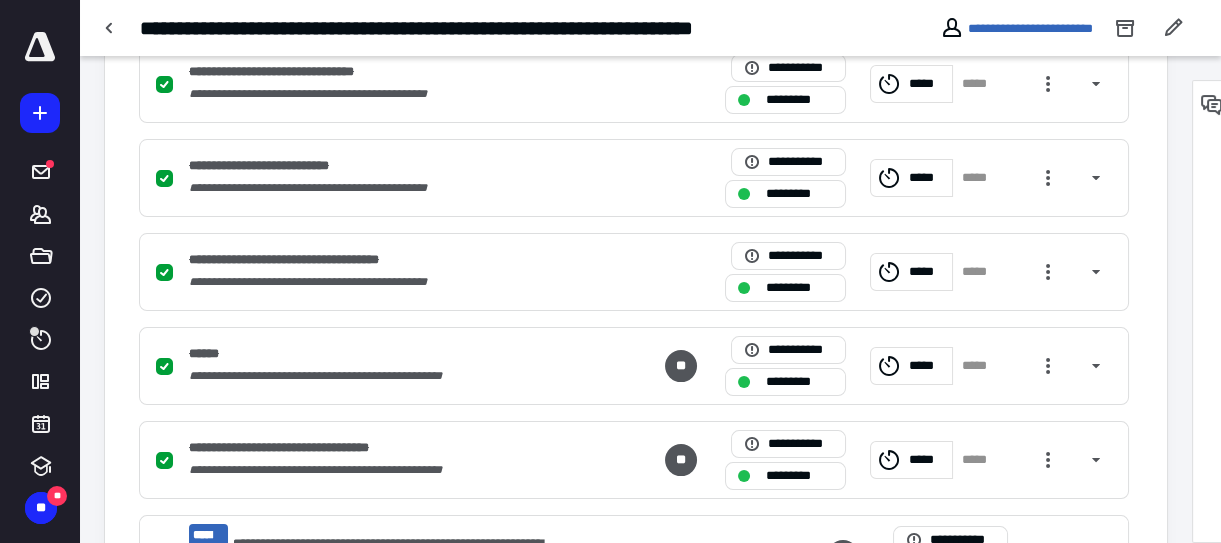 scroll, scrollTop: 727, scrollLeft: 0, axis: vertical 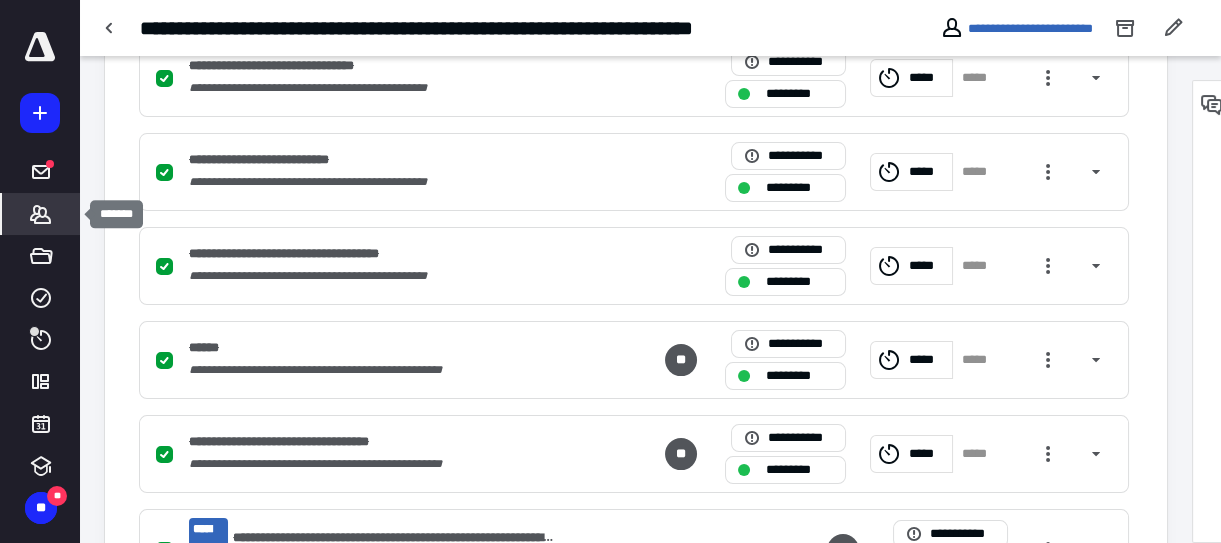 click 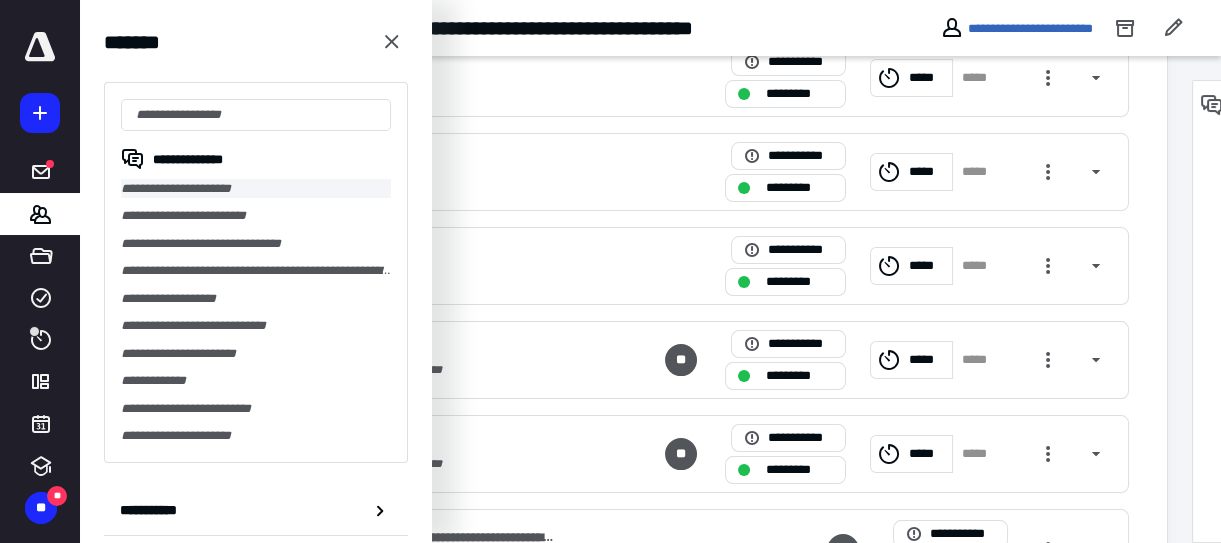 click on "**********" at bounding box center (256, 188) 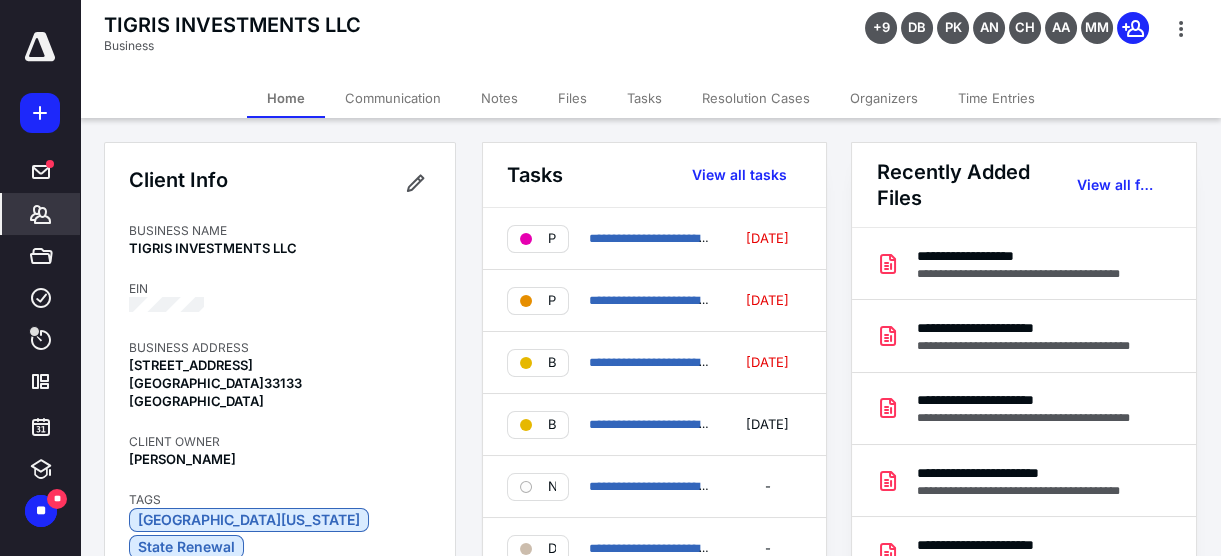 click on "Tasks" at bounding box center (644, 98) 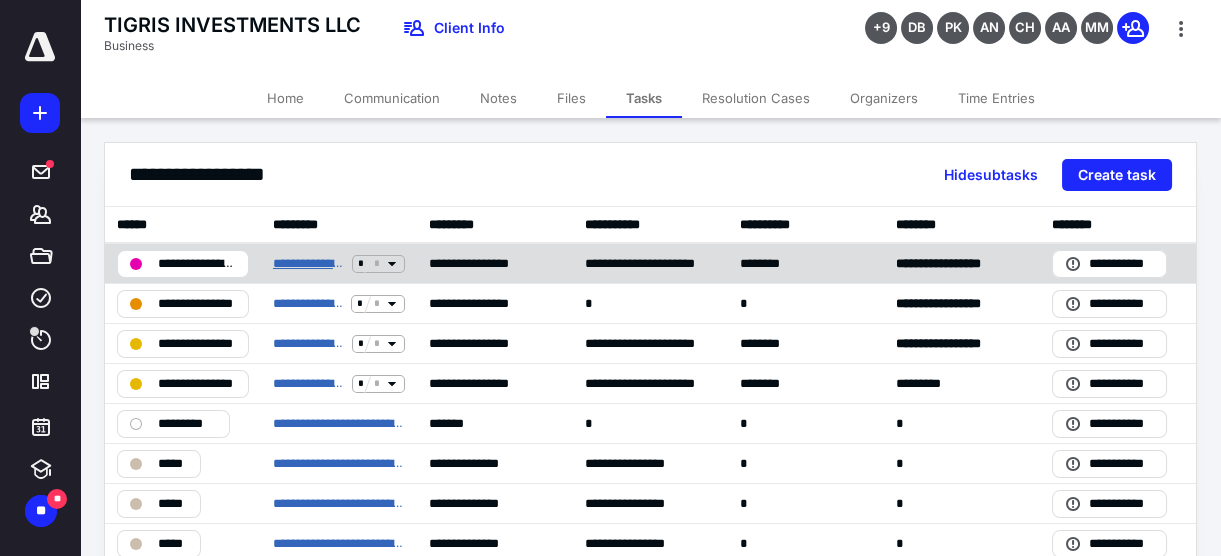 click on "**********" at bounding box center [308, 263] 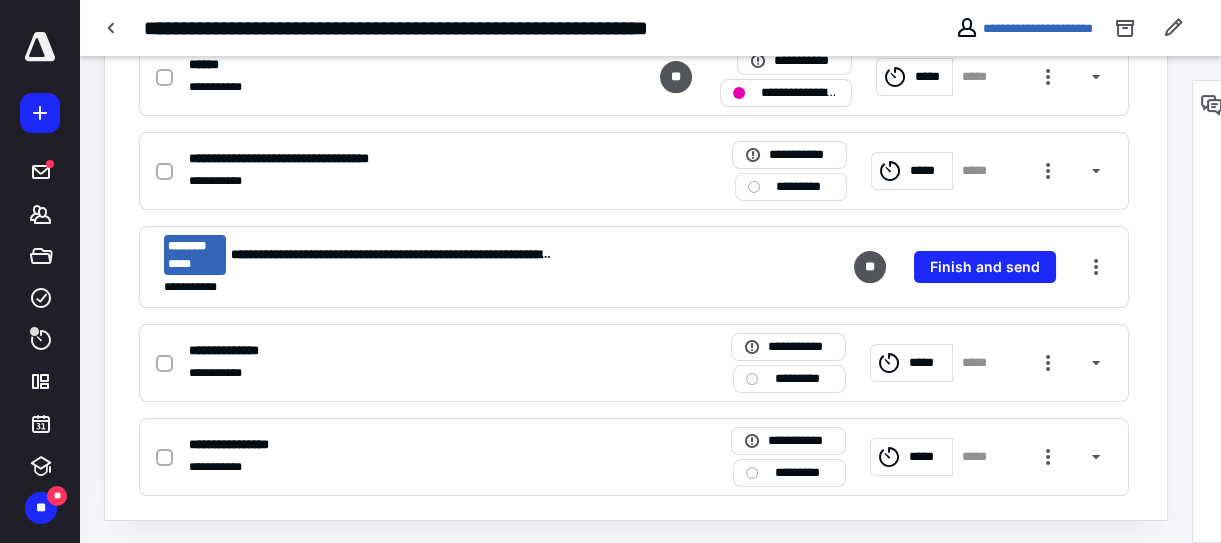 scroll, scrollTop: 823, scrollLeft: 0, axis: vertical 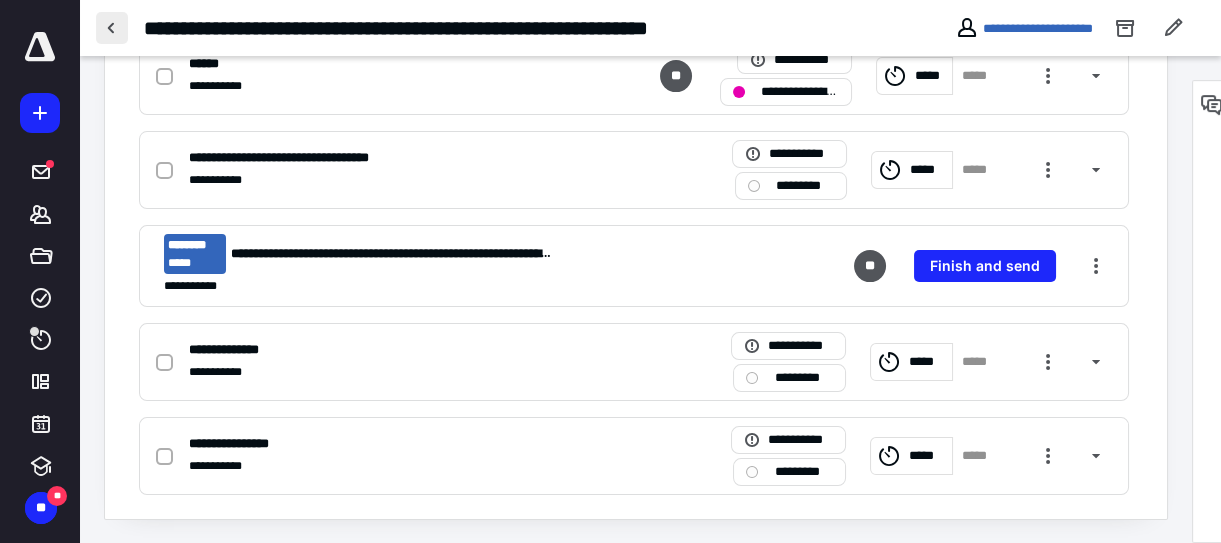 click at bounding box center [112, 28] 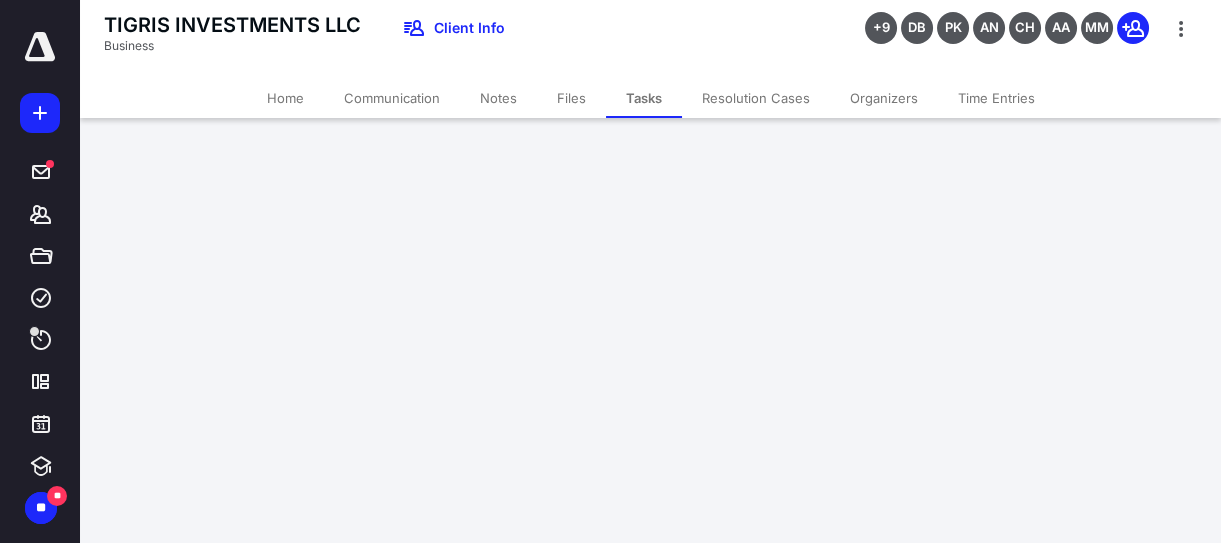 scroll, scrollTop: 0, scrollLeft: 0, axis: both 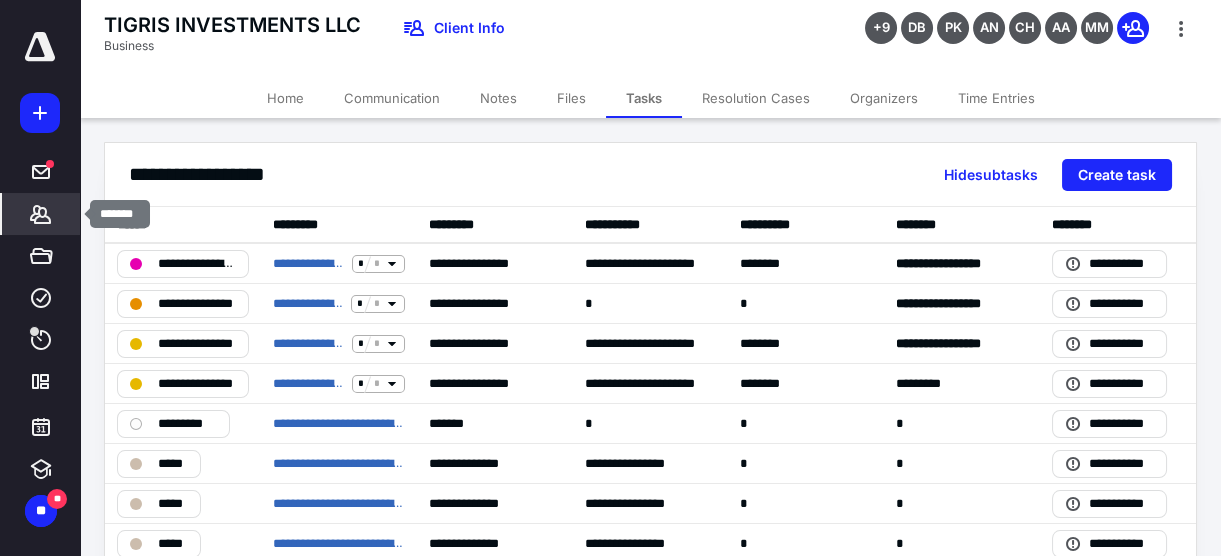 click 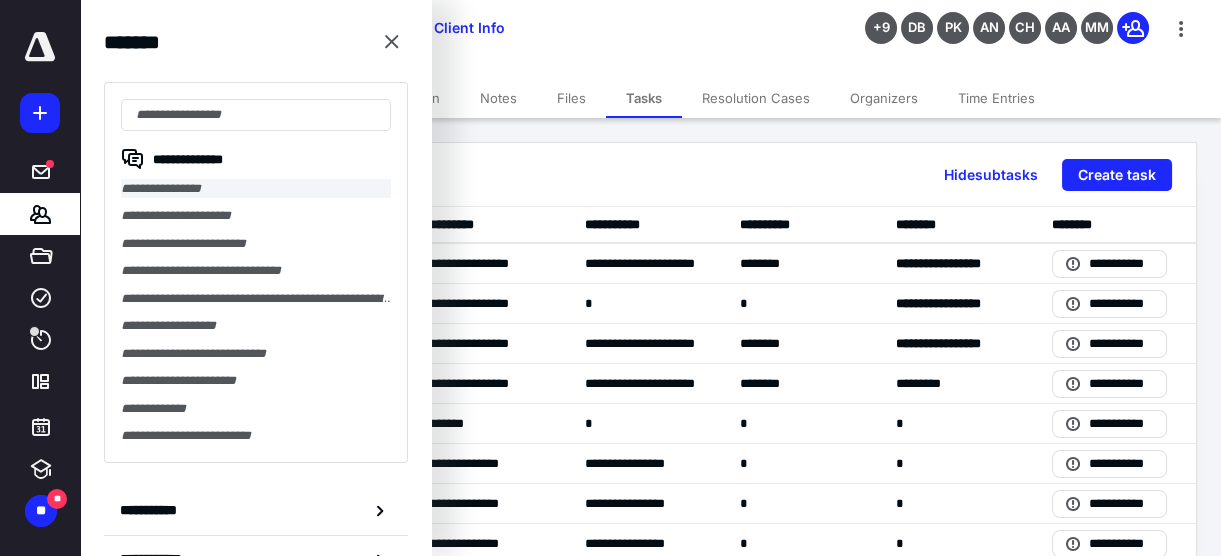 click on "**********" at bounding box center (256, 188) 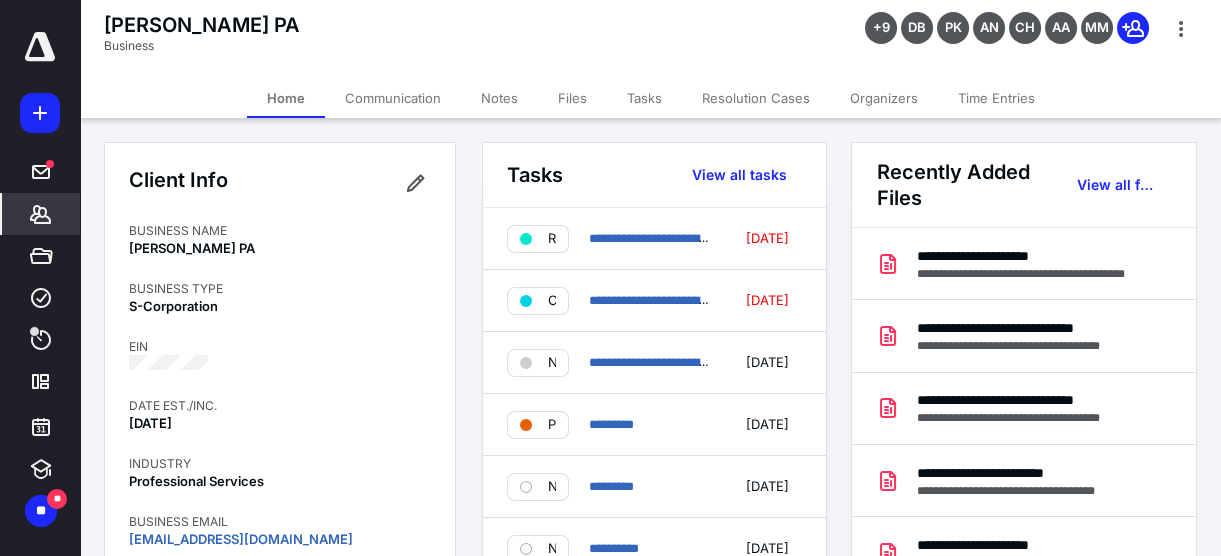 click on "Tasks" at bounding box center (644, 98) 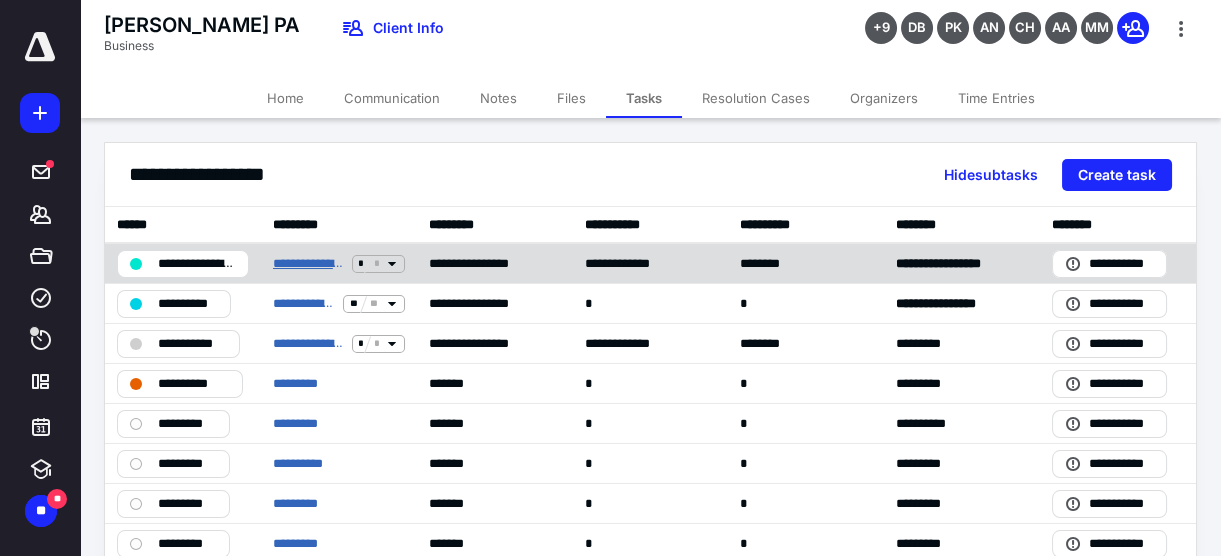 click on "**********" at bounding box center [308, 263] 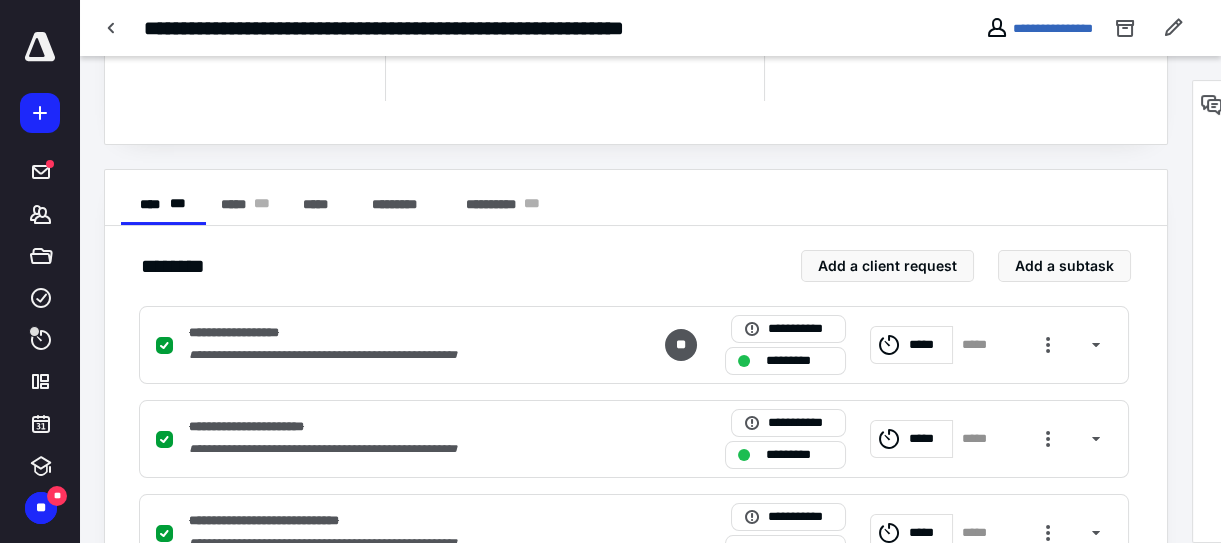 scroll, scrollTop: 454, scrollLeft: 0, axis: vertical 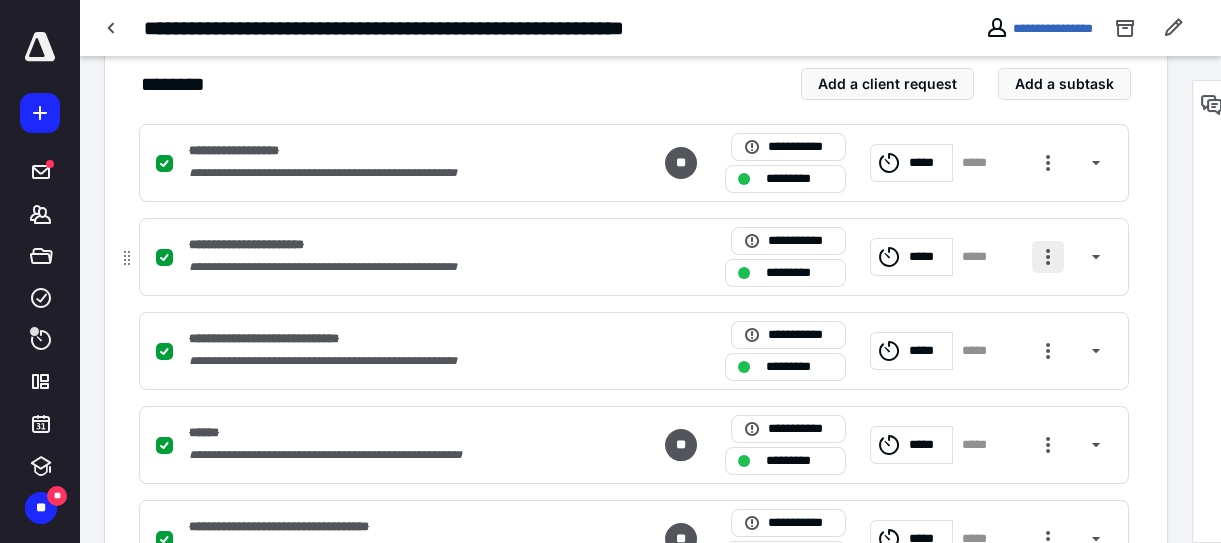 click at bounding box center [1048, 257] 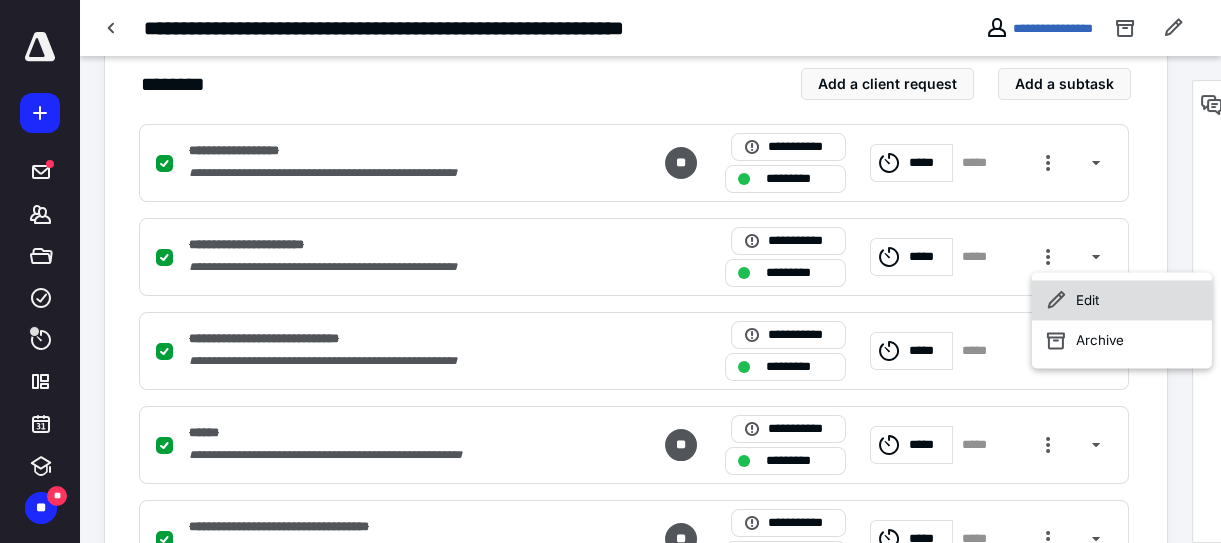 click 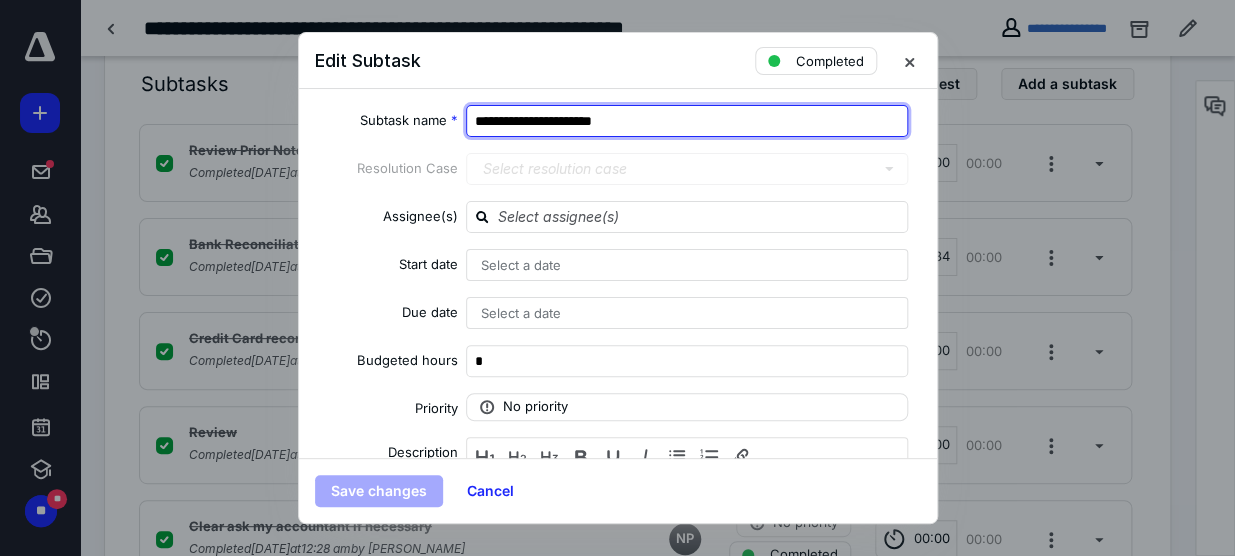 drag, startPoint x: 651, startPoint y: 124, endPoint x: 608, endPoint y: 123, distance: 43.011627 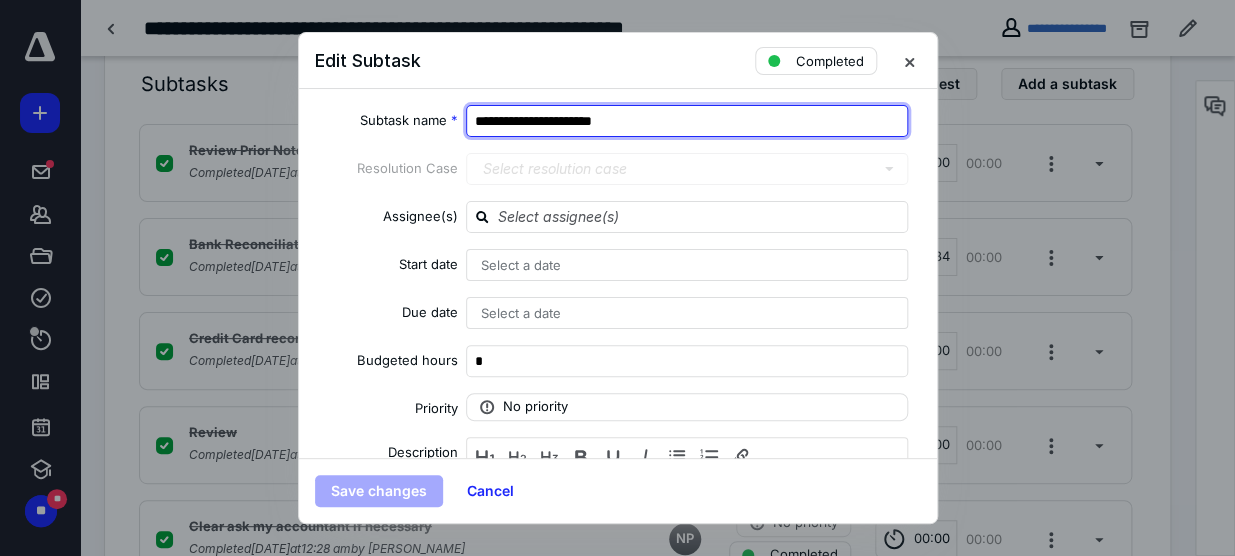 click on "**********" at bounding box center [687, 121] 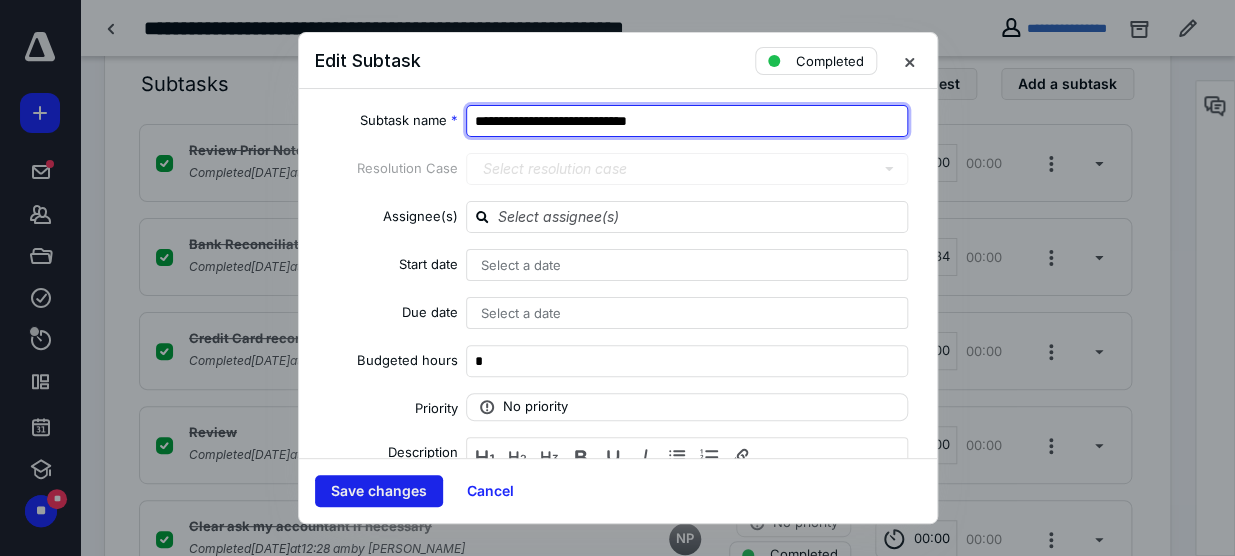 type on "**********" 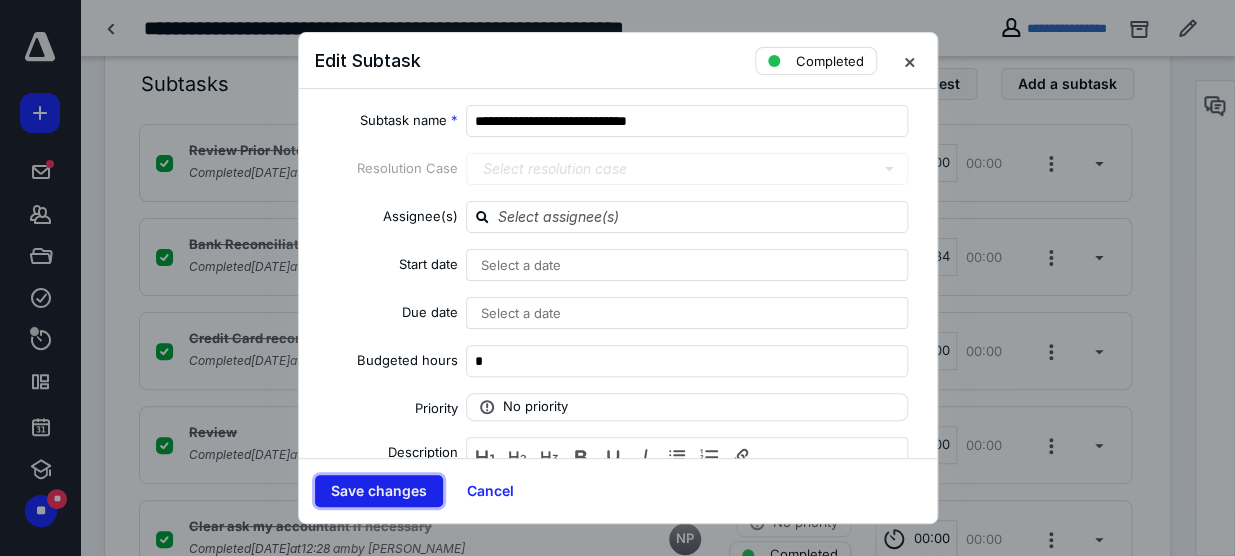 click on "Save changes" at bounding box center (379, 491) 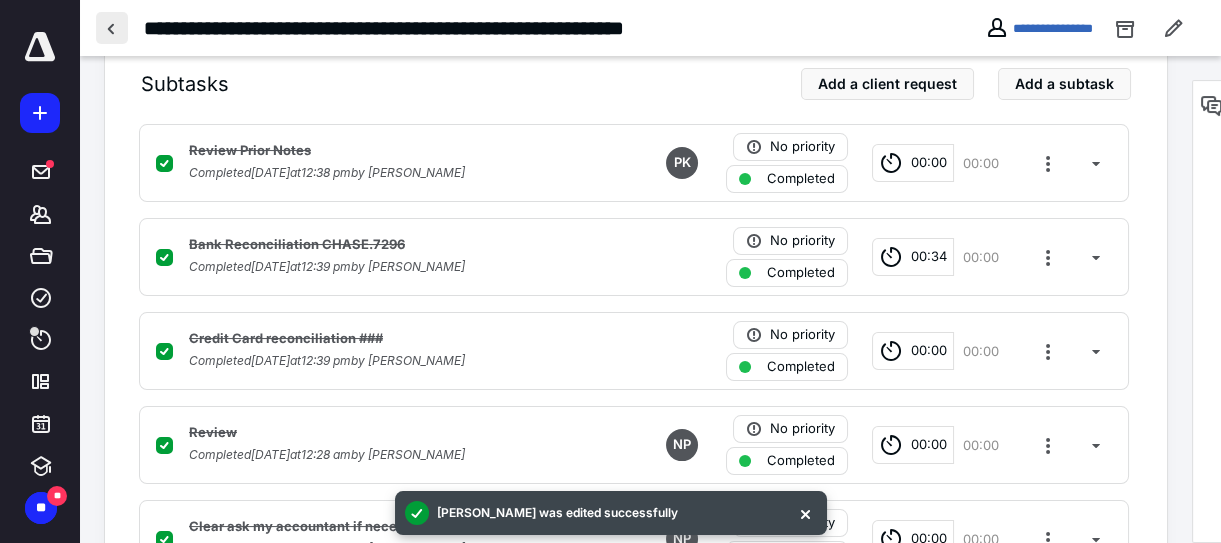 click at bounding box center [112, 28] 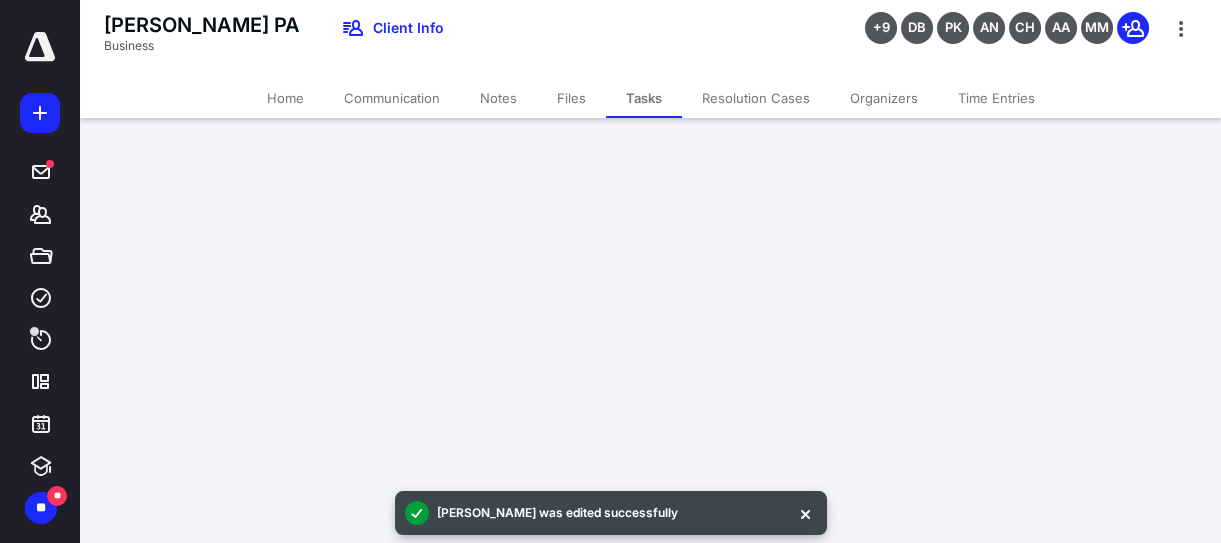 scroll, scrollTop: 0, scrollLeft: 0, axis: both 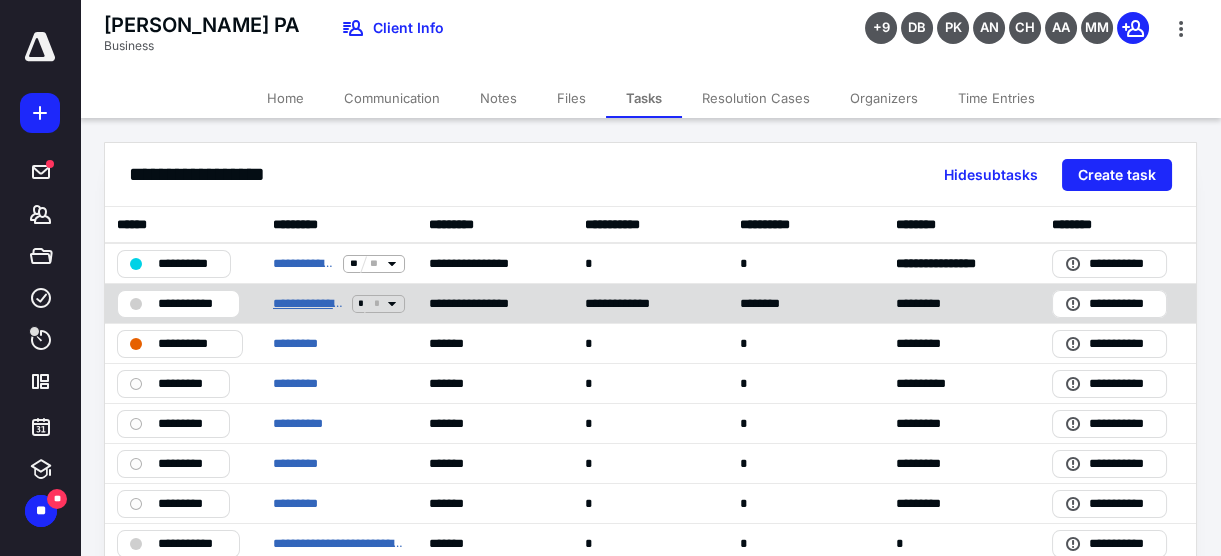 click on "**********" at bounding box center [308, 303] 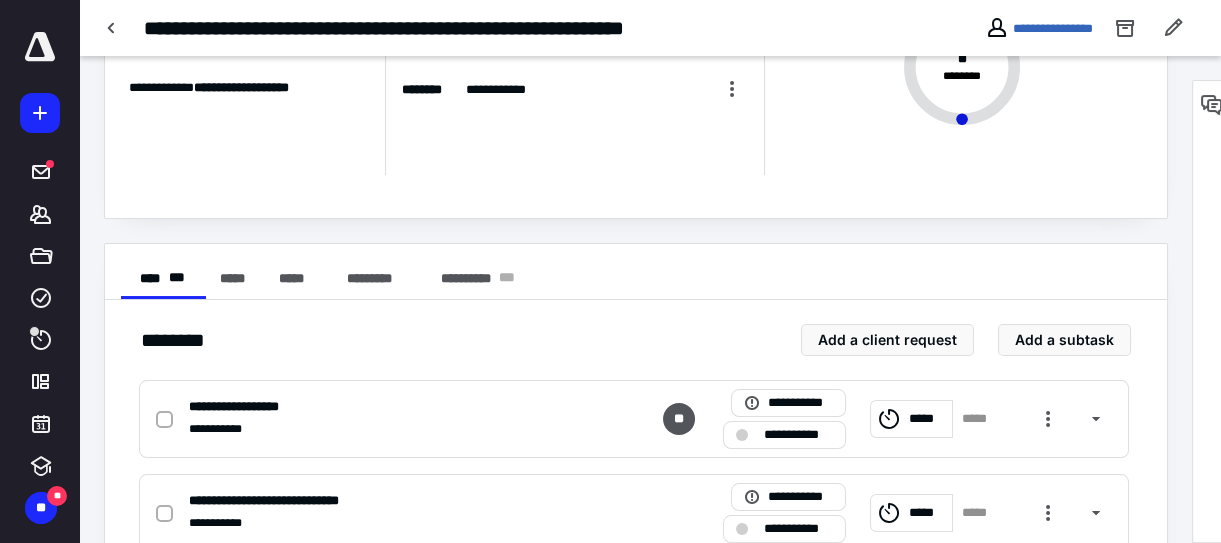 scroll, scrollTop: 272, scrollLeft: 0, axis: vertical 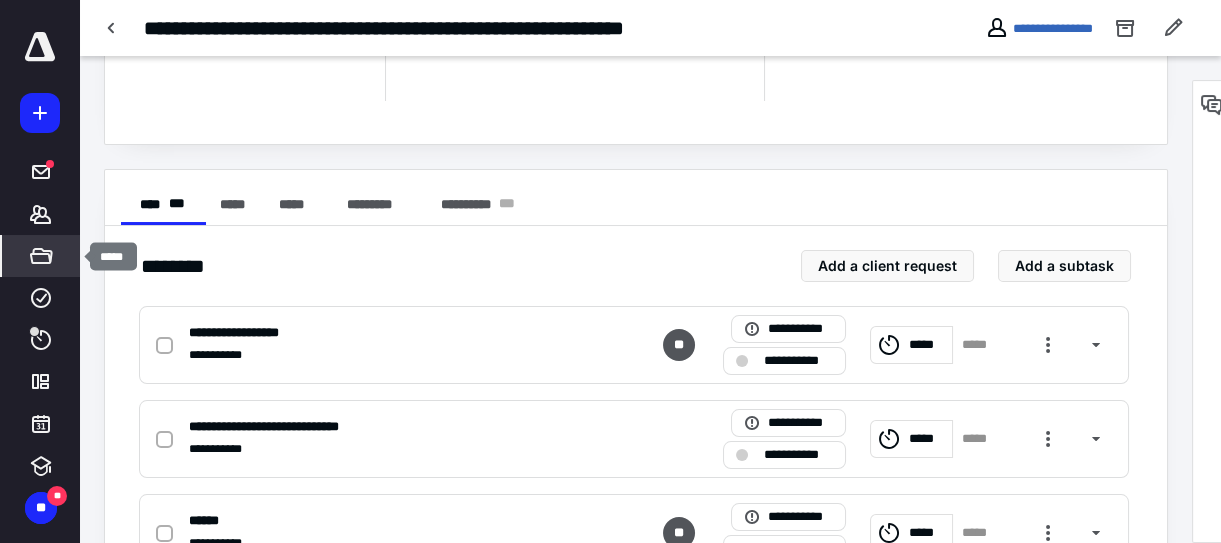 click on "*****" at bounding box center (41, 256) 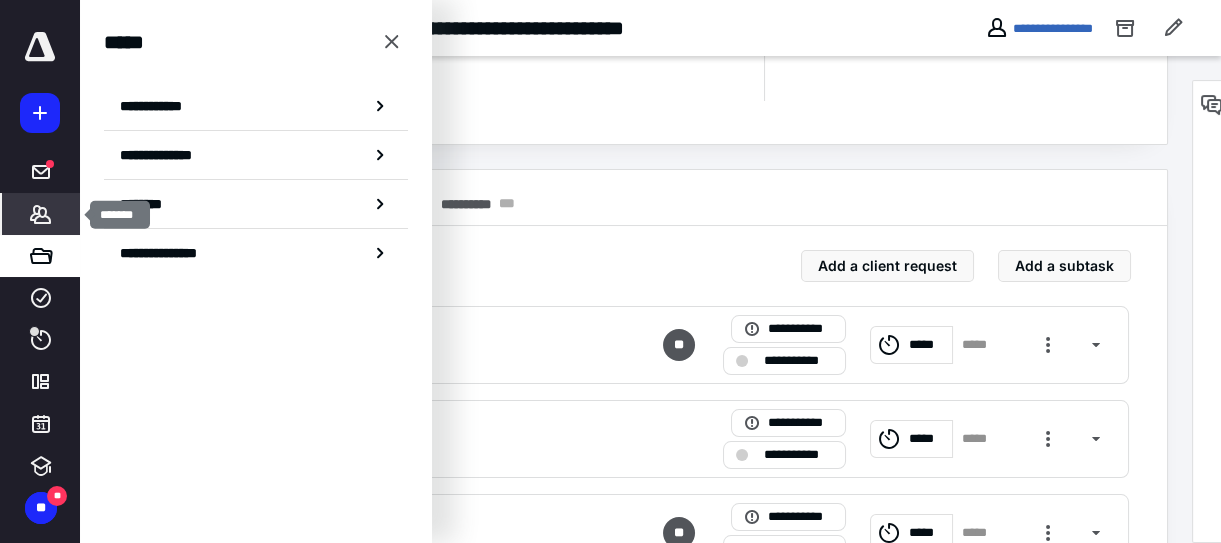 click 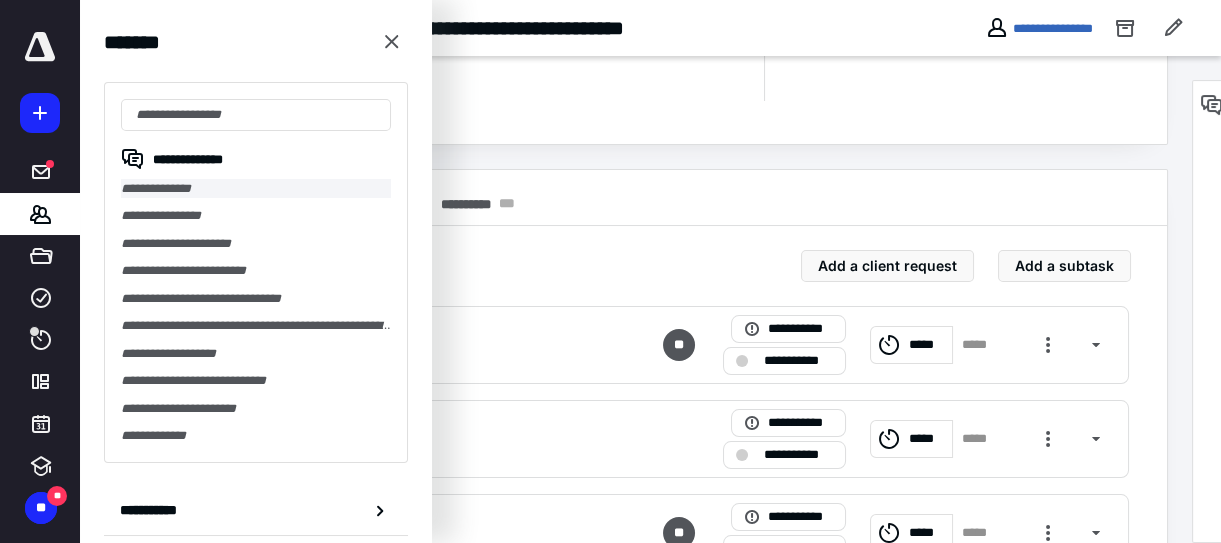 click on "**********" at bounding box center (256, 188) 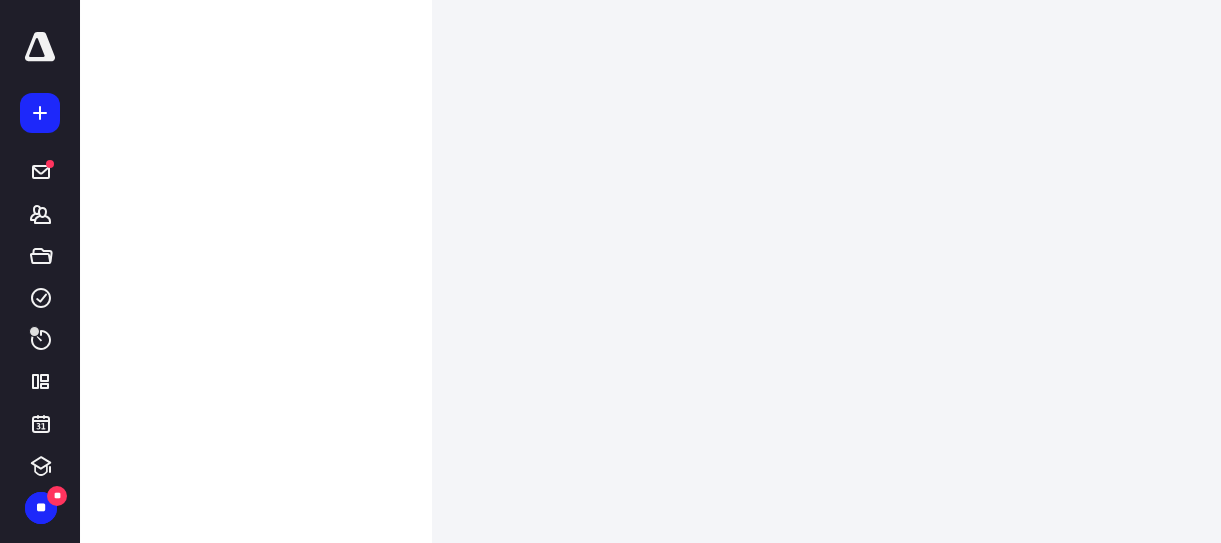scroll, scrollTop: 0, scrollLeft: 0, axis: both 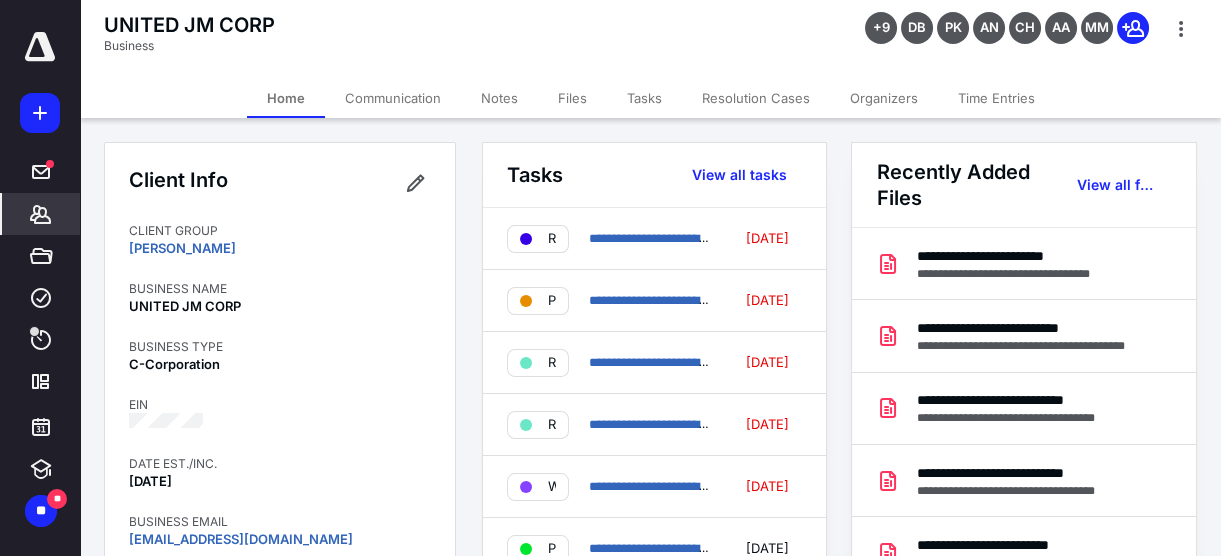 click on "Tasks" at bounding box center [644, 98] 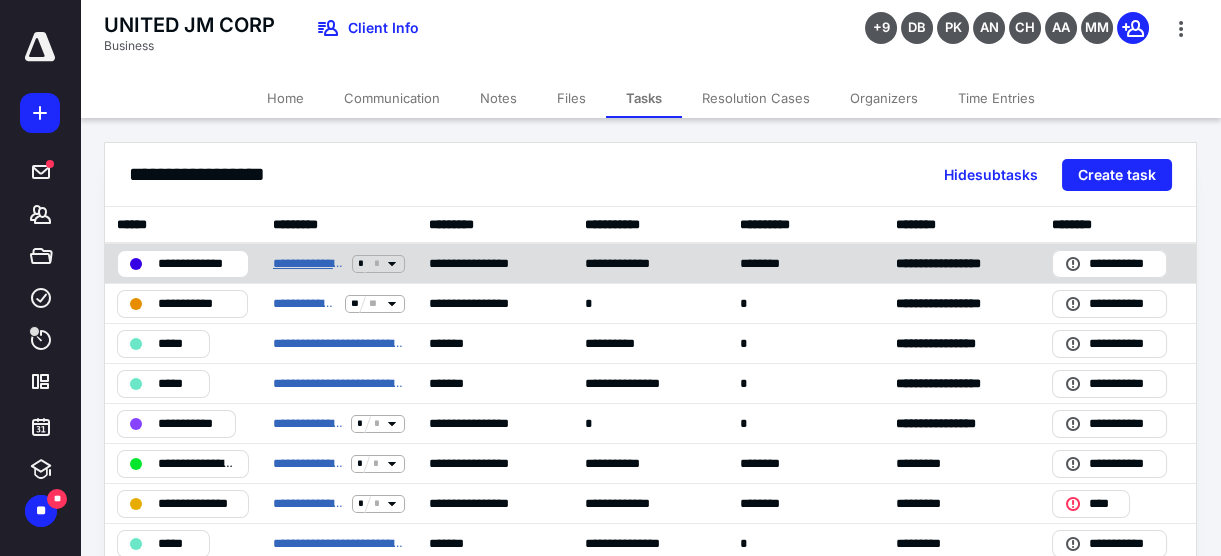 click on "**********" at bounding box center (308, 263) 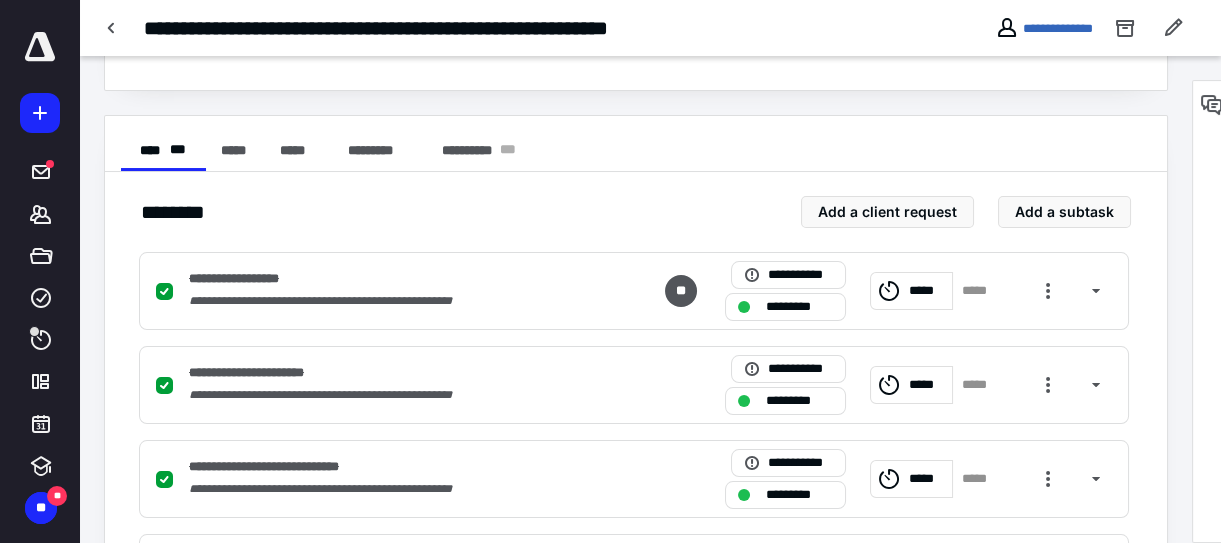 scroll, scrollTop: 454, scrollLeft: 0, axis: vertical 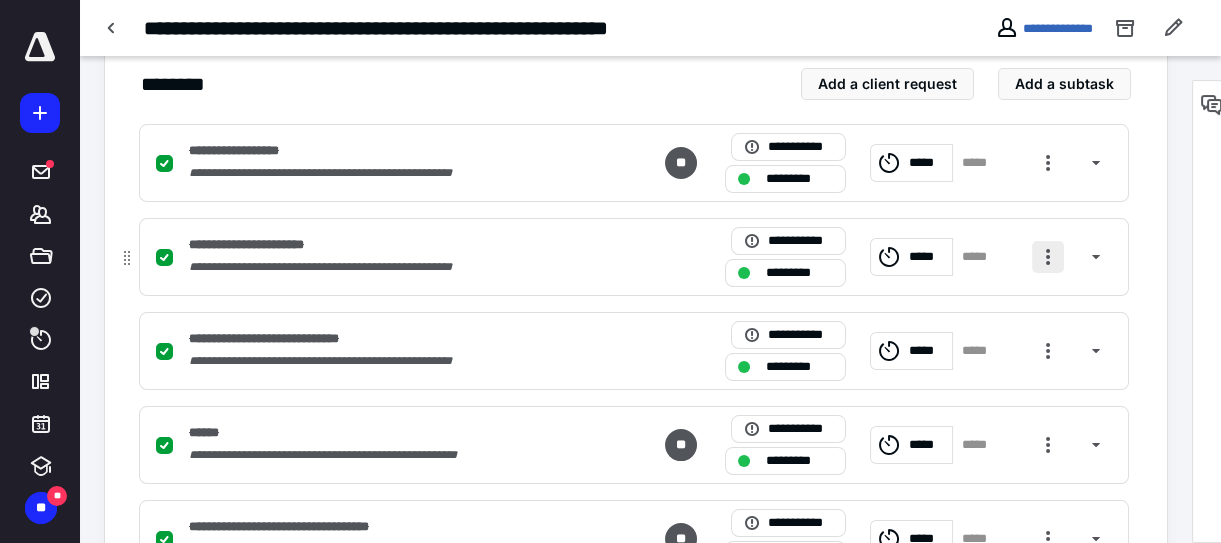 click at bounding box center (1048, 257) 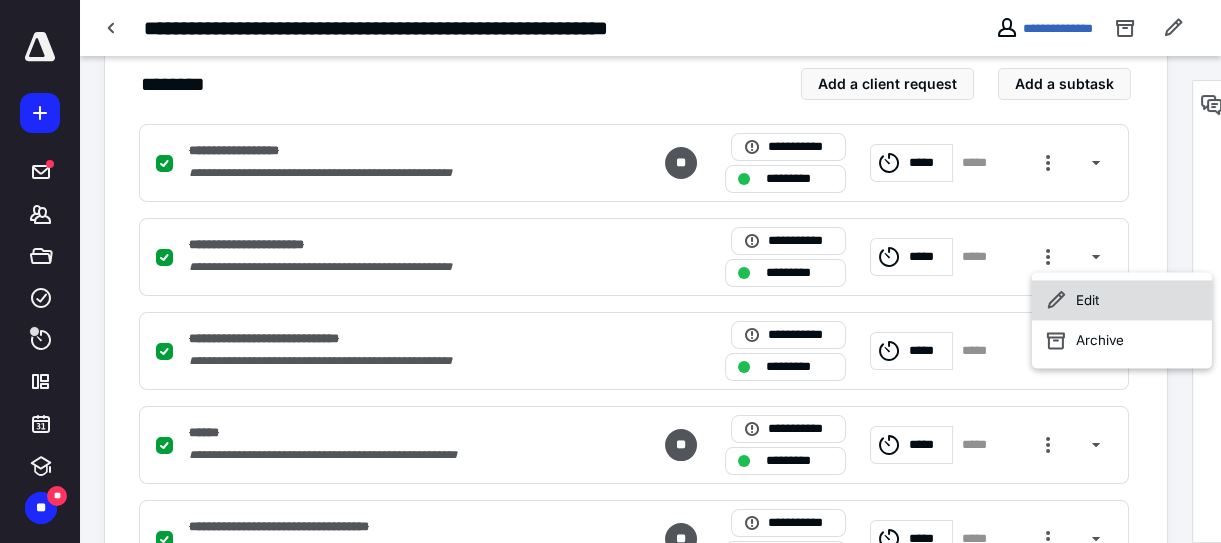 click 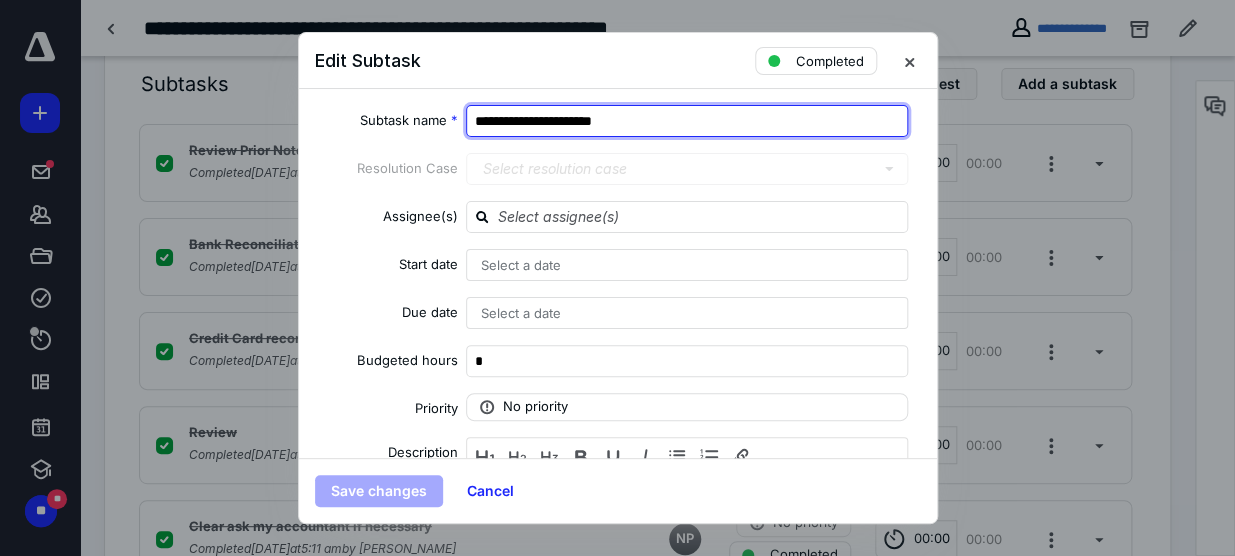 drag, startPoint x: 635, startPoint y: 120, endPoint x: 608, endPoint y: 116, distance: 27.294687 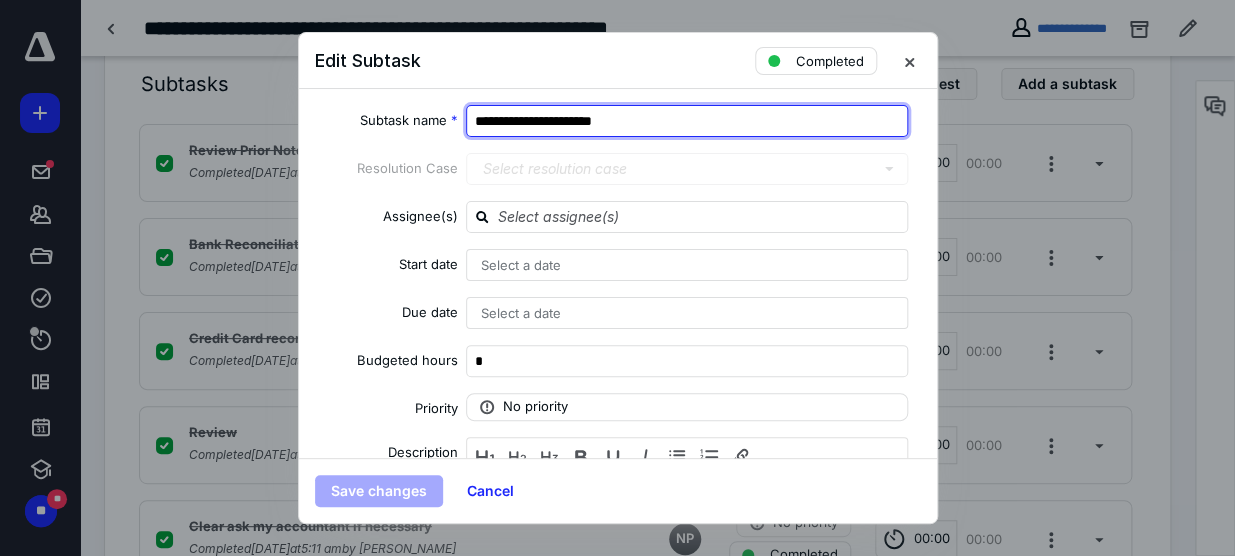 click on "**********" at bounding box center [687, 121] 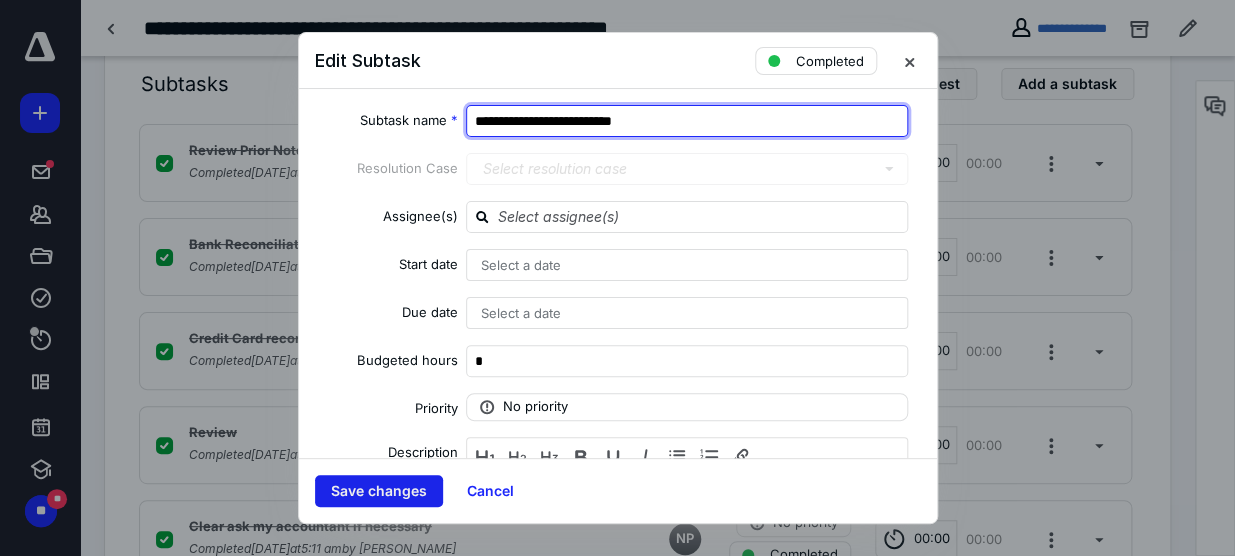 type on "**********" 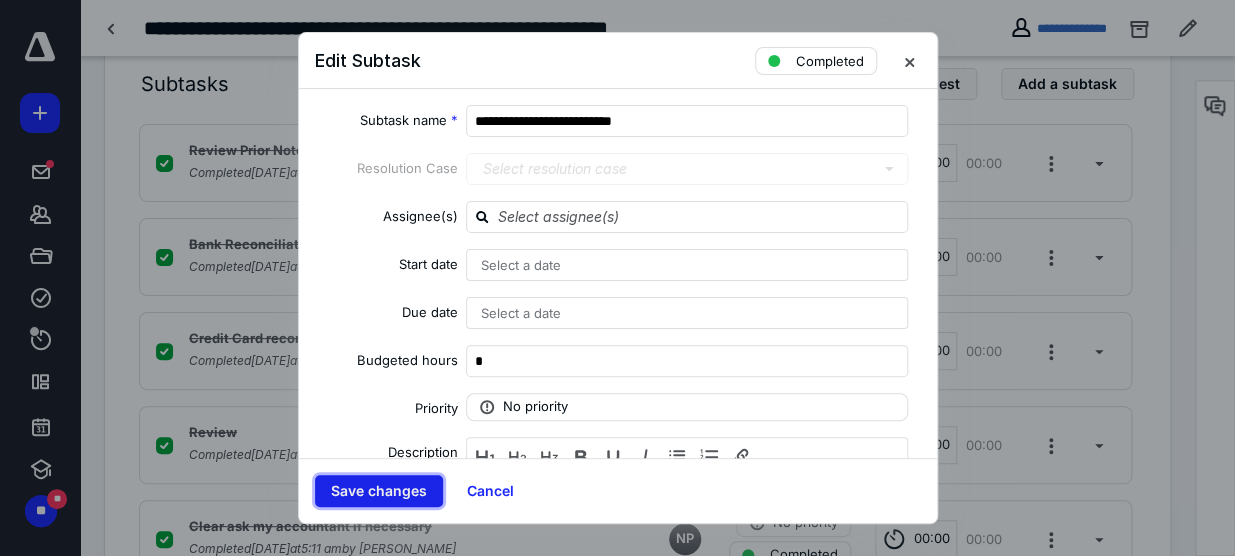 click on "Save changes" at bounding box center (379, 491) 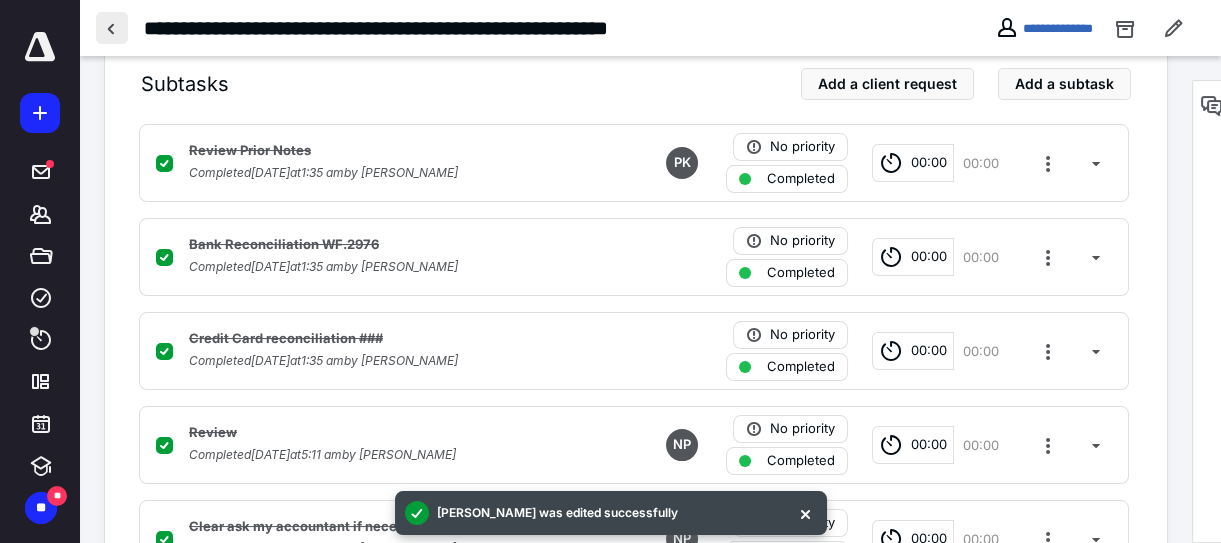 click at bounding box center (112, 28) 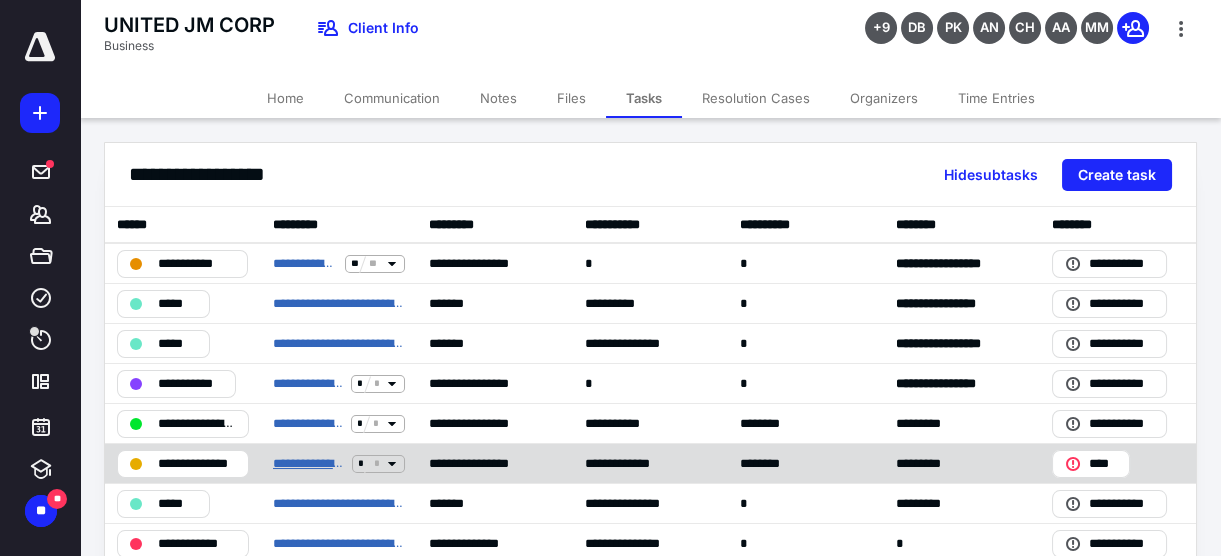 click on "**********" at bounding box center (308, 463) 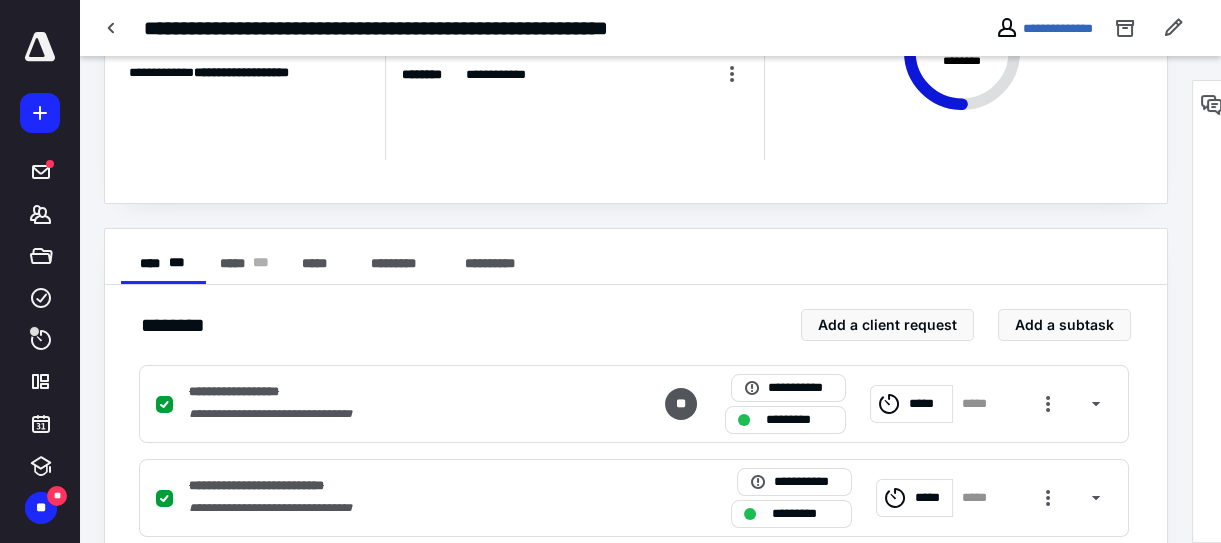 scroll, scrollTop: 363, scrollLeft: 0, axis: vertical 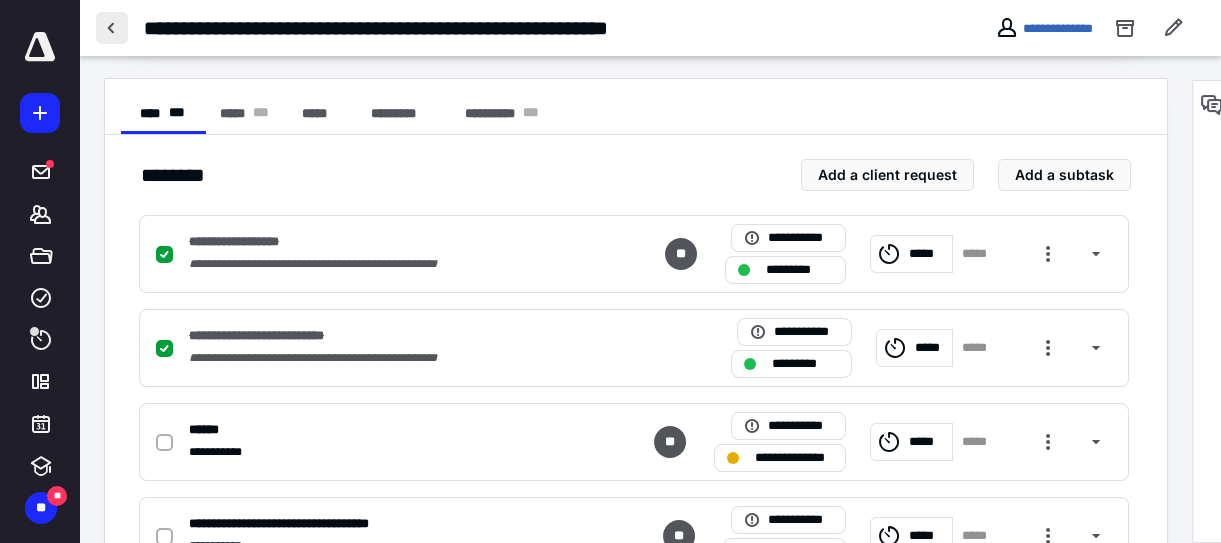 click at bounding box center [112, 28] 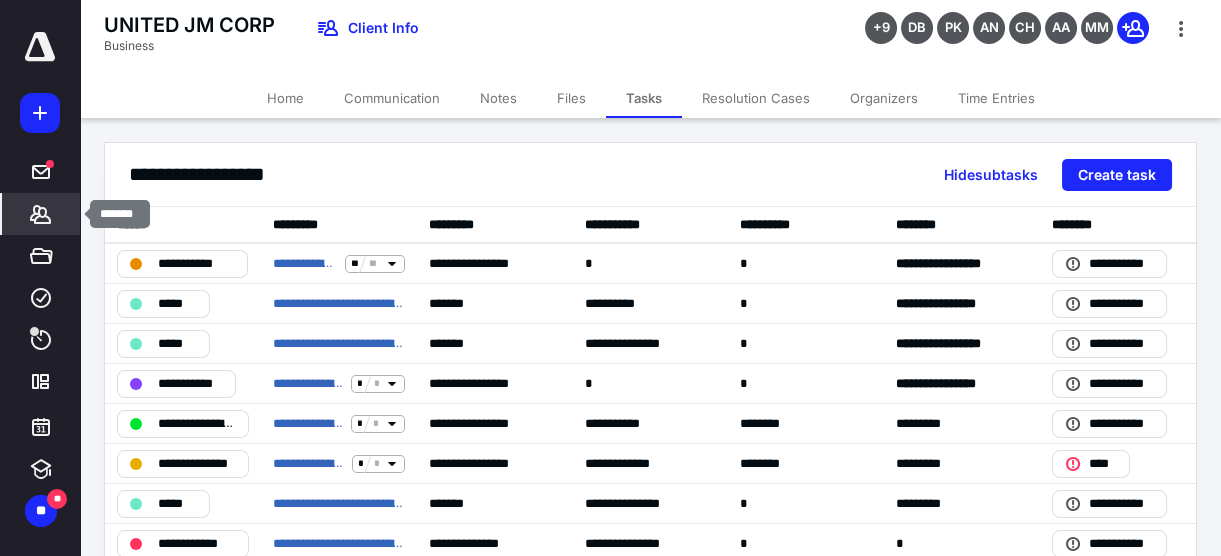 click on "*******" at bounding box center [41, 214] 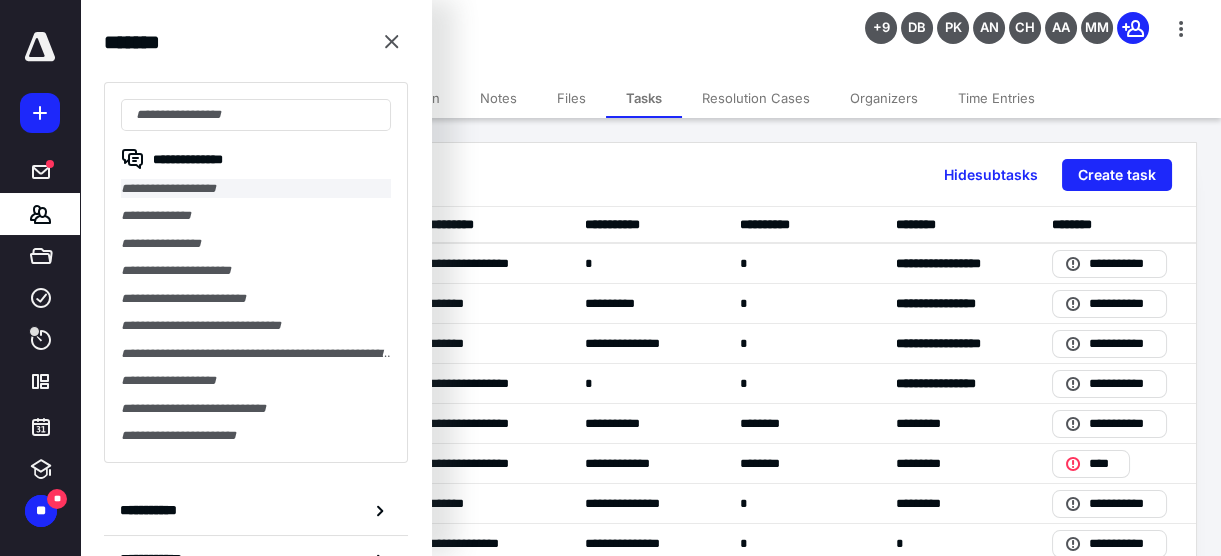 click on "**********" at bounding box center (256, 188) 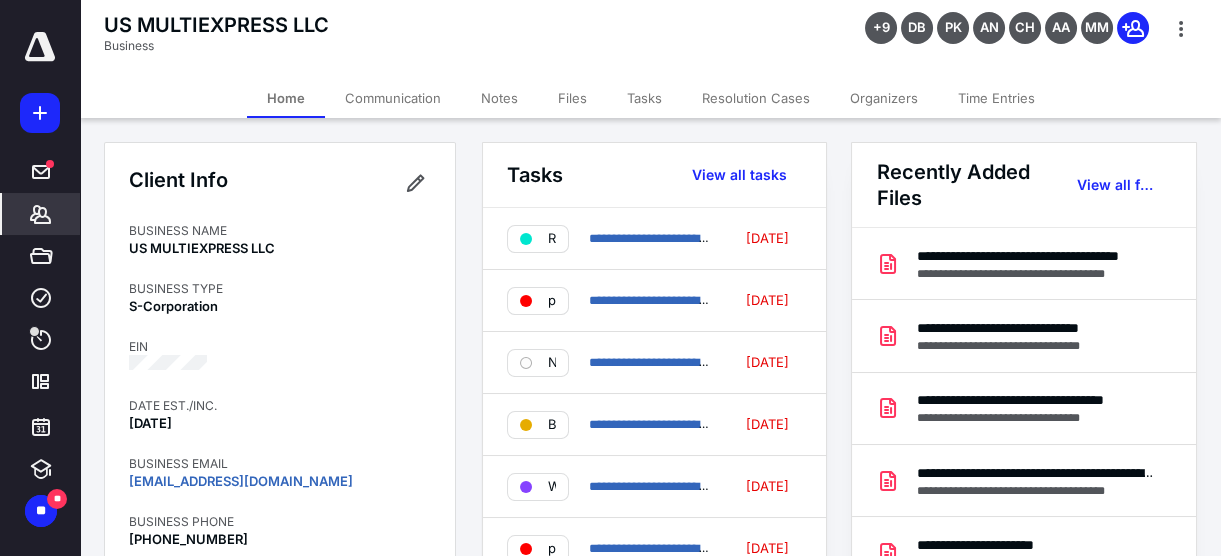 click on "Tasks" at bounding box center (644, 98) 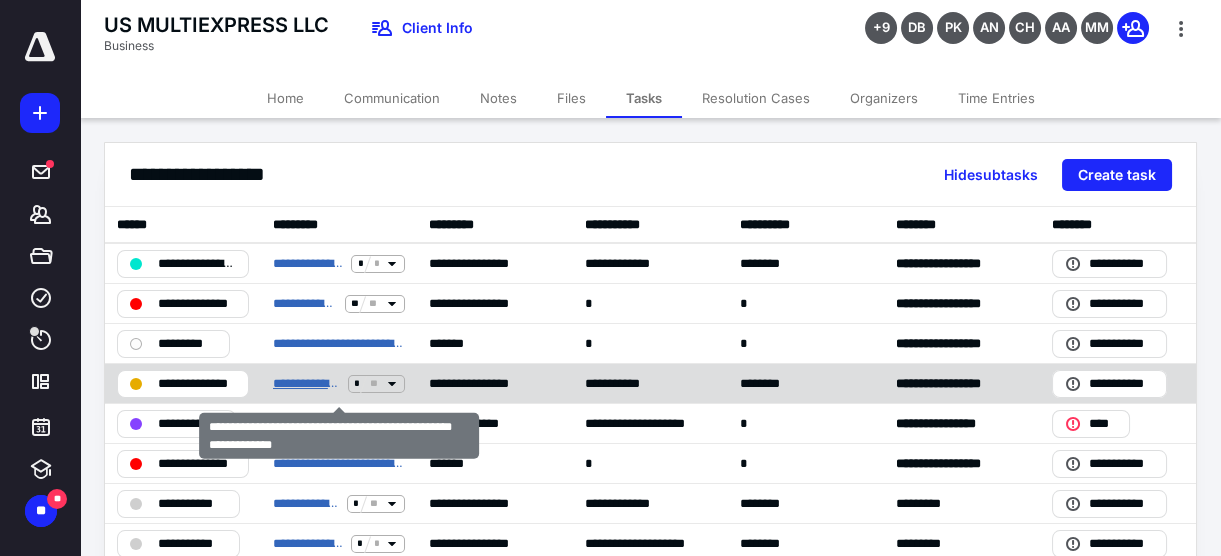click on "**********" at bounding box center [306, 383] 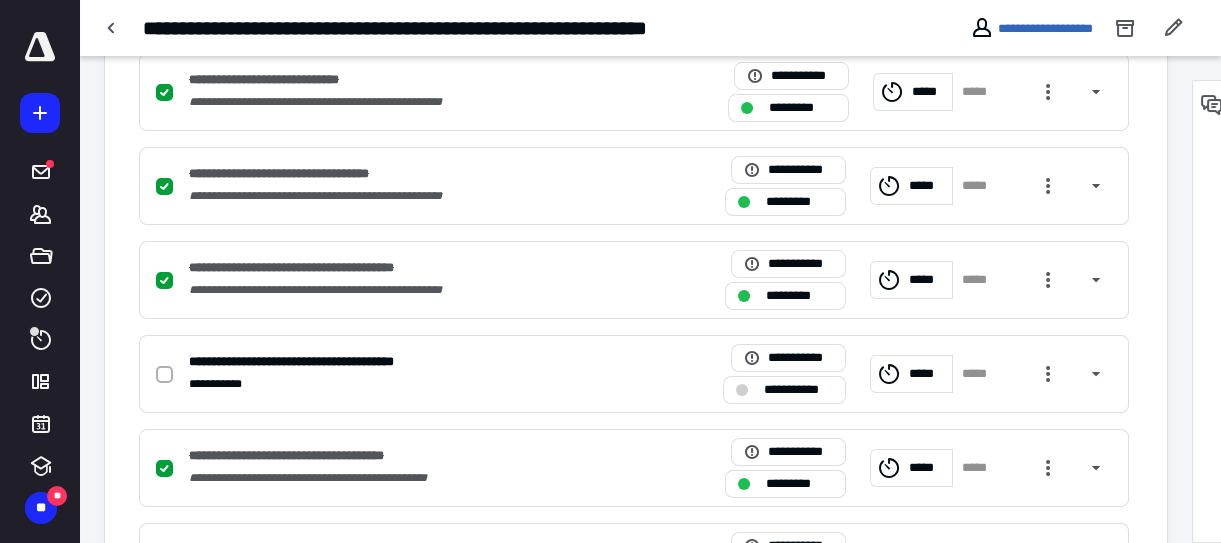 scroll, scrollTop: 909, scrollLeft: 0, axis: vertical 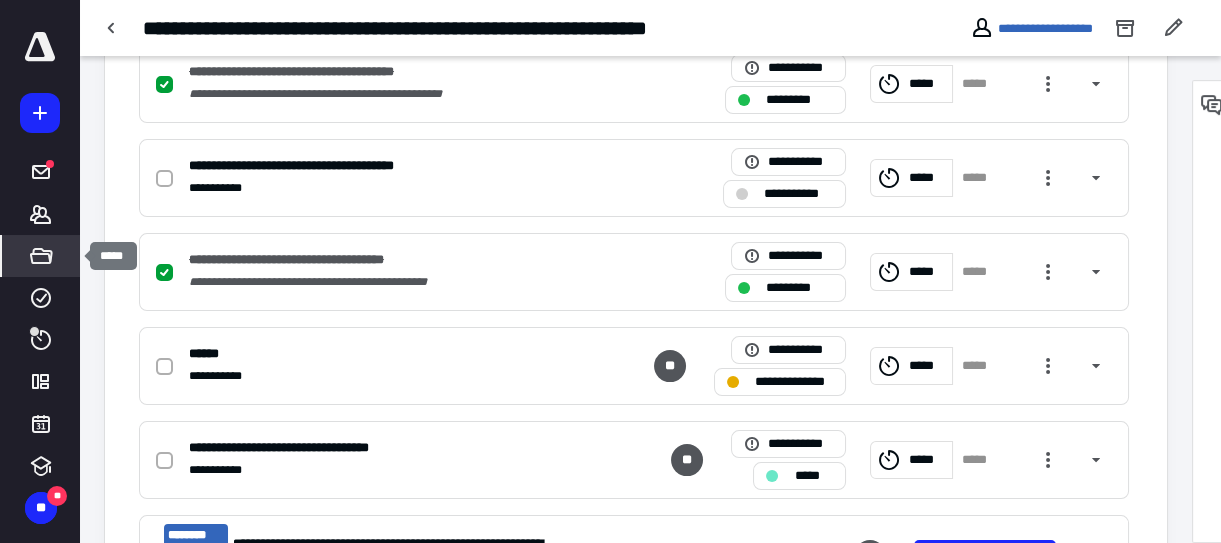 click 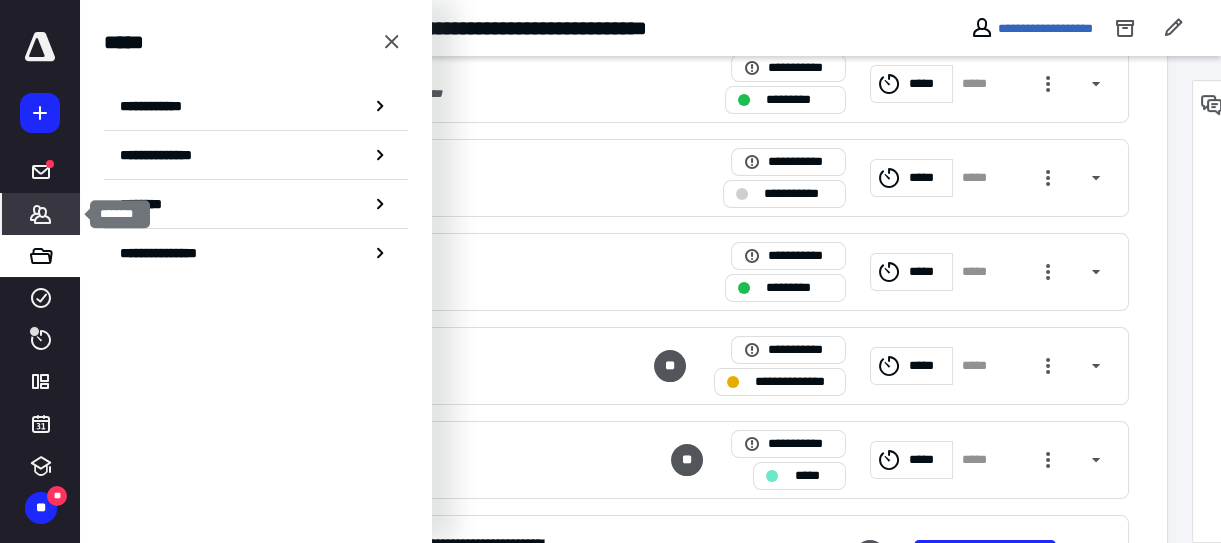 click 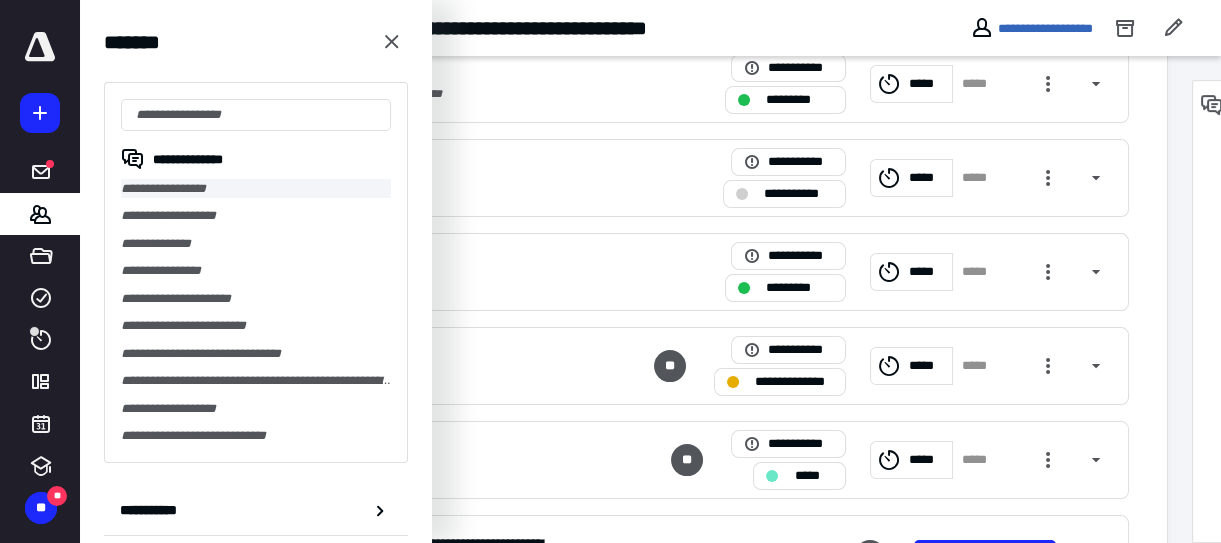 click on "**********" at bounding box center [256, 188] 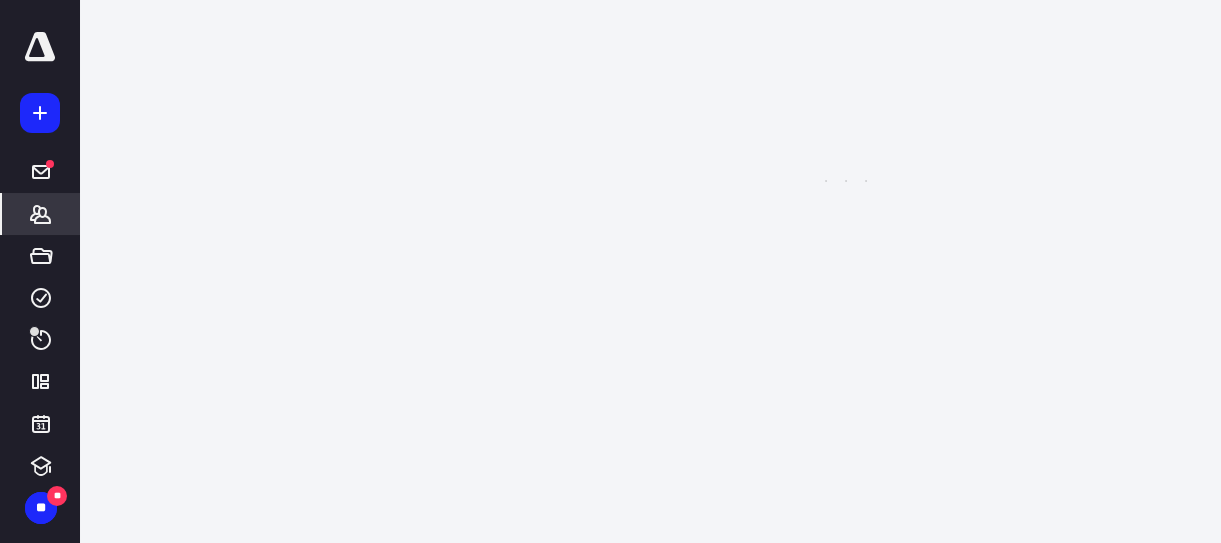 scroll, scrollTop: 0, scrollLeft: 0, axis: both 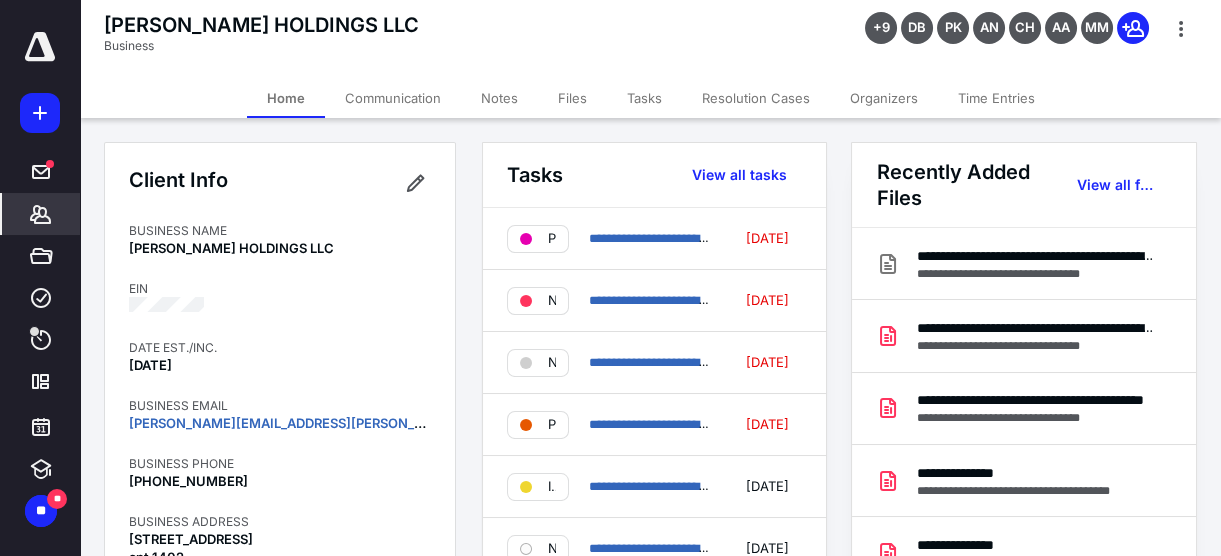click on "Tasks" at bounding box center [644, 98] 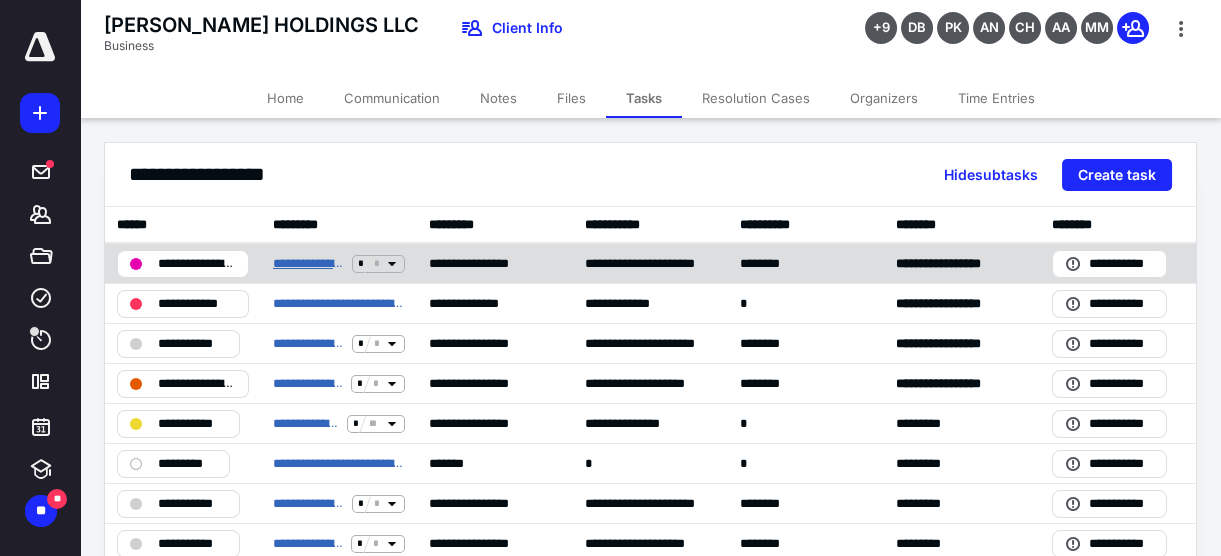 click on "**********" at bounding box center [308, 263] 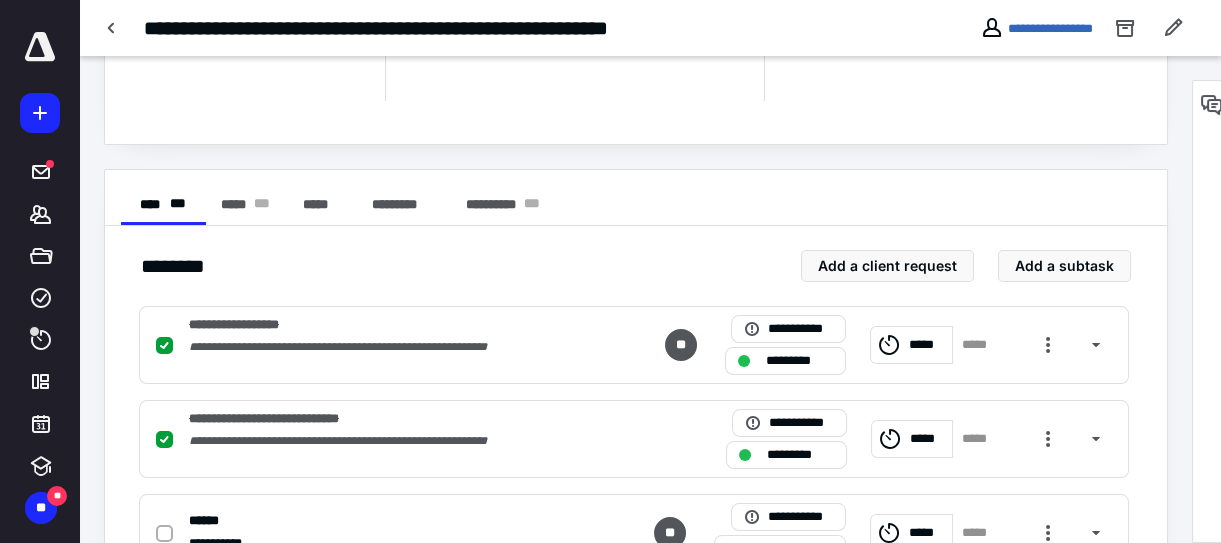 scroll, scrollTop: 454, scrollLeft: 0, axis: vertical 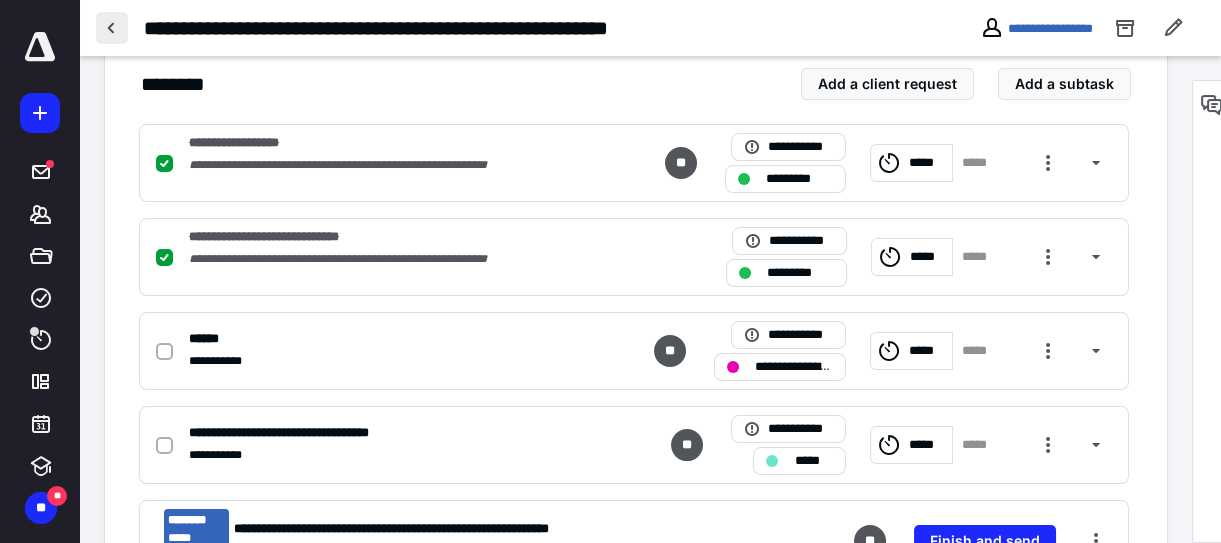click at bounding box center (112, 28) 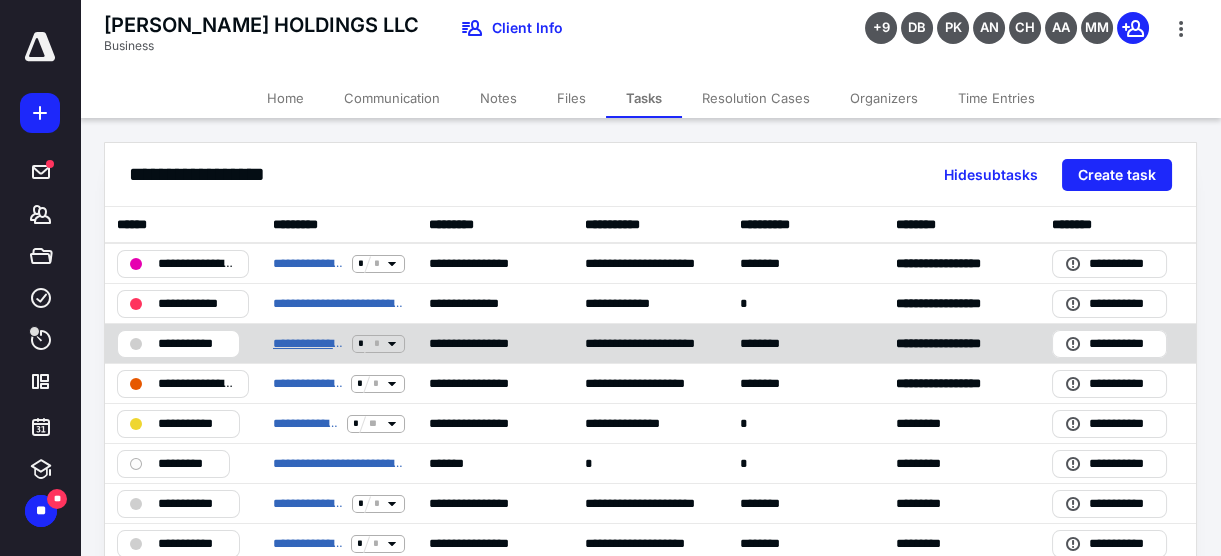 click on "**********" at bounding box center [308, 343] 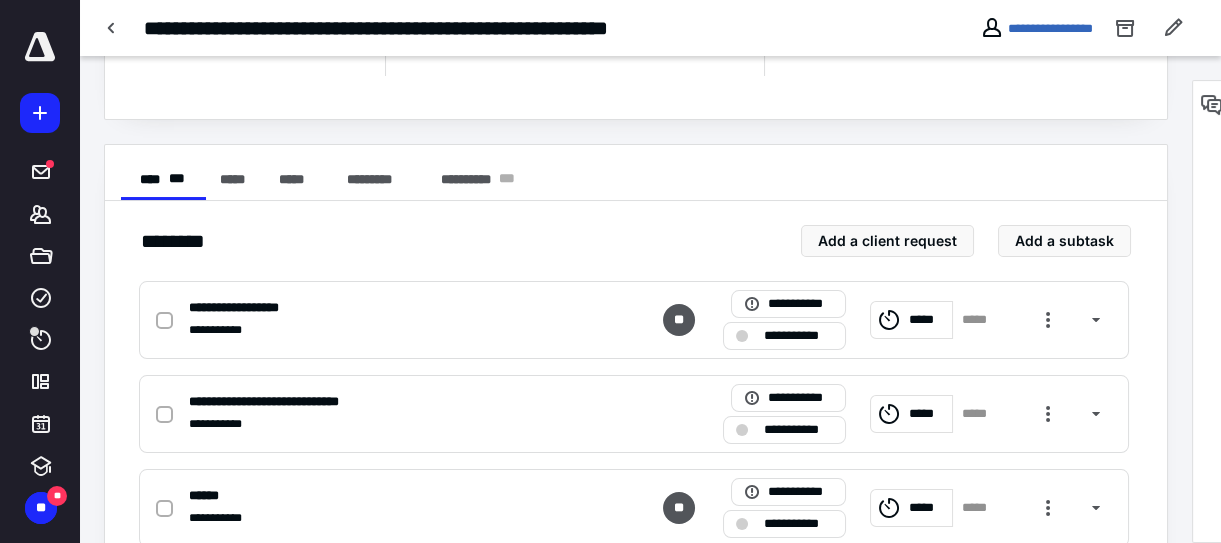 scroll, scrollTop: 454, scrollLeft: 0, axis: vertical 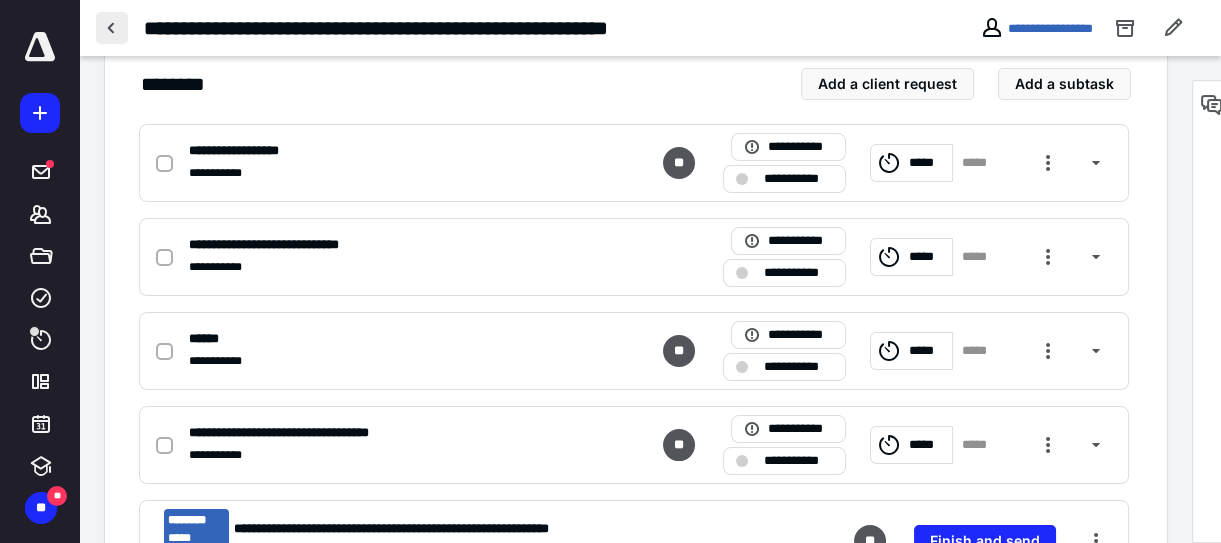 click at bounding box center (112, 28) 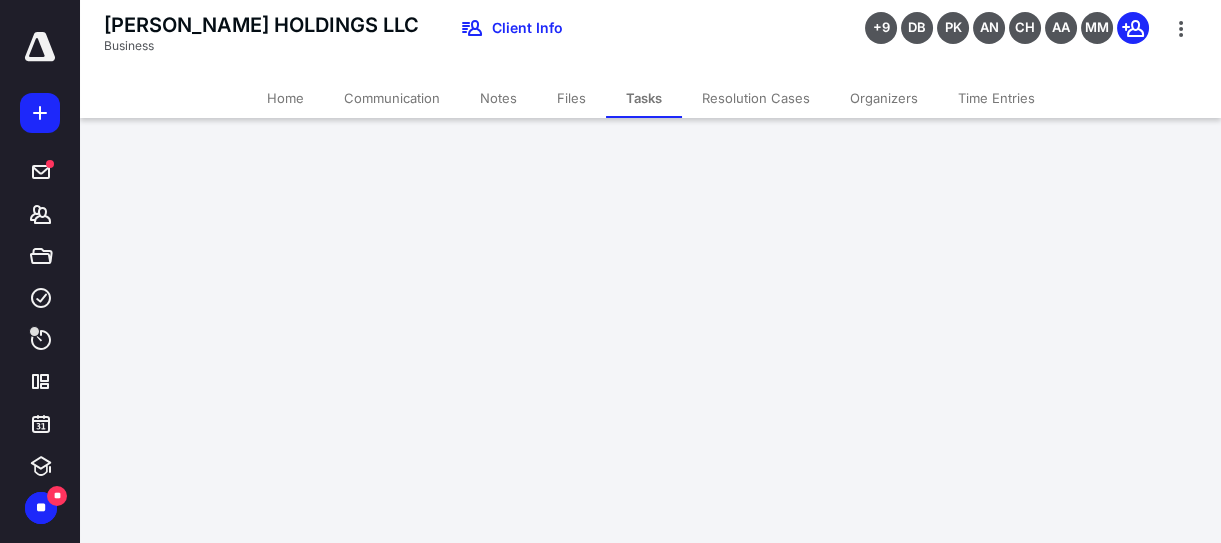scroll, scrollTop: 0, scrollLeft: 0, axis: both 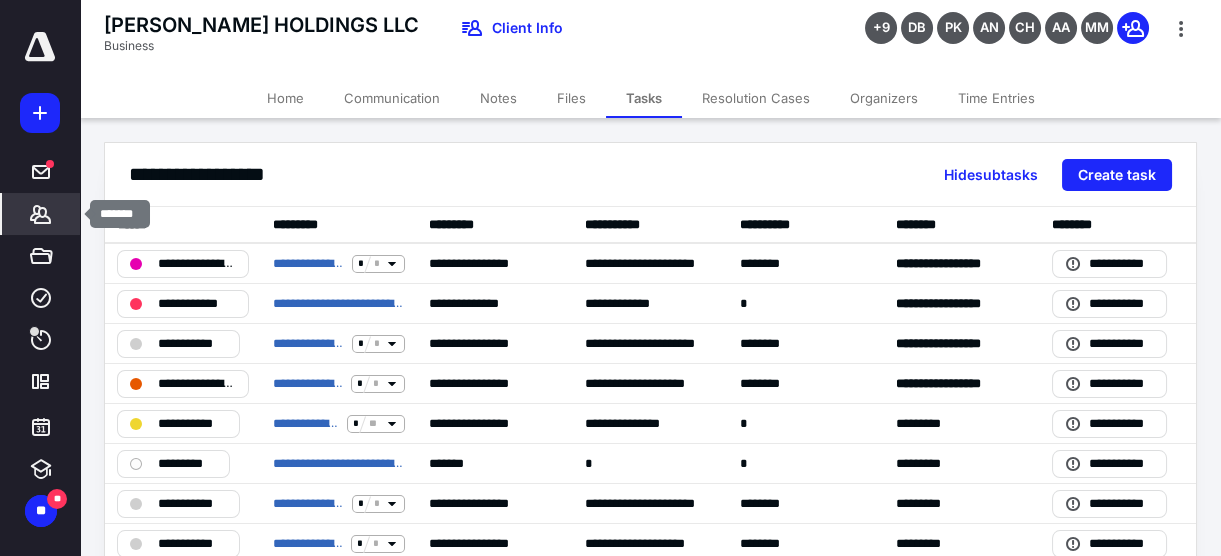 click 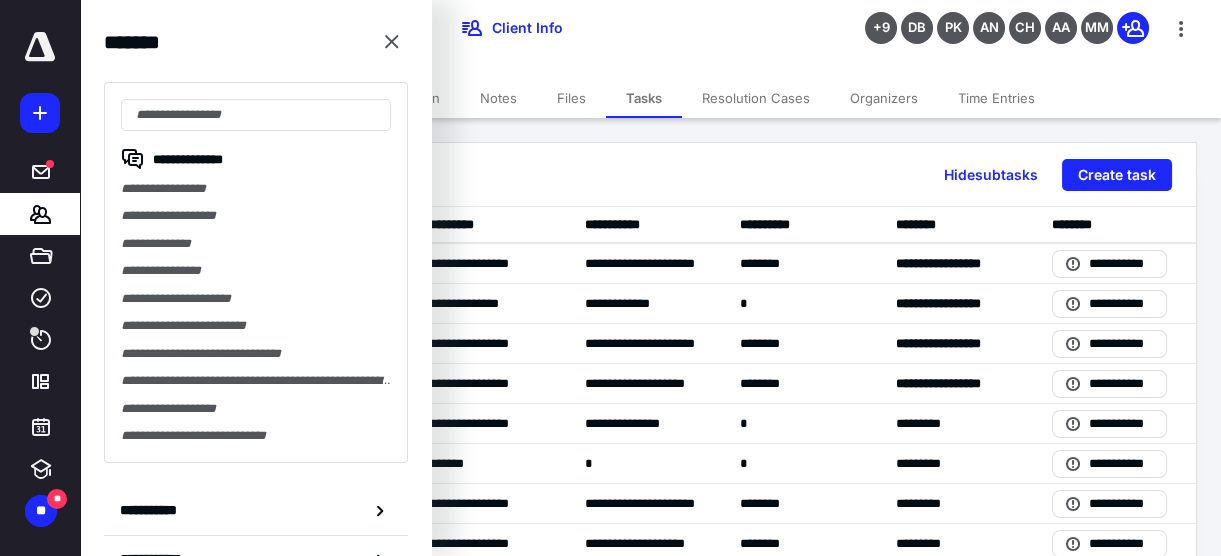 click on "[PERSON_NAME] HOLDINGS LLC Business Client Info +9 DB PK AN CH AA MM" at bounding box center (650, 39) 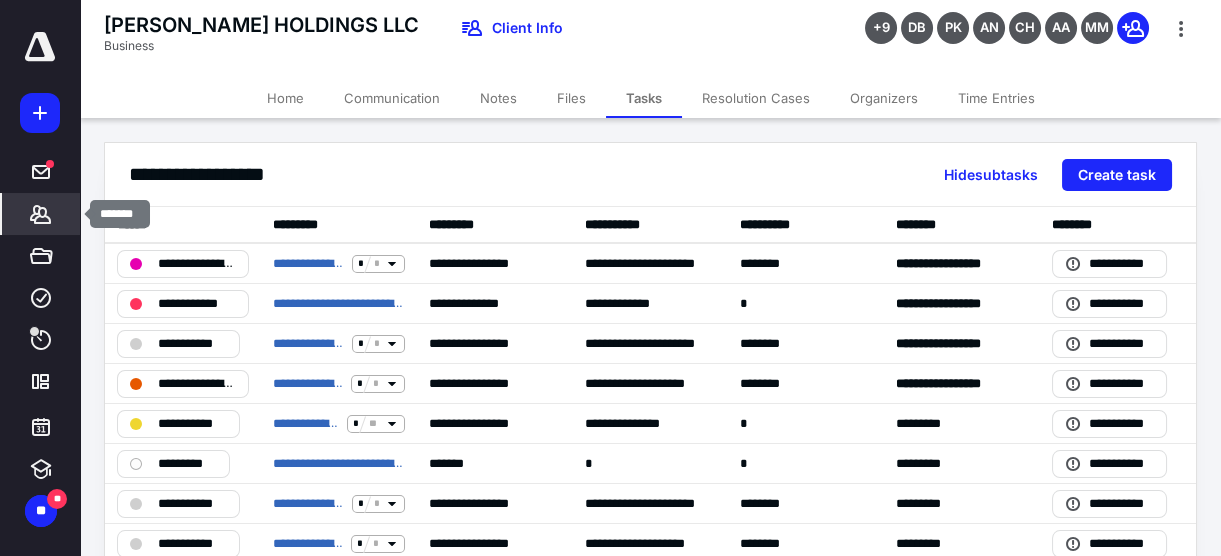 click on "*******" at bounding box center (41, 214) 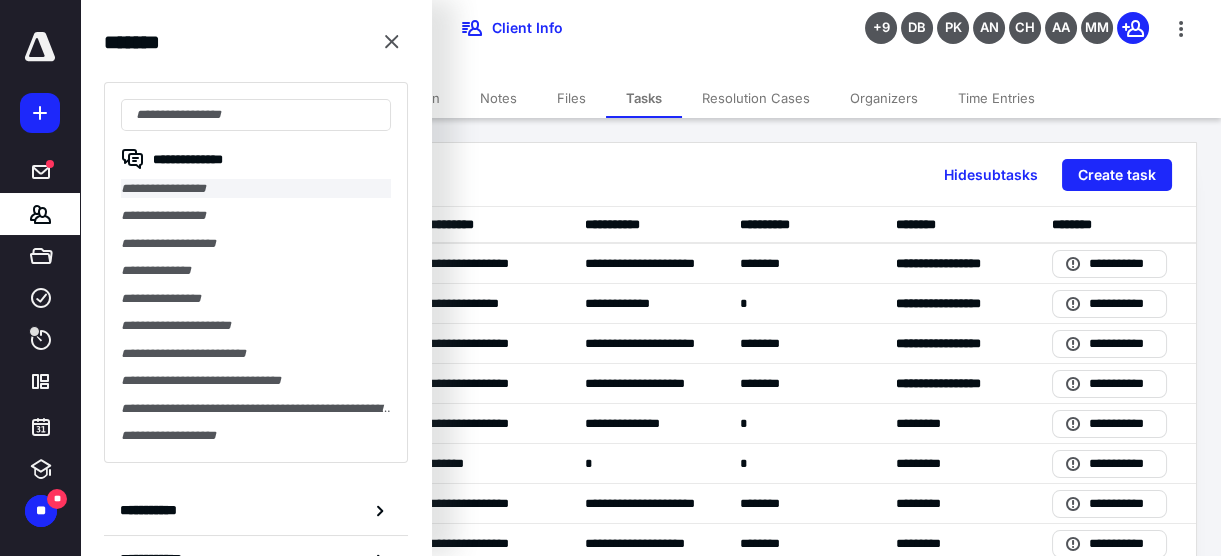 click on "**********" at bounding box center [256, 188] 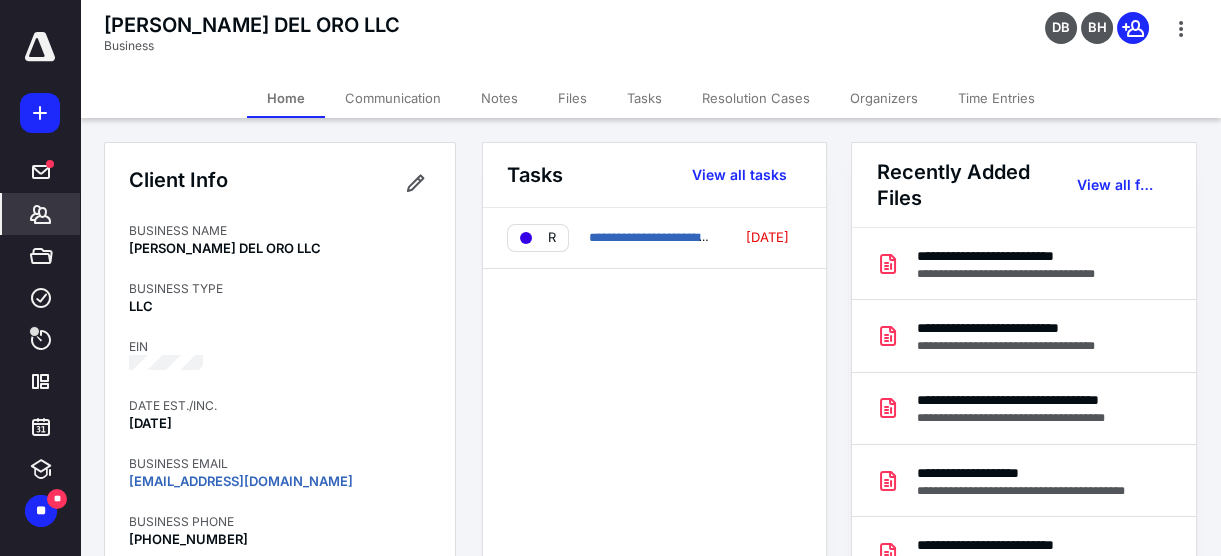 click on "Tasks" at bounding box center [644, 98] 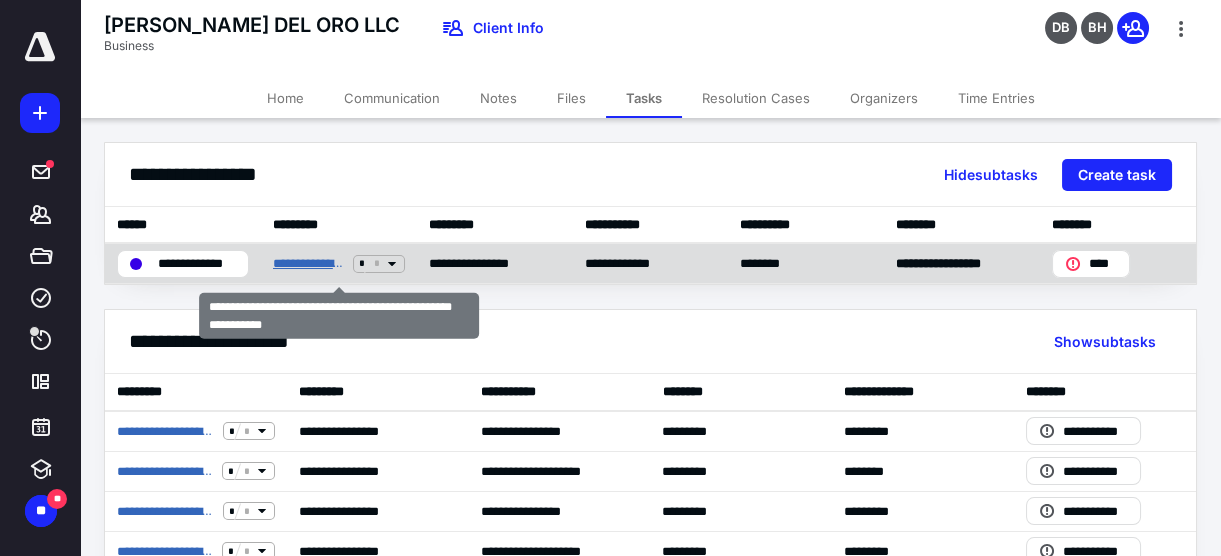 click on "**********" at bounding box center (309, 263) 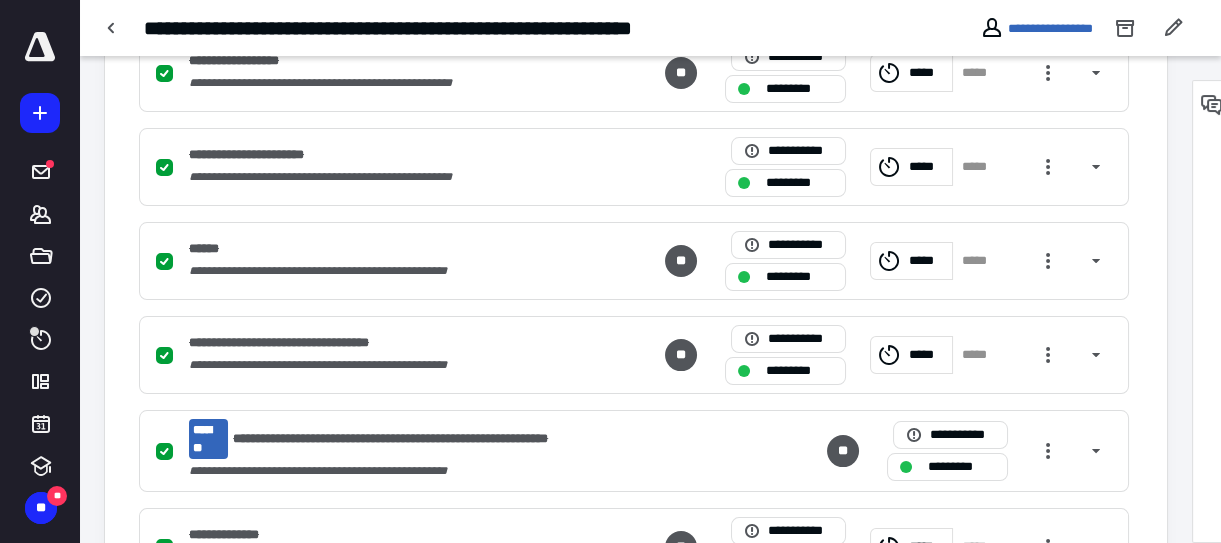 scroll, scrollTop: 545, scrollLeft: 0, axis: vertical 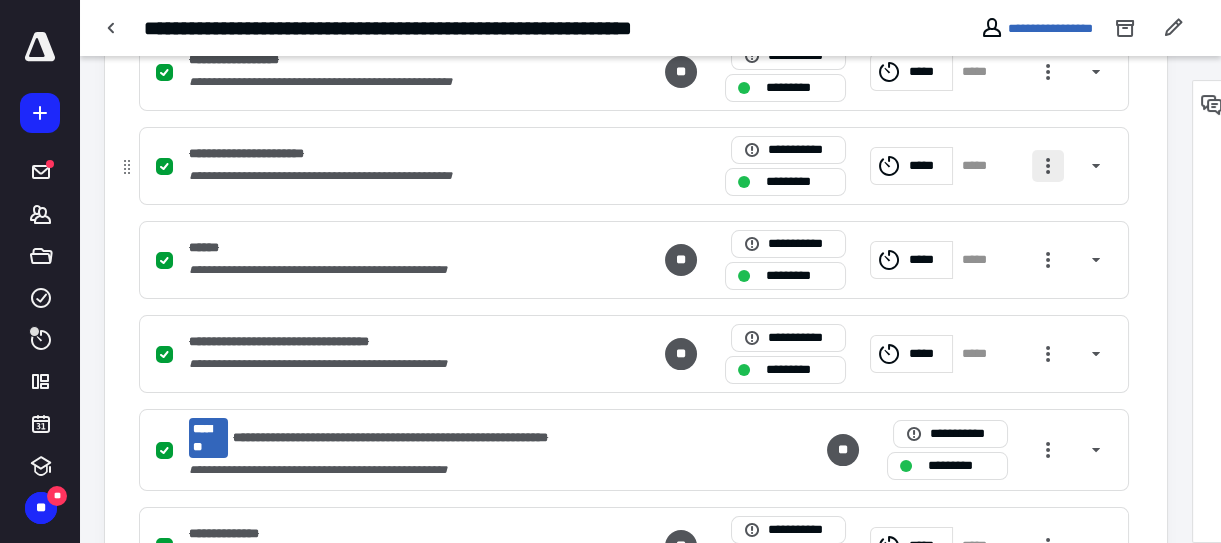 click at bounding box center (1048, 166) 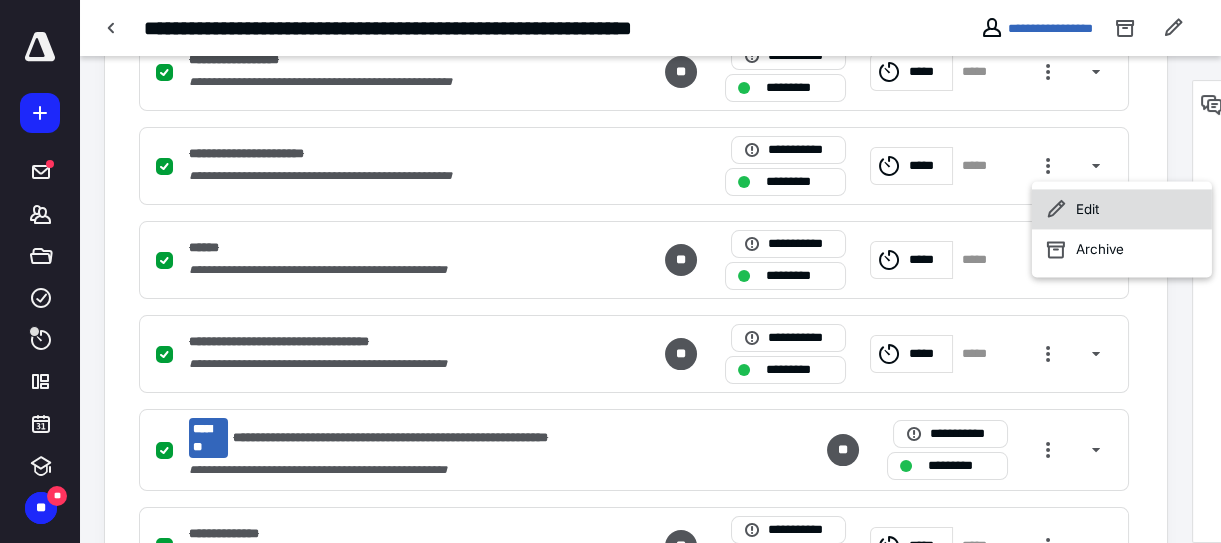 click on "Edit" at bounding box center [1122, 209] 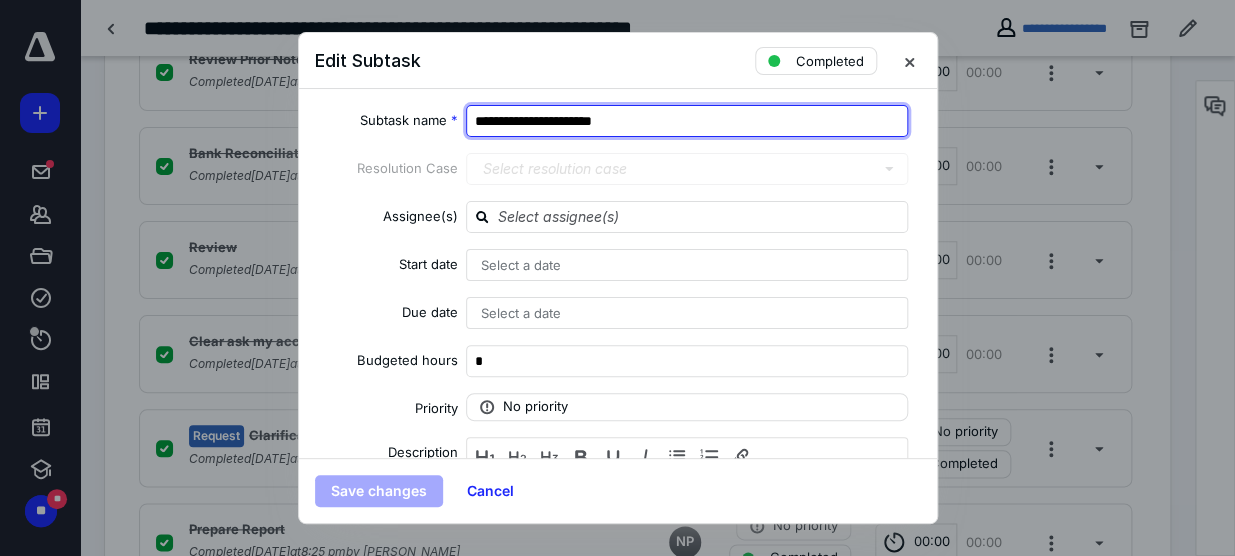 drag, startPoint x: 648, startPoint y: 128, endPoint x: 607, endPoint y: 126, distance: 41.04875 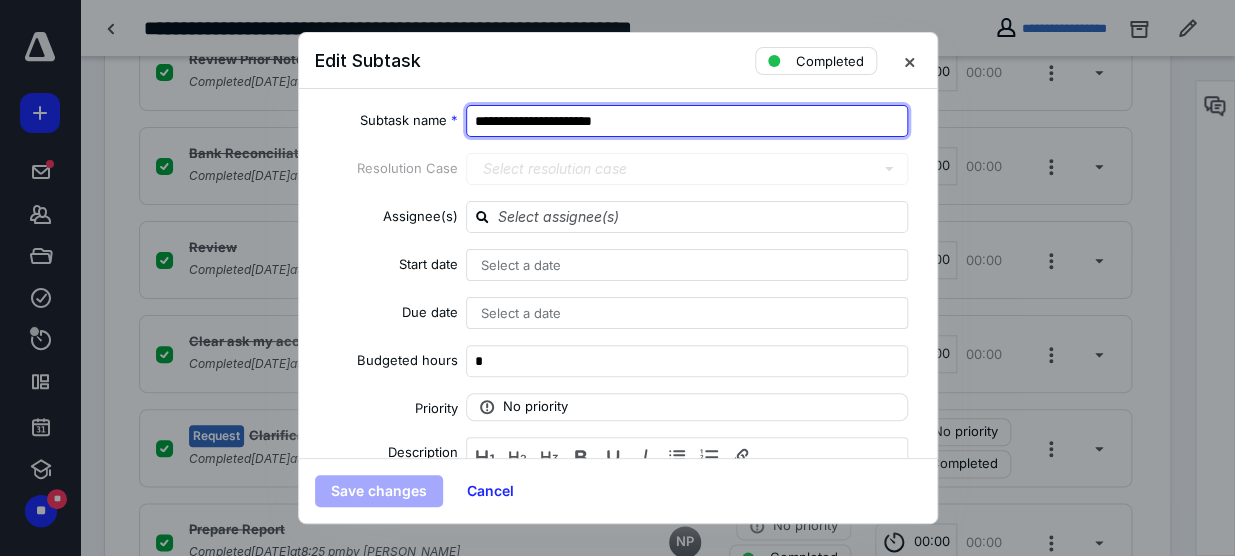 click on "**********" at bounding box center [687, 121] 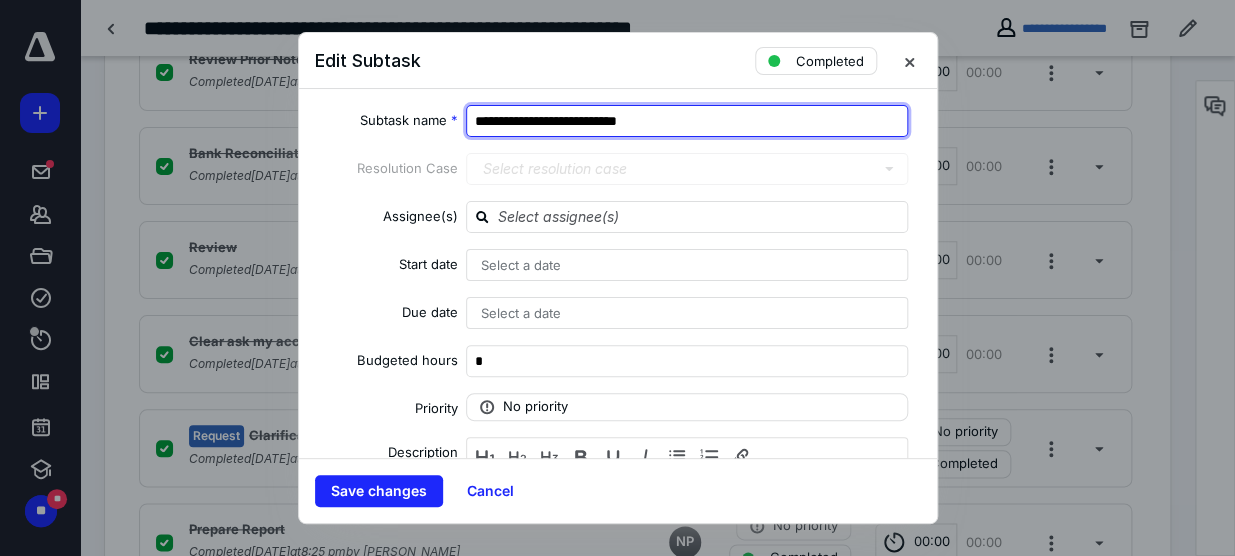 drag, startPoint x: 630, startPoint y: 118, endPoint x: 605, endPoint y: 118, distance: 25 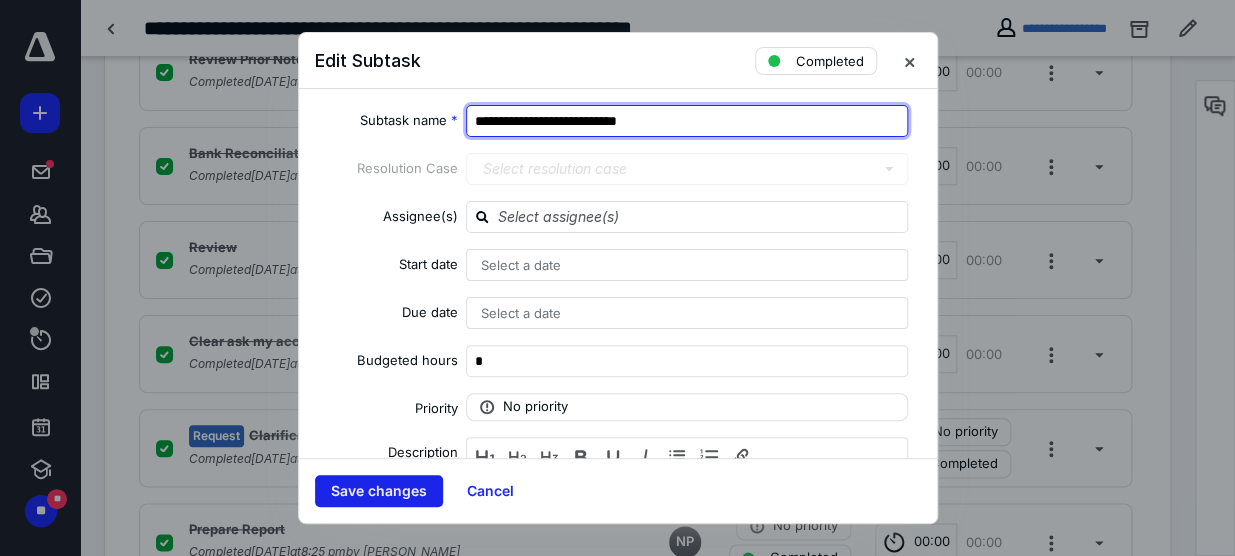 type on "**********" 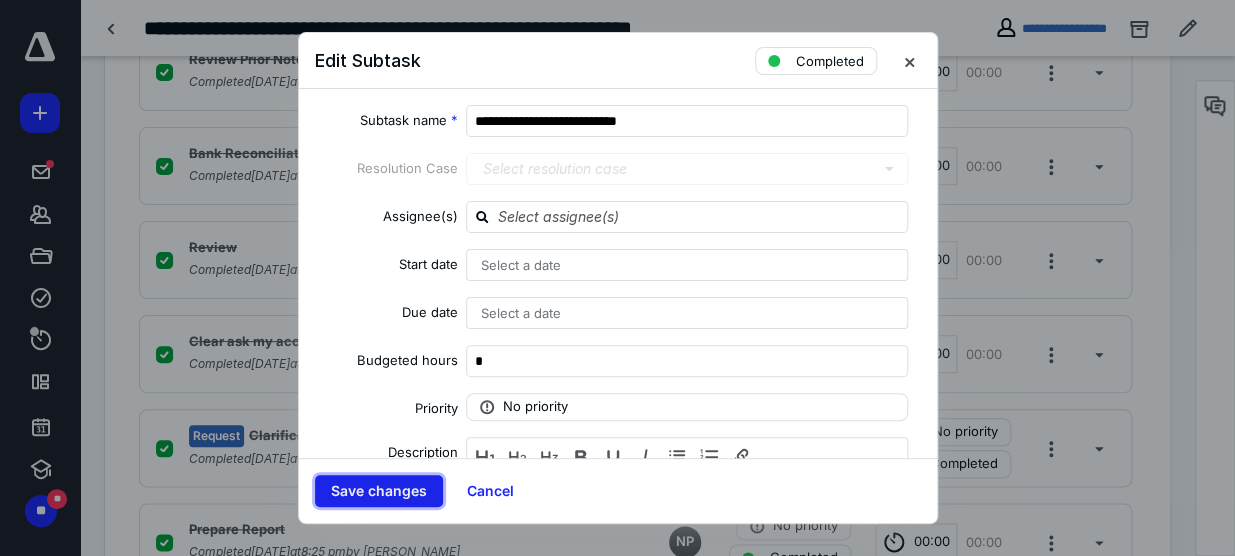 click on "Save changes" at bounding box center (379, 491) 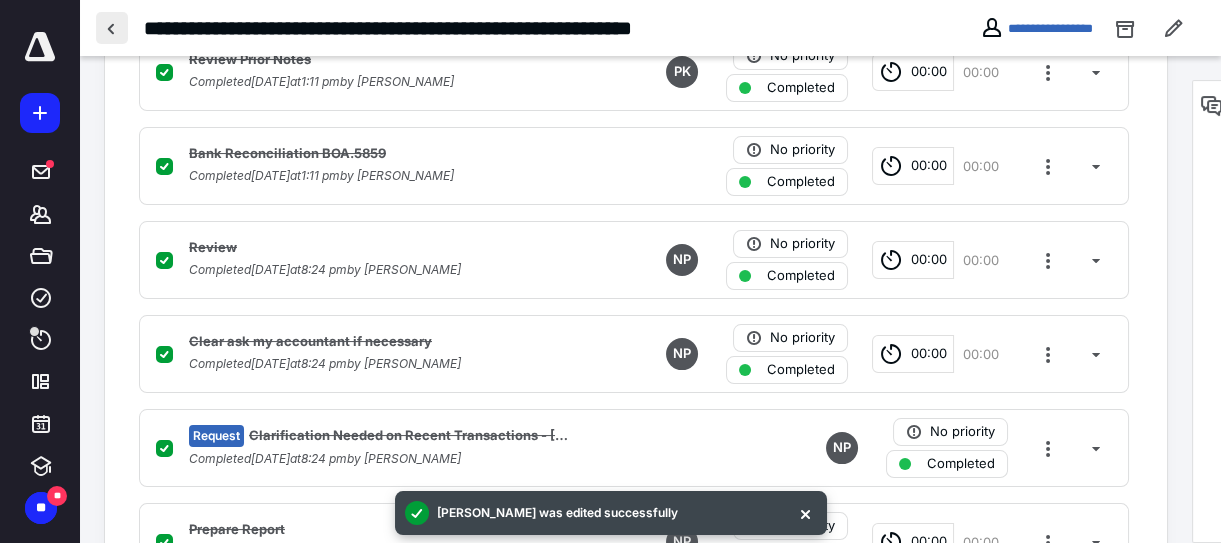 click at bounding box center [112, 28] 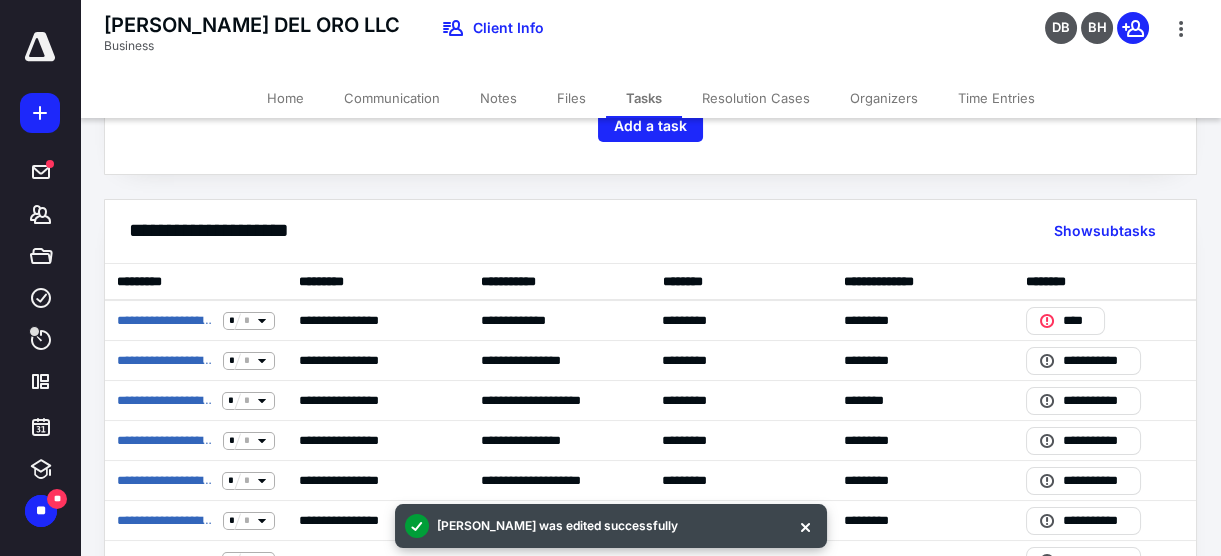scroll, scrollTop: 363, scrollLeft: 0, axis: vertical 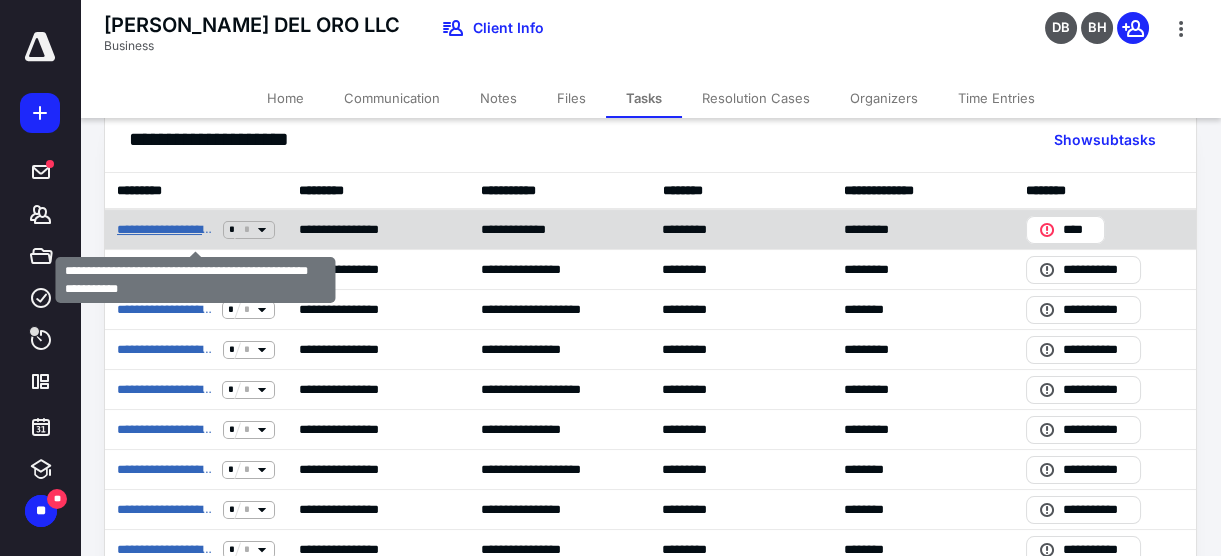 click on "**********" at bounding box center [166, 229] 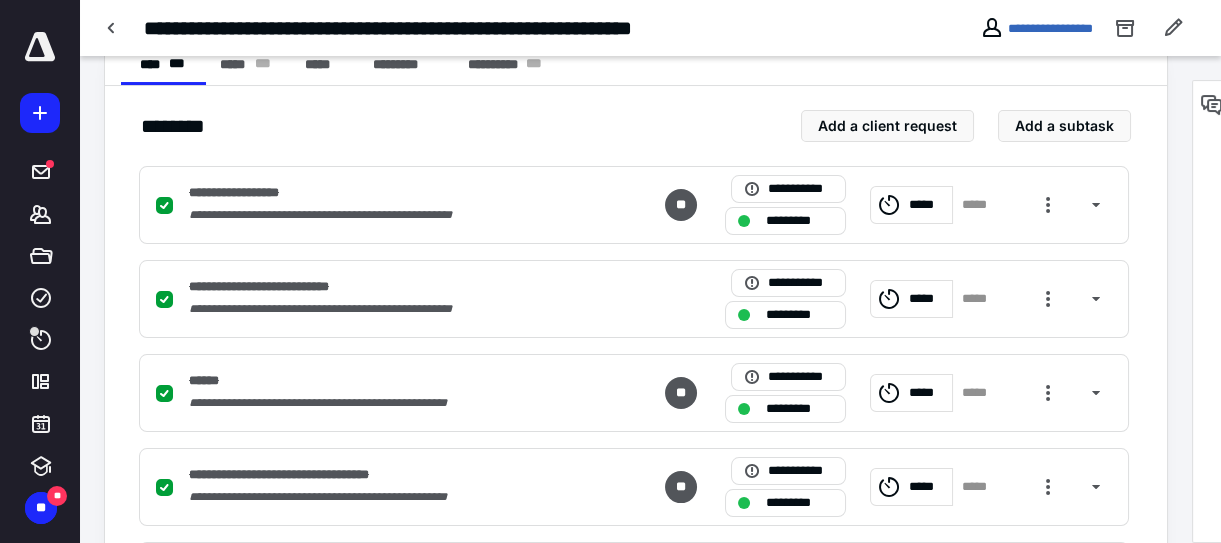 scroll, scrollTop: 454, scrollLeft: 0, axis: vertical 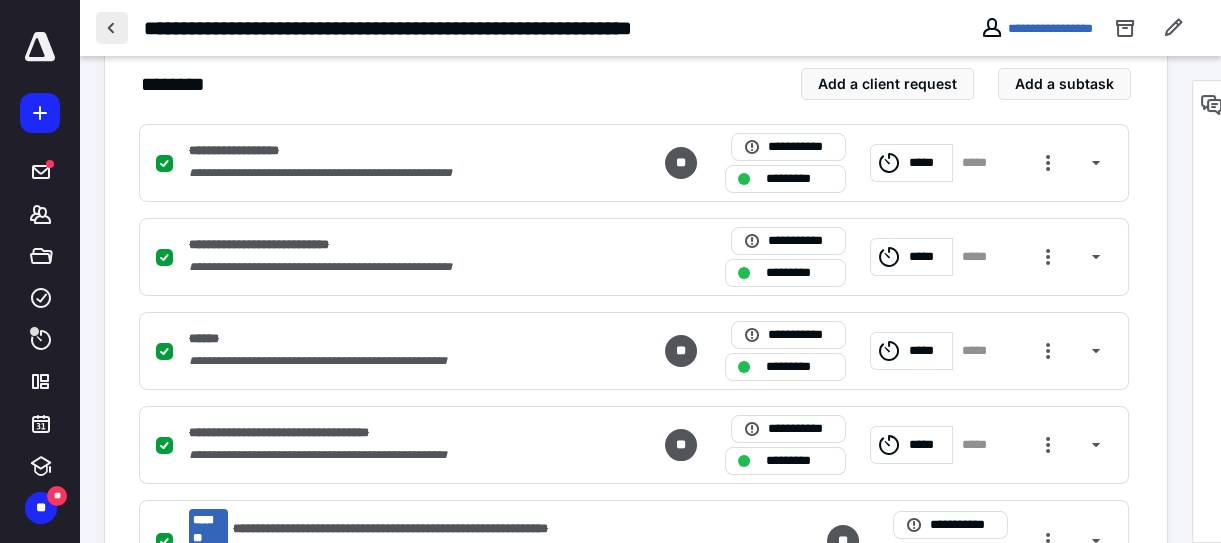 click at bounding box center (112, 28) 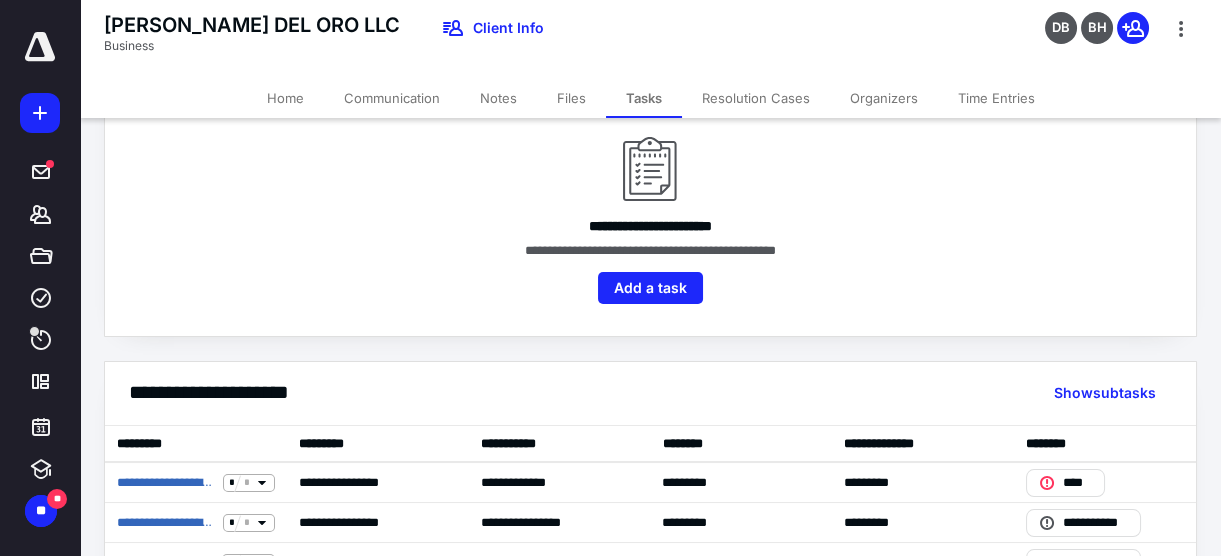 scroll, scrollTop: 181, scrollLeft: 0, axis: vertical 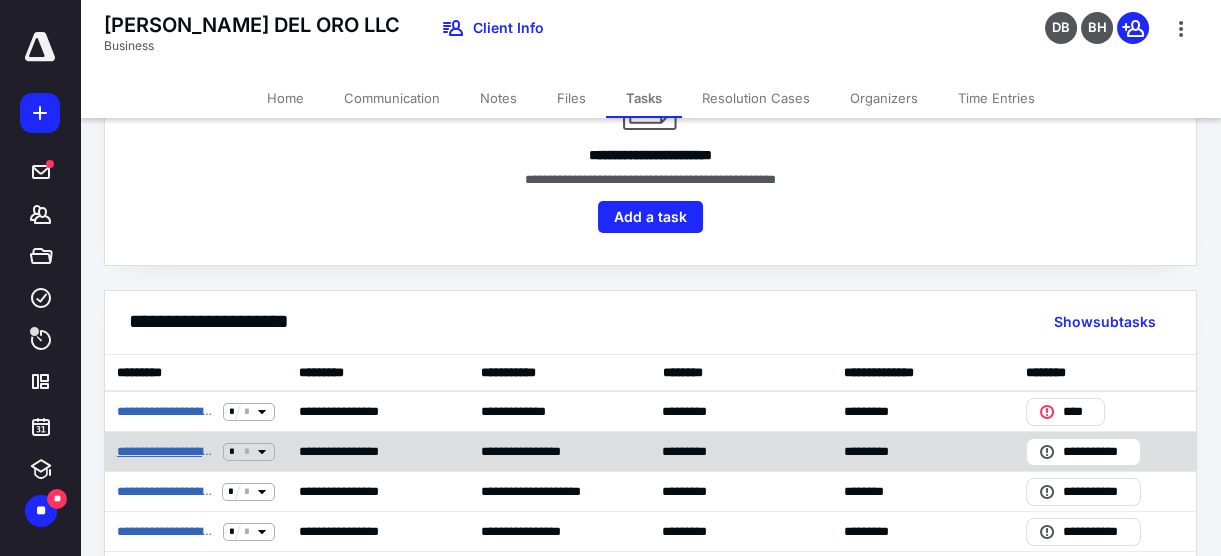 click on "**********" at bounding box center (166, 451) 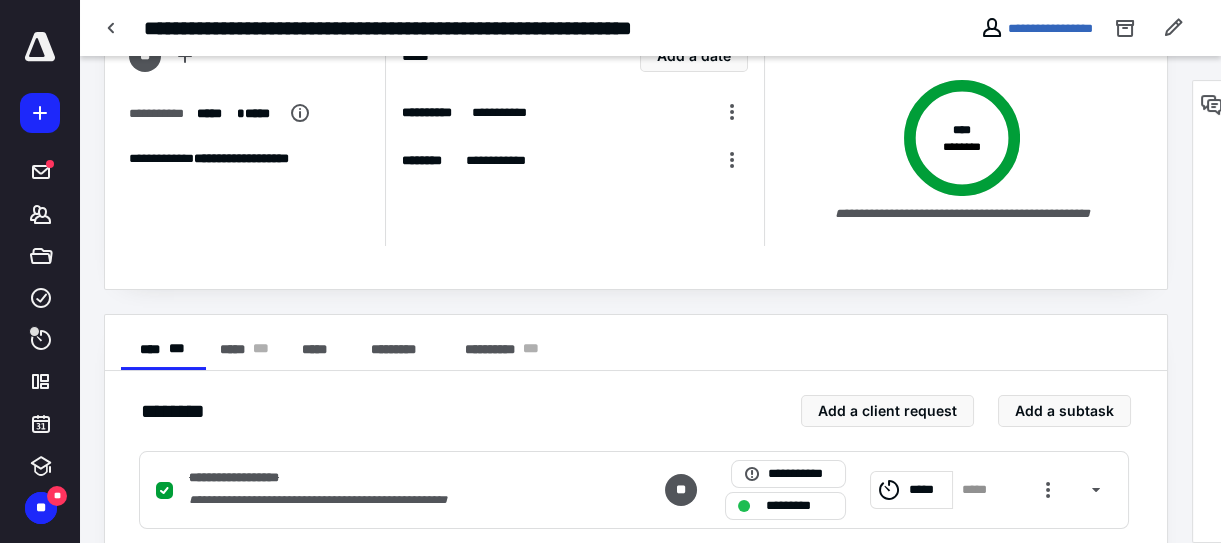 scroll, scrollTop: 272, scrollLeft: 0, axis: vertical 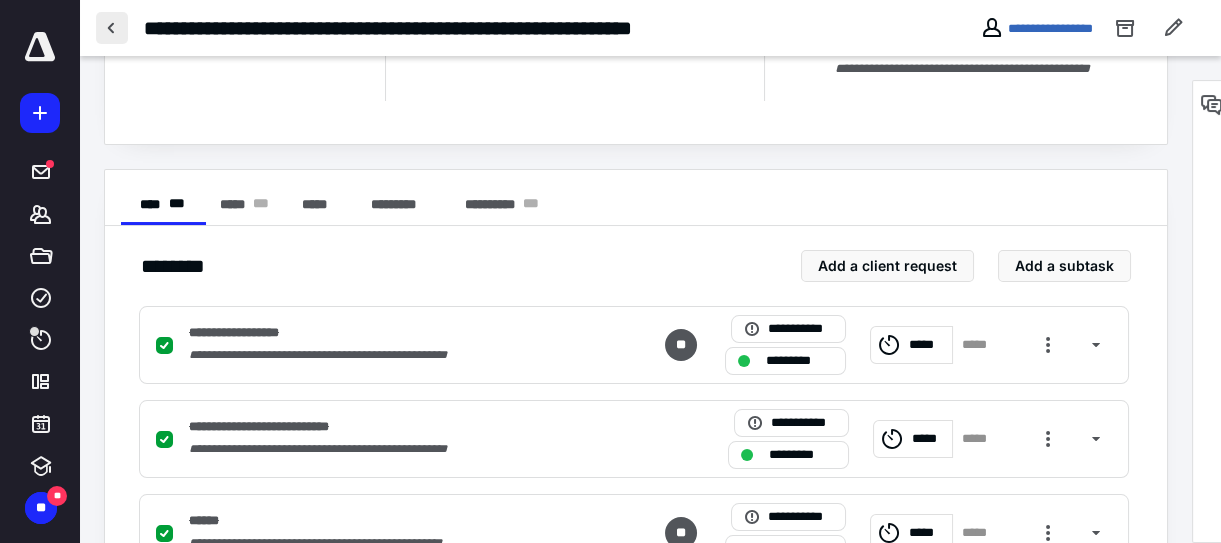 click at bounding box center (112, 28) 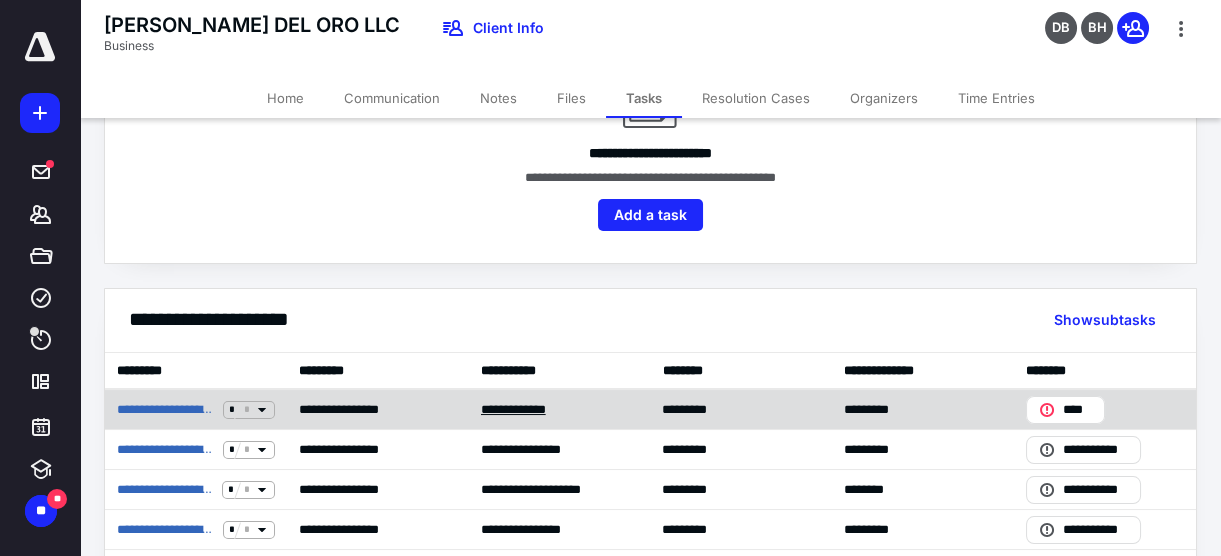 scroll, scrollTop: 272, scrollLeft: 0, axis: vertical 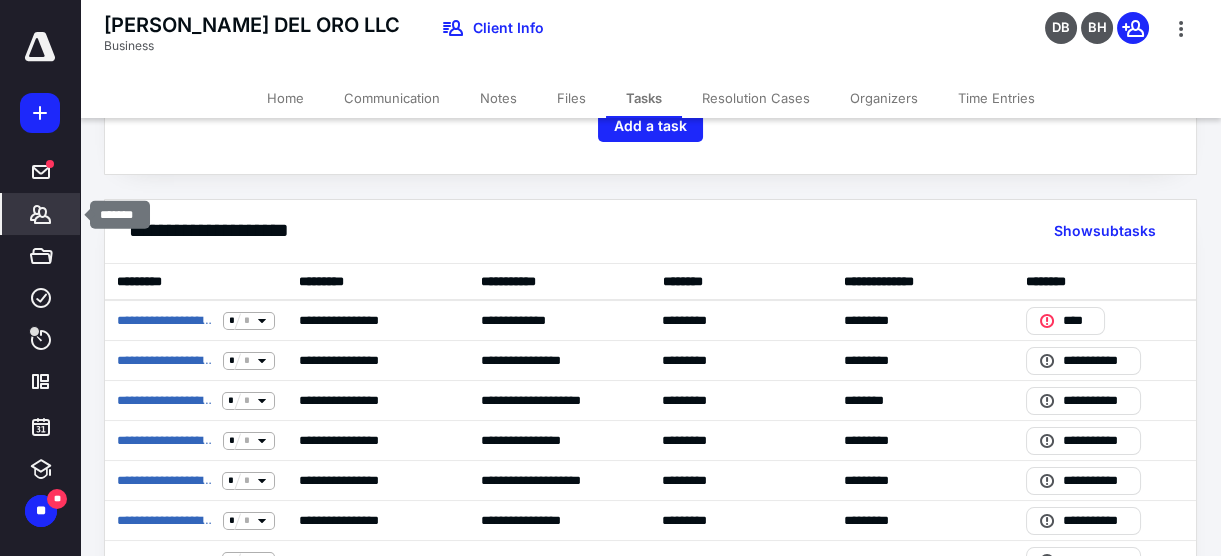 click on "*******" at bounding box center [41, 214] 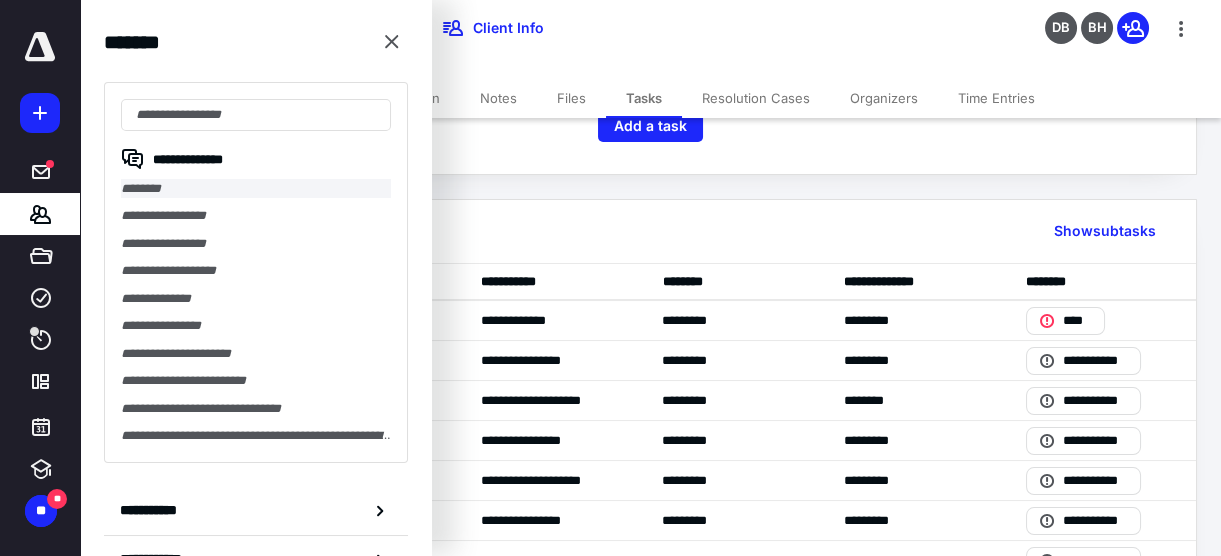 click on "********" at bounding box center (256, 188) 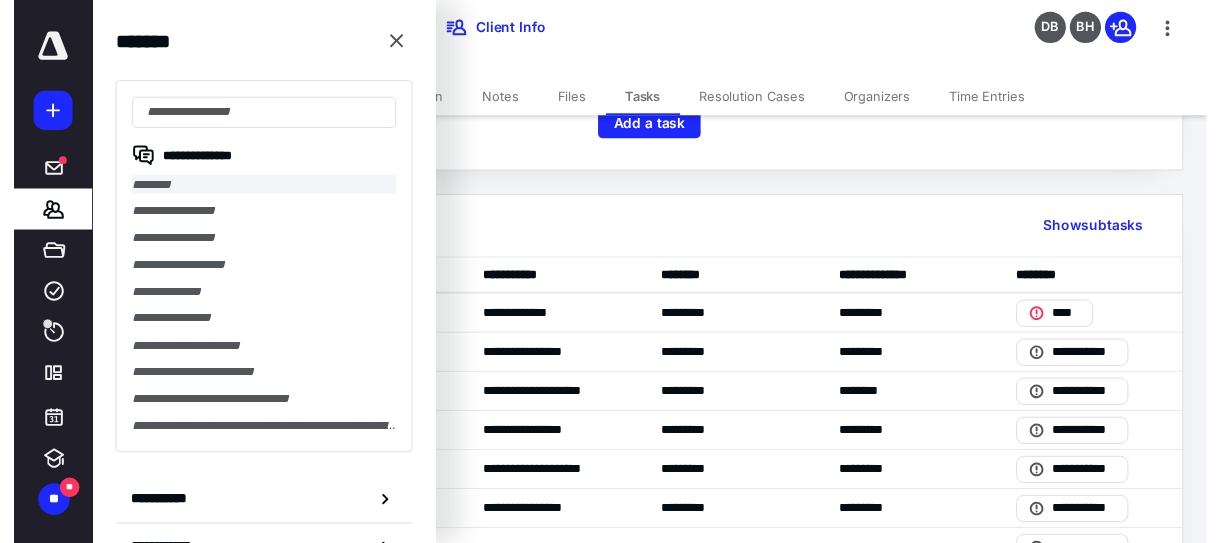 scroll, scrollTop: 0, scrollLeft: 0, axis: both 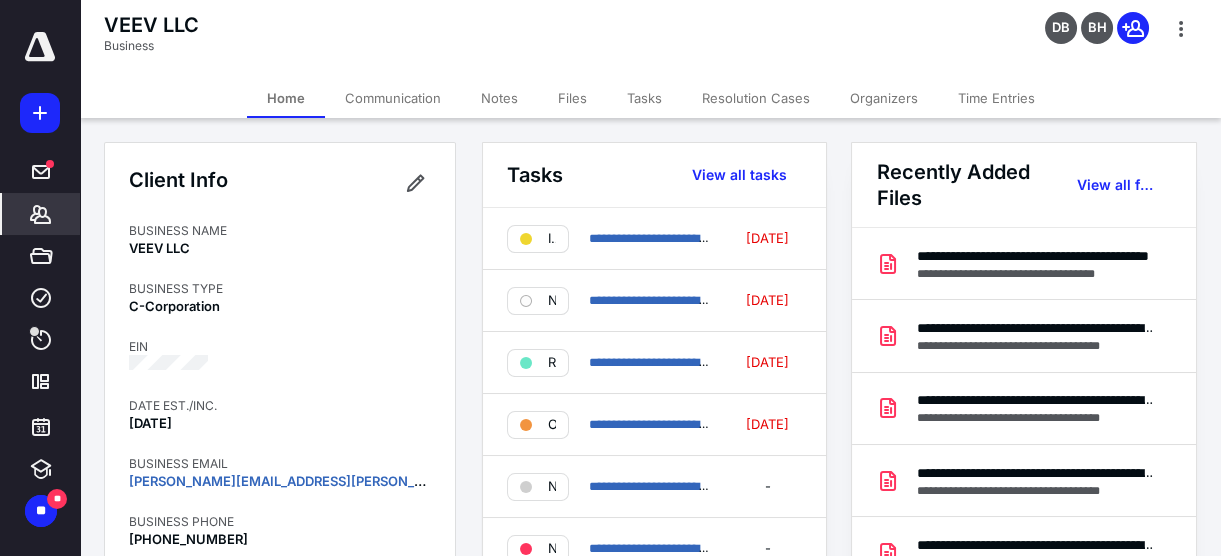 click on "Tasks" at bounding box center (644, 98) 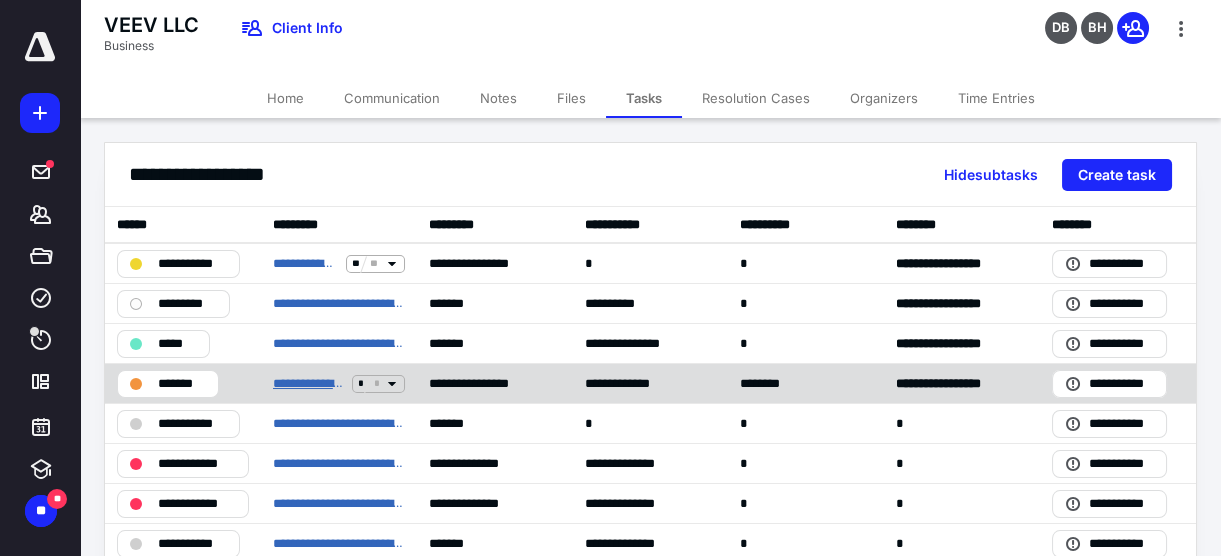 click on "**********" at bounding box center [308, 383] 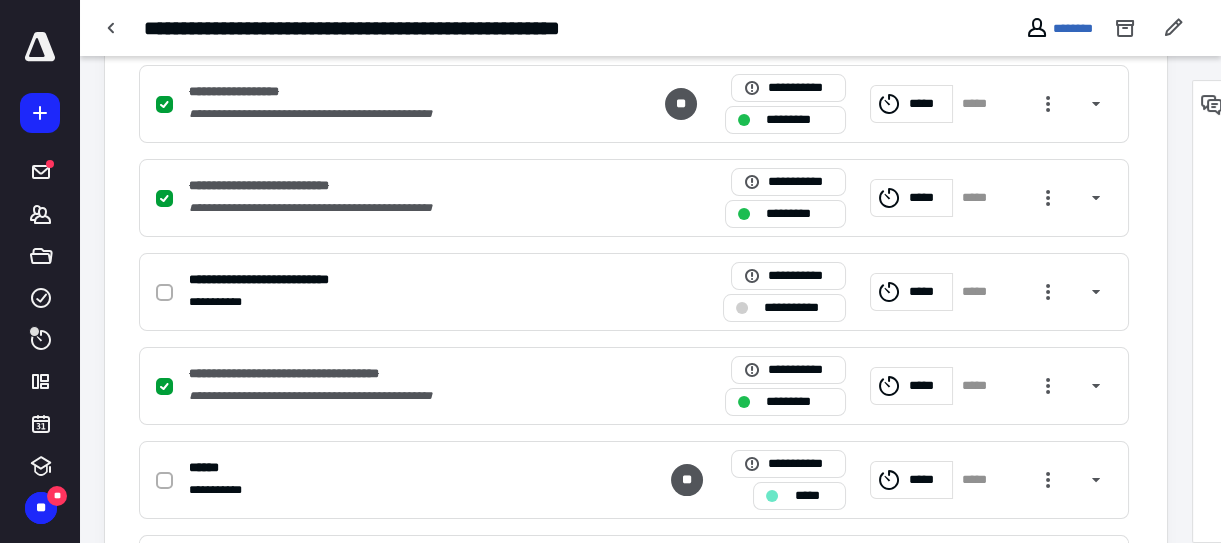 scroll, scrollTop: 545, scrollLeft: 0, axis: vertical 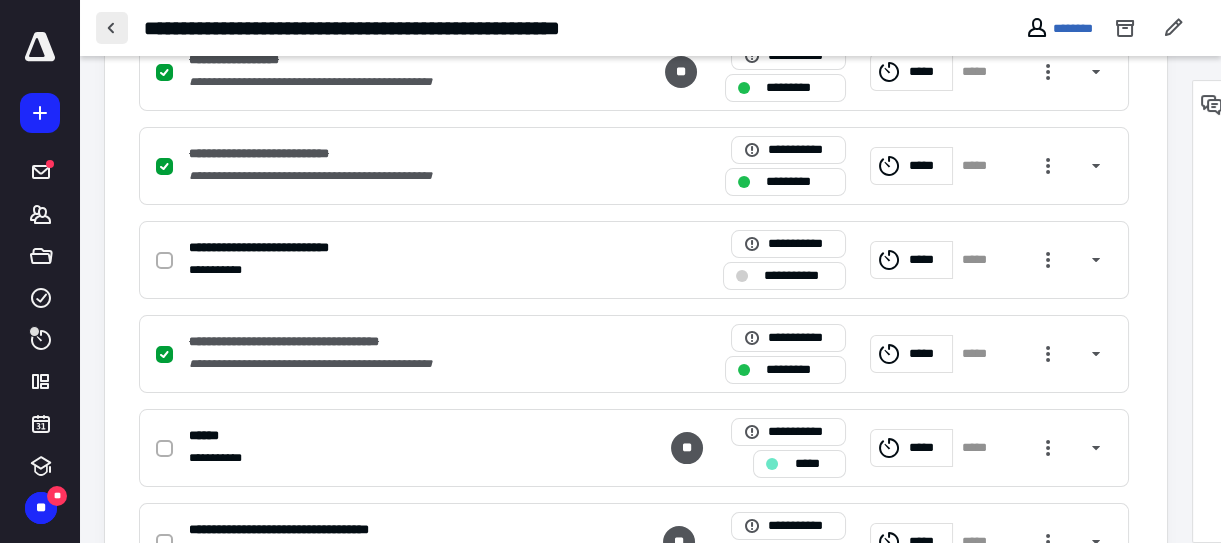 click at bounding box center [112, 28] 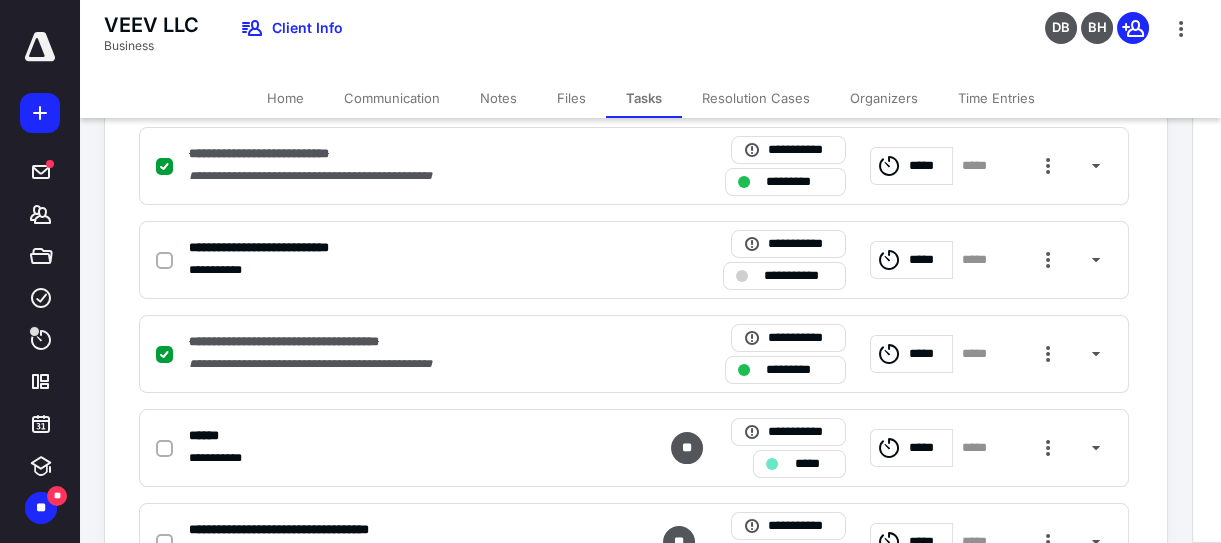 scroll, scrollTop: 0, scrollLeft: 0, axis: both 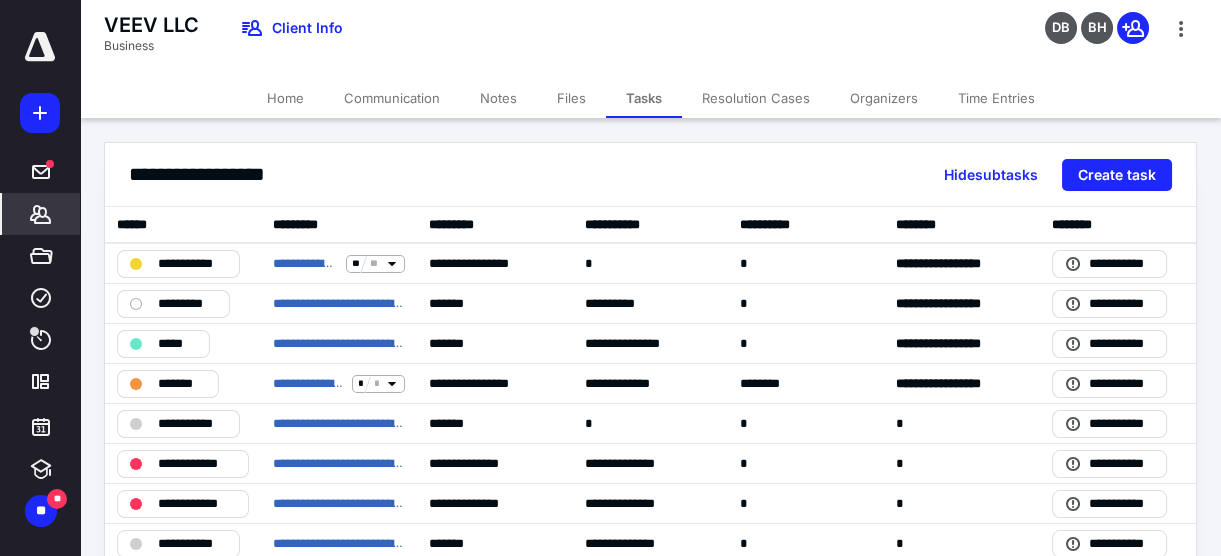 click 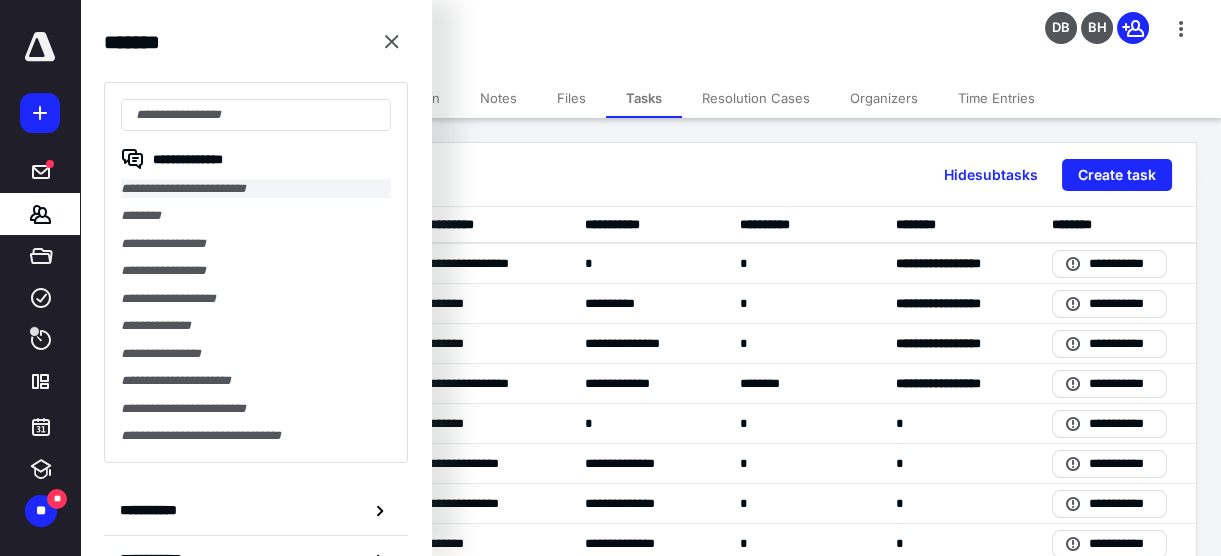 click on "**********" at bounding box center [256, 188] 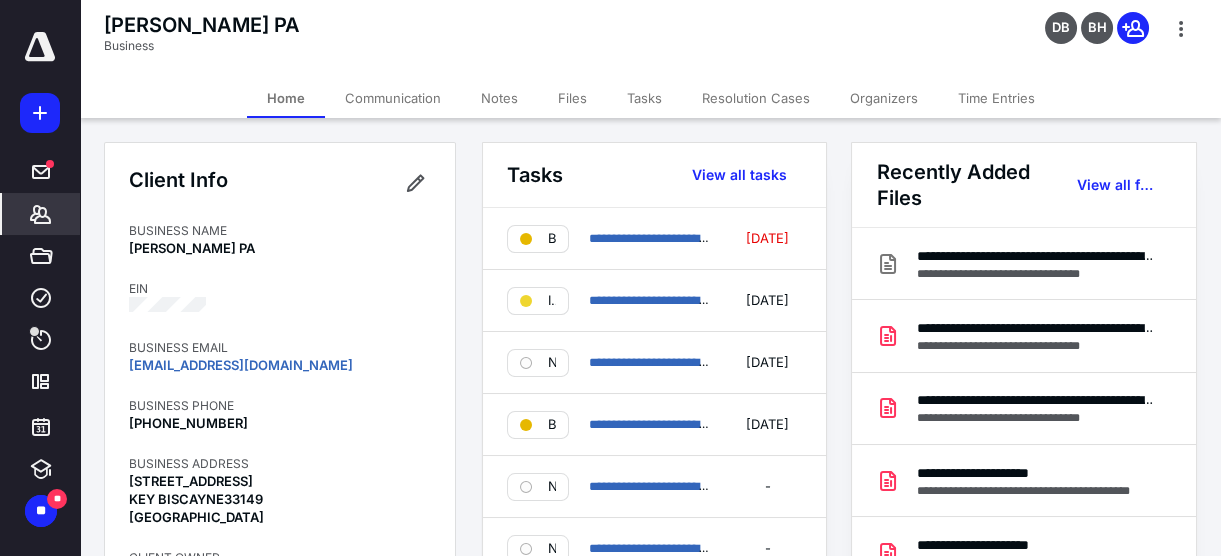 click on "Tasks" at bounding box center (644, 98) 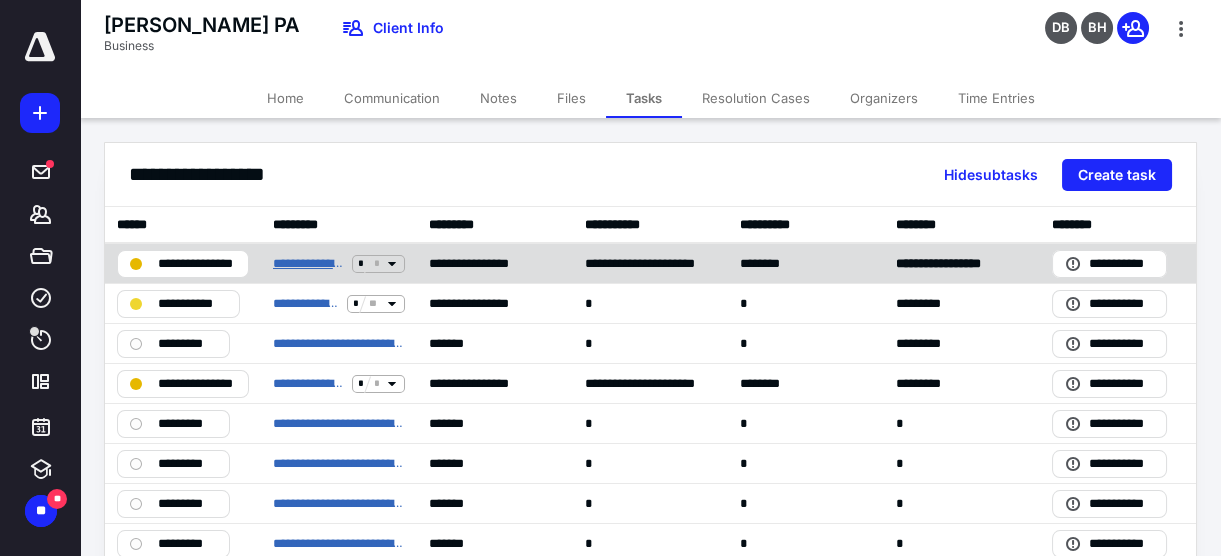 click on "**********" at bounding box center (308, 263) 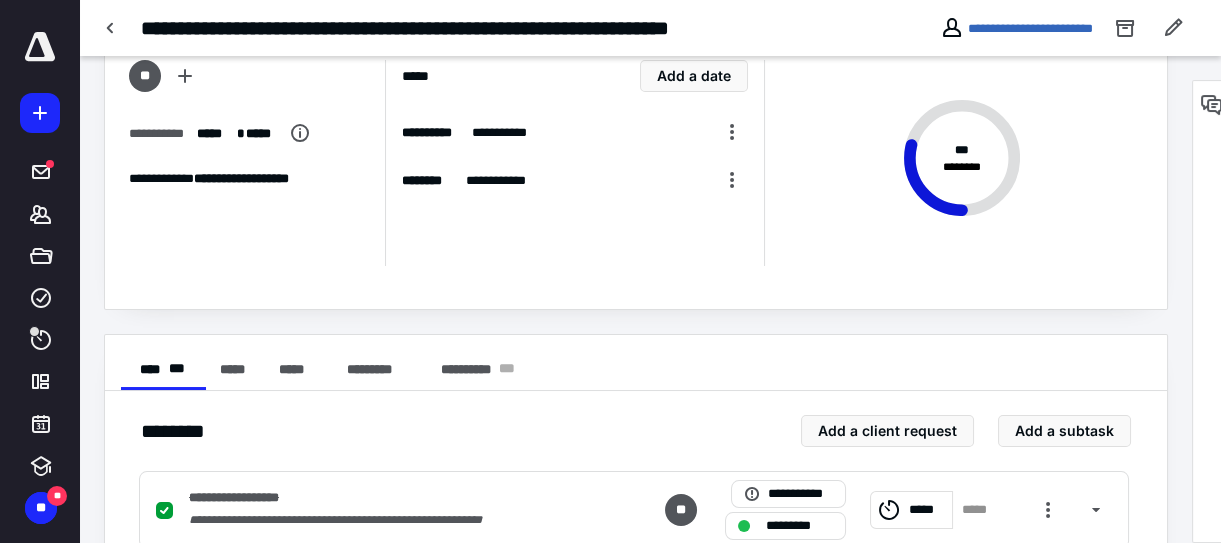 scroll, scrollTop: 363, scrollLeft: 0, axis: vertical 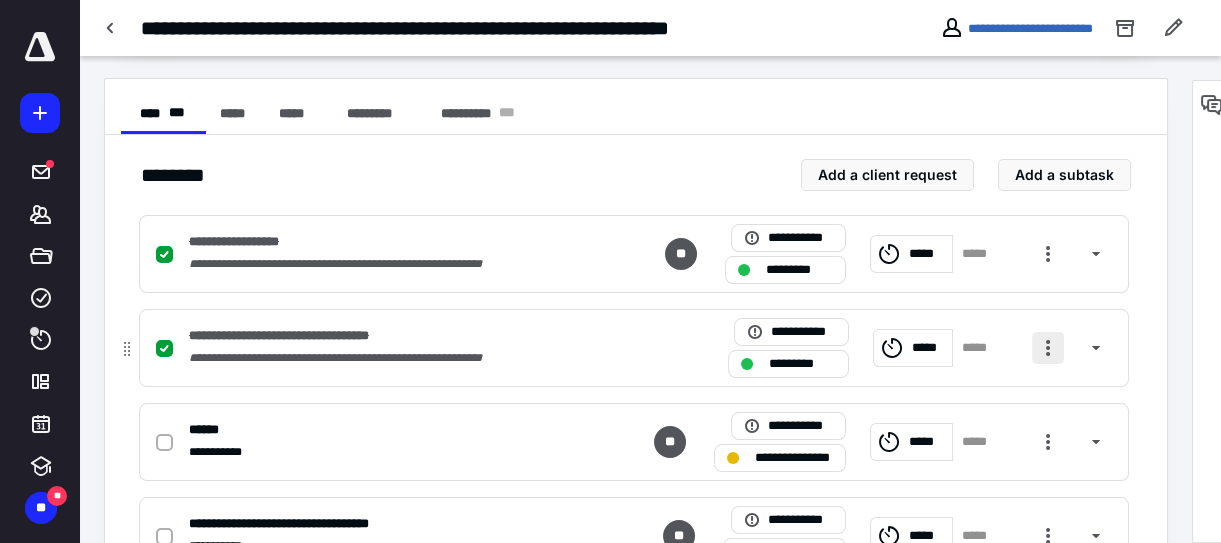 click at bounding box center [1048, 348] 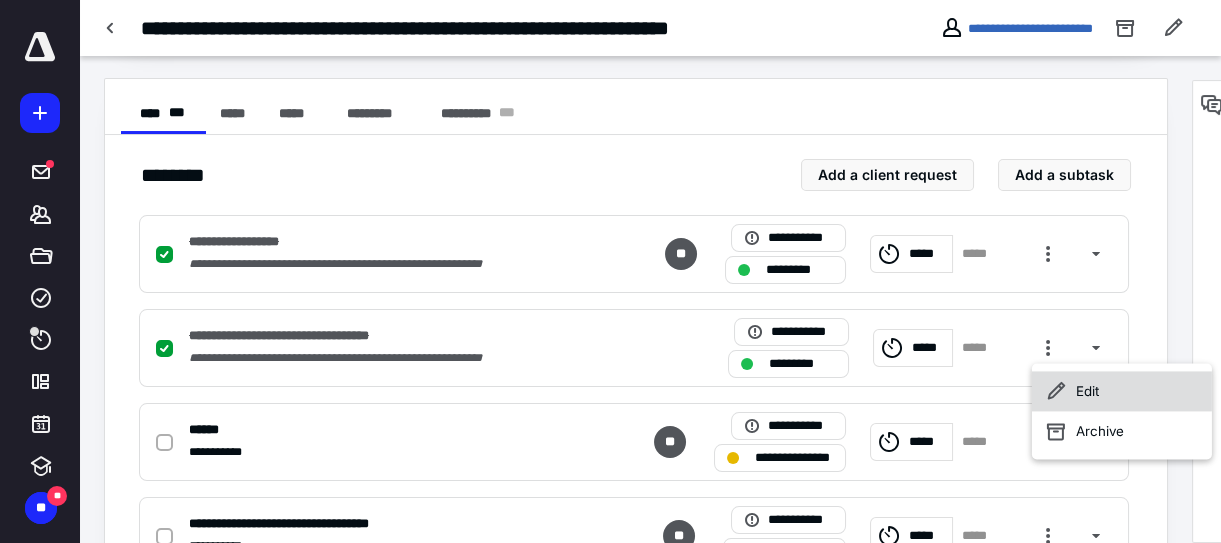click on "Edit" at bounding box center [1122, 391] 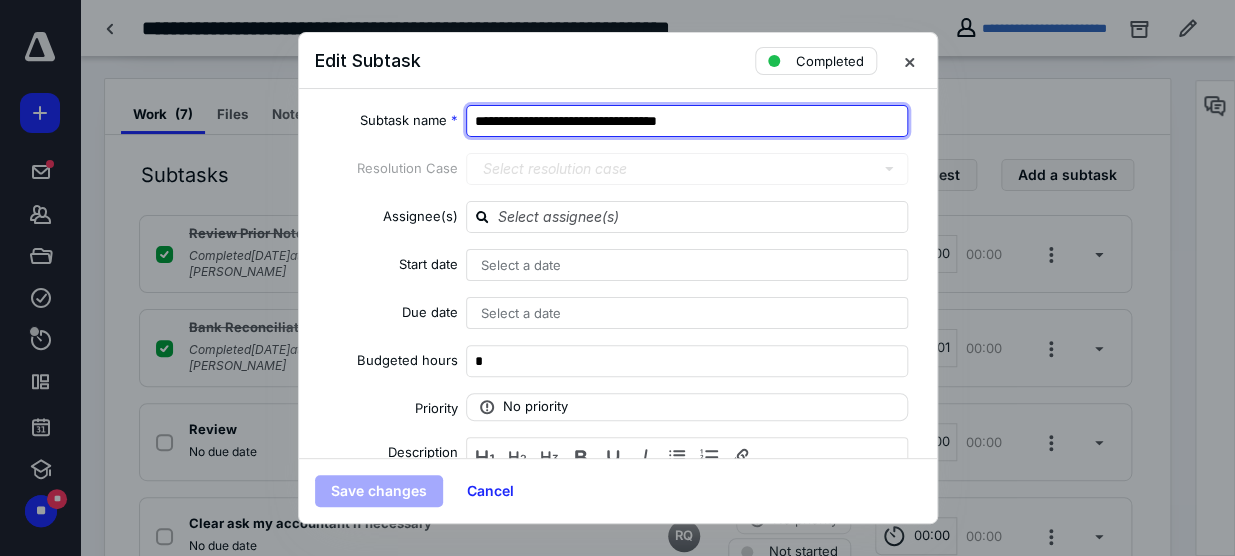 drag, startPoint x: 681, startPoint y: 117, endPoint x: 615, endPoint y: 117, distance: 66 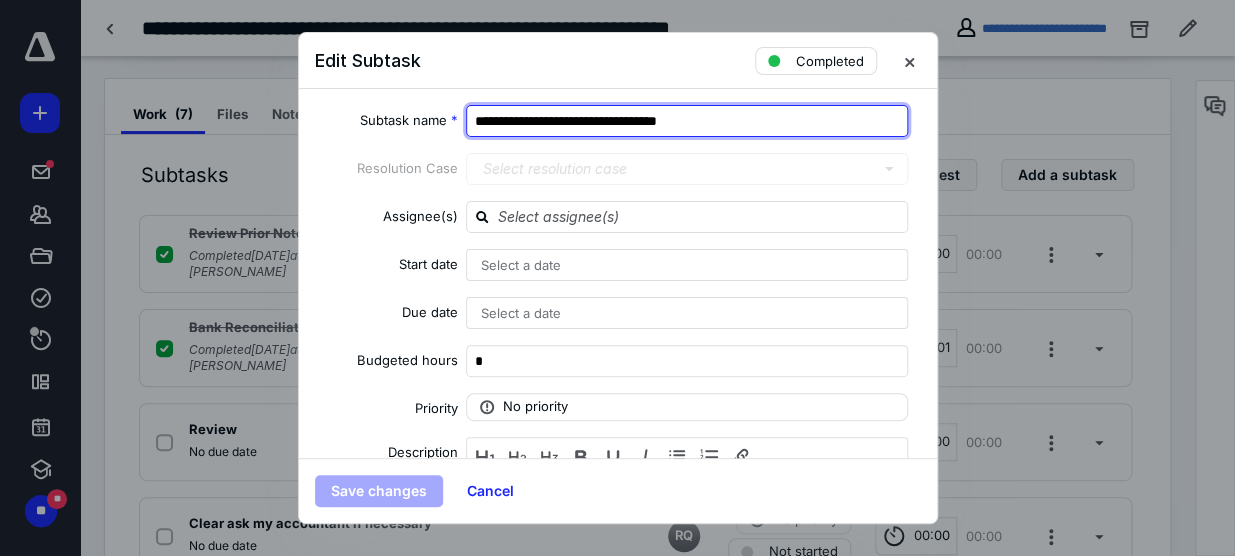 click on "**********" at bounding box center (687, 121) 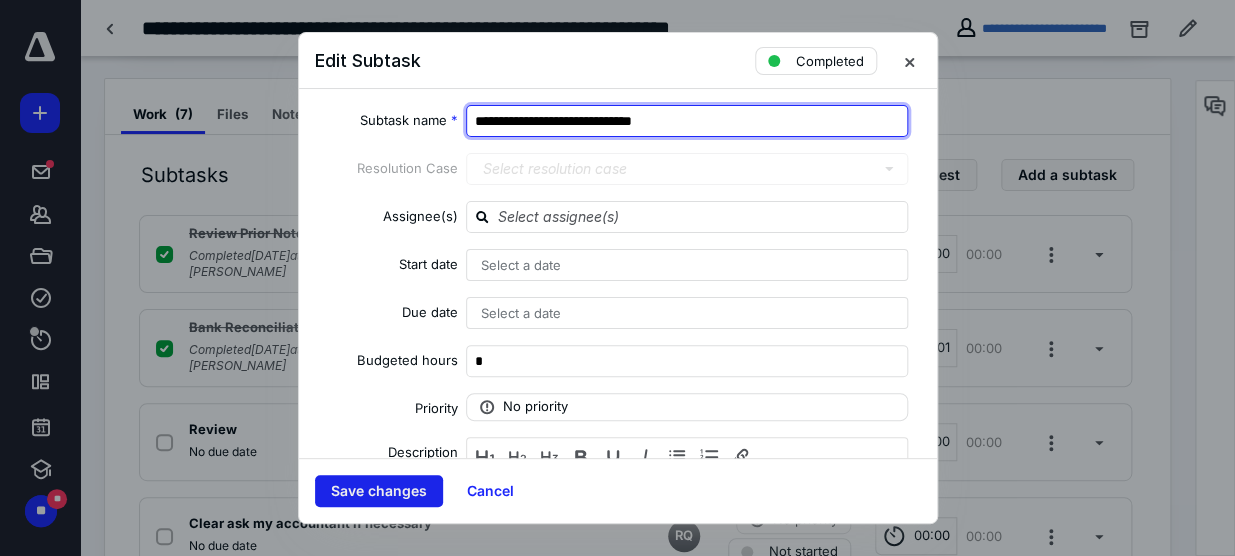type on "**********" 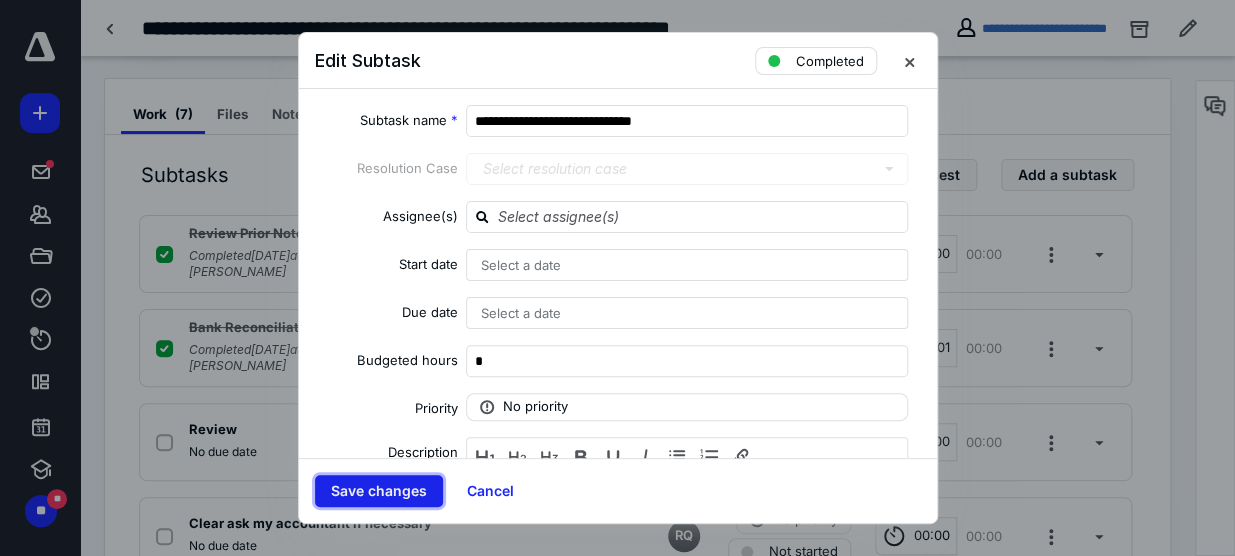 click on "Save changes" at bounding box center [379, 491] 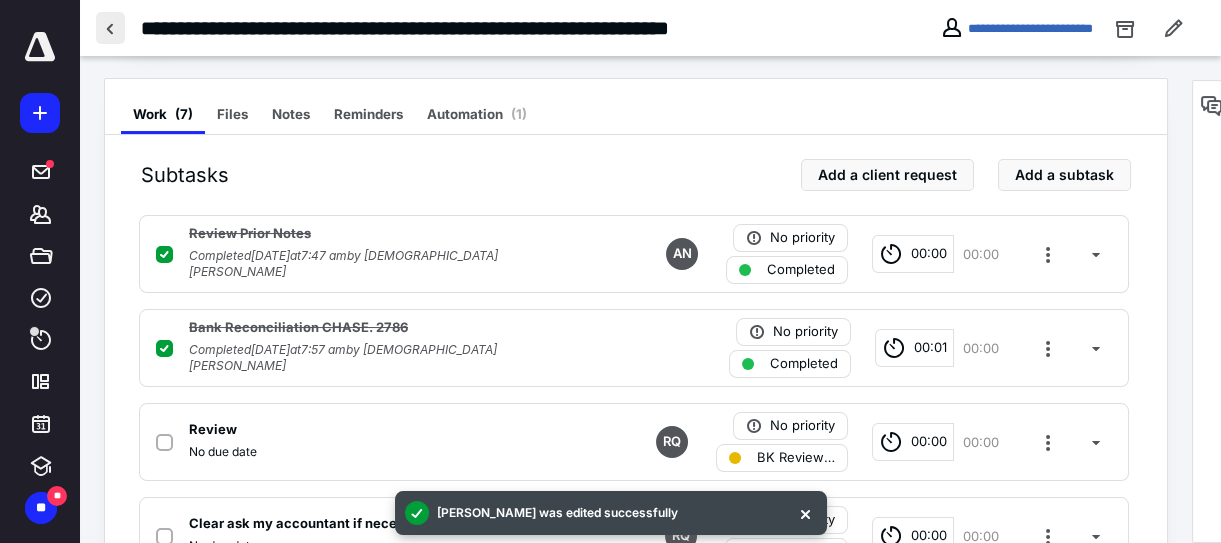 click at bounding box center [110, 28] 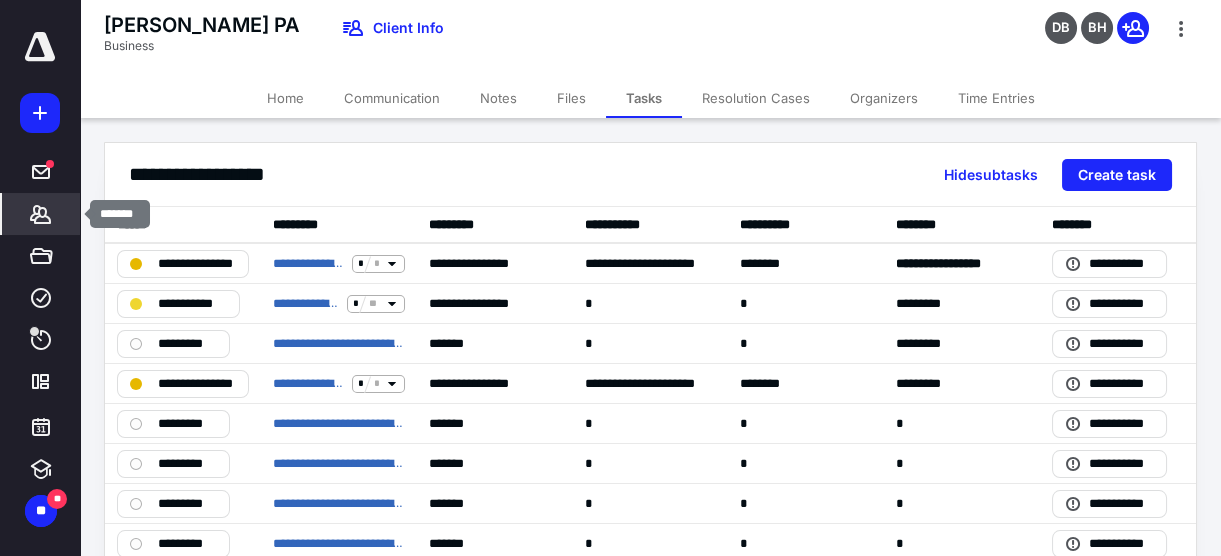 click on "*******" at bounding box center [41, 214] 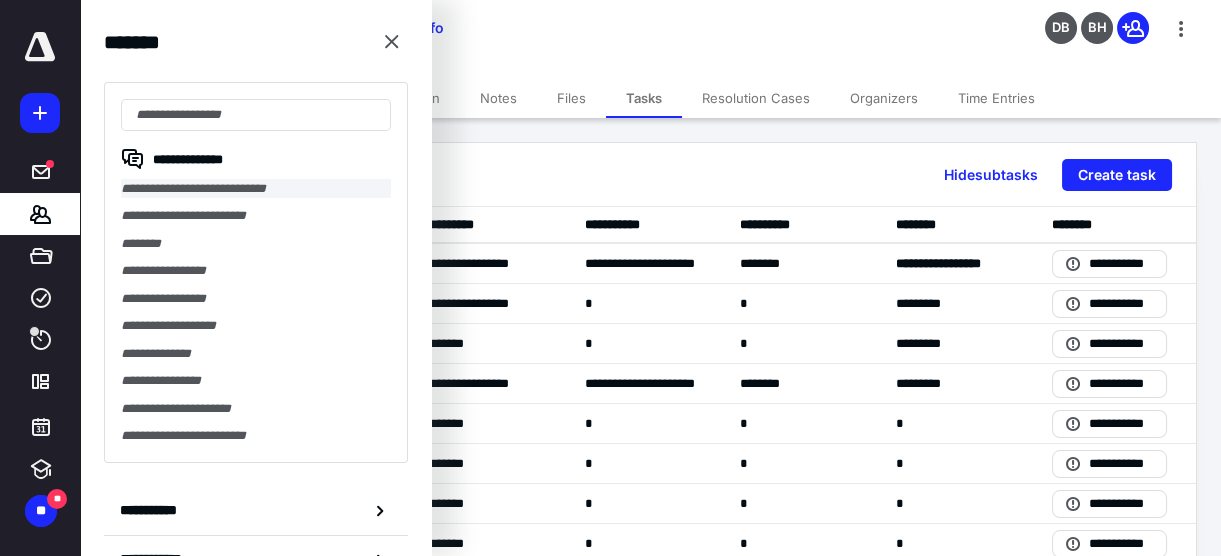 click on "**********" at bounding box center [256, 188] 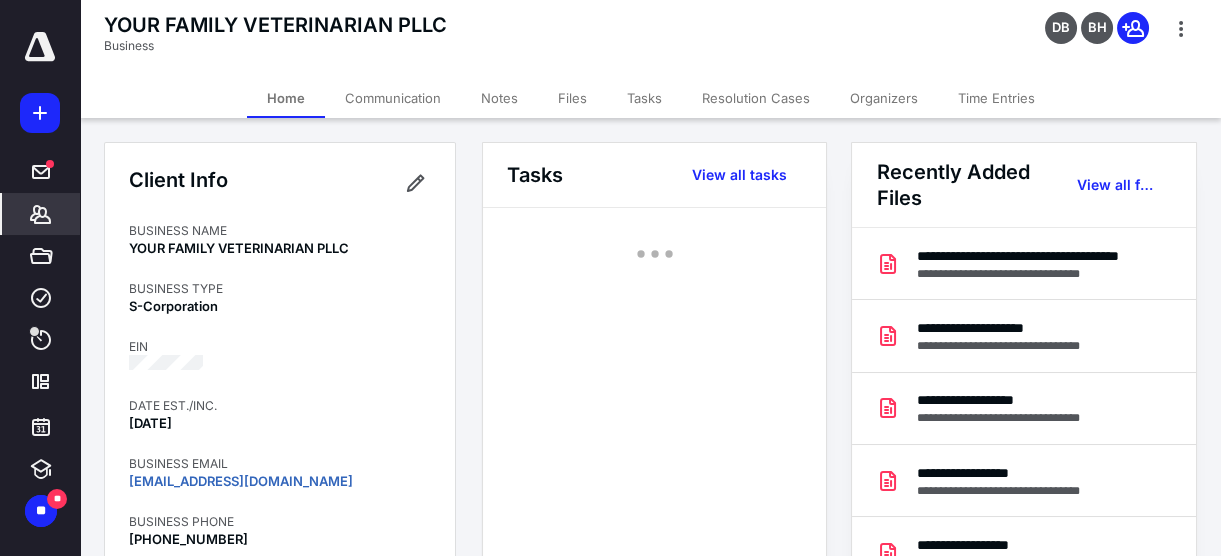 click on "Tasks" at bounding box center (644, 98) 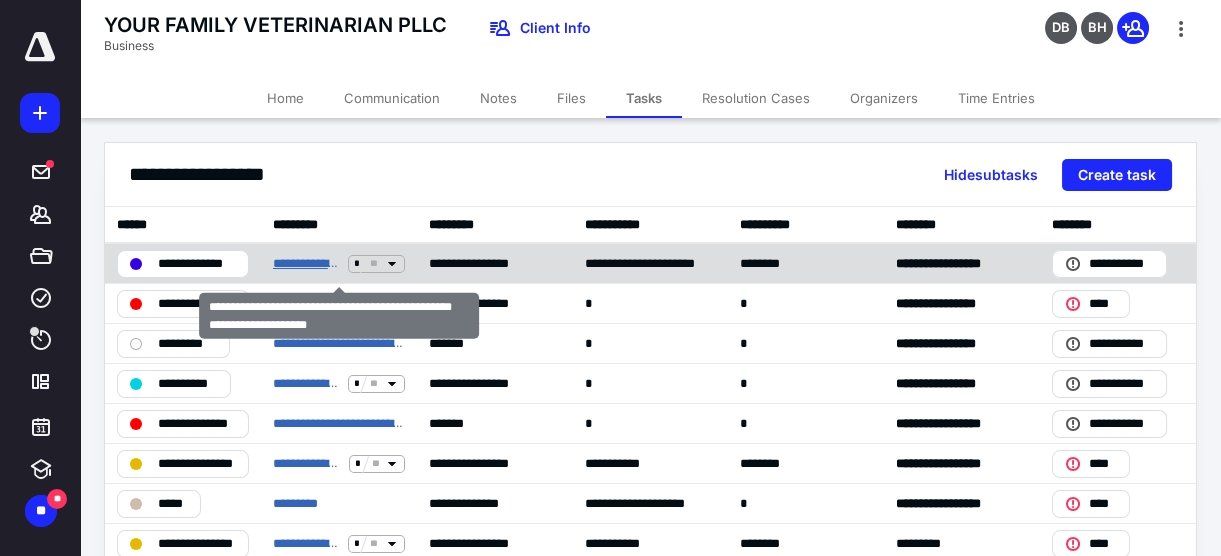 click on "**********" at bounding box center [306, 263] 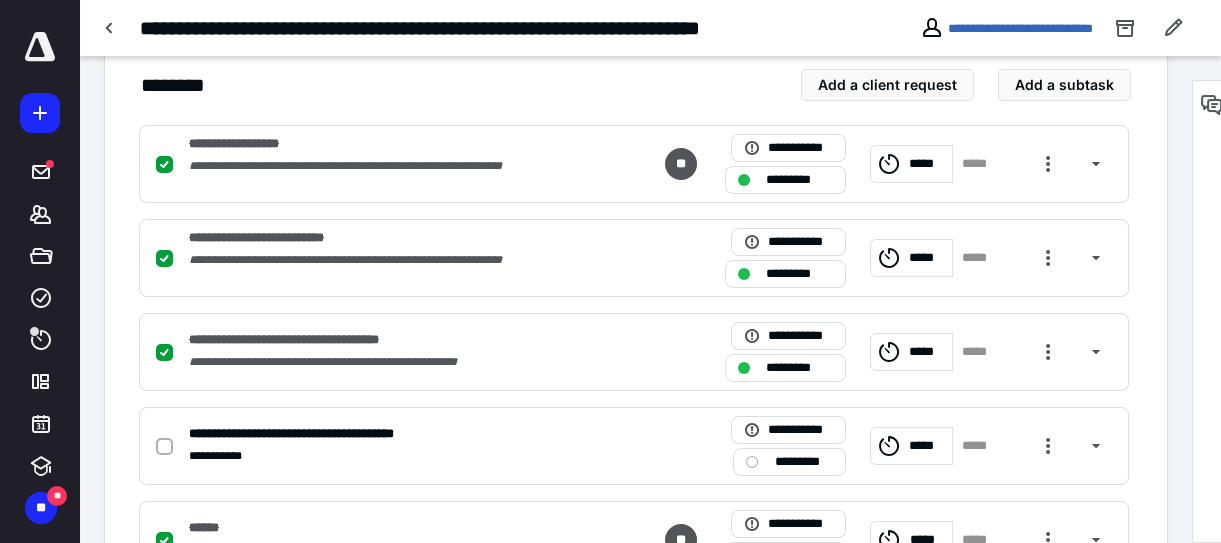 scroll, scrollTop: 454, scrollLeft: 0, axis: vertical 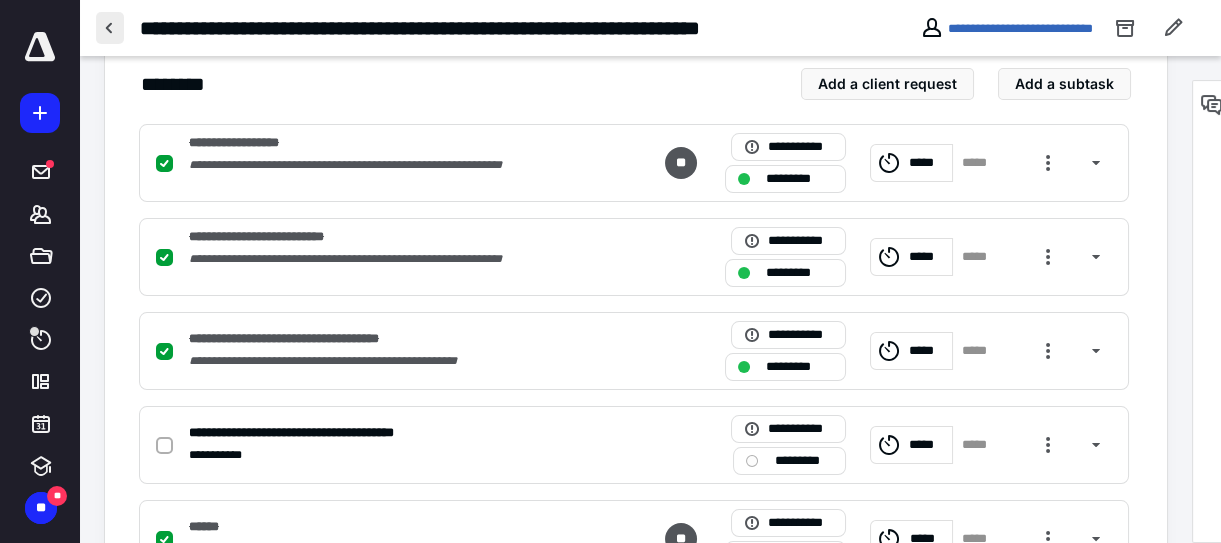 click at bounding box center [110, 28] 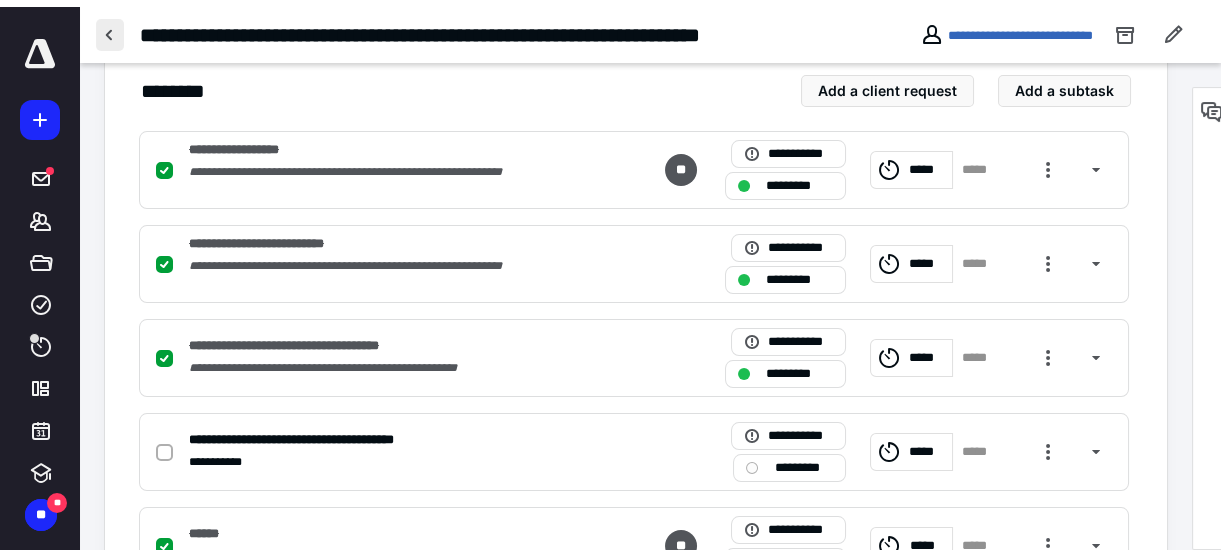 scroll, scrollTop: 0, scrollLeft: 0, axis: both 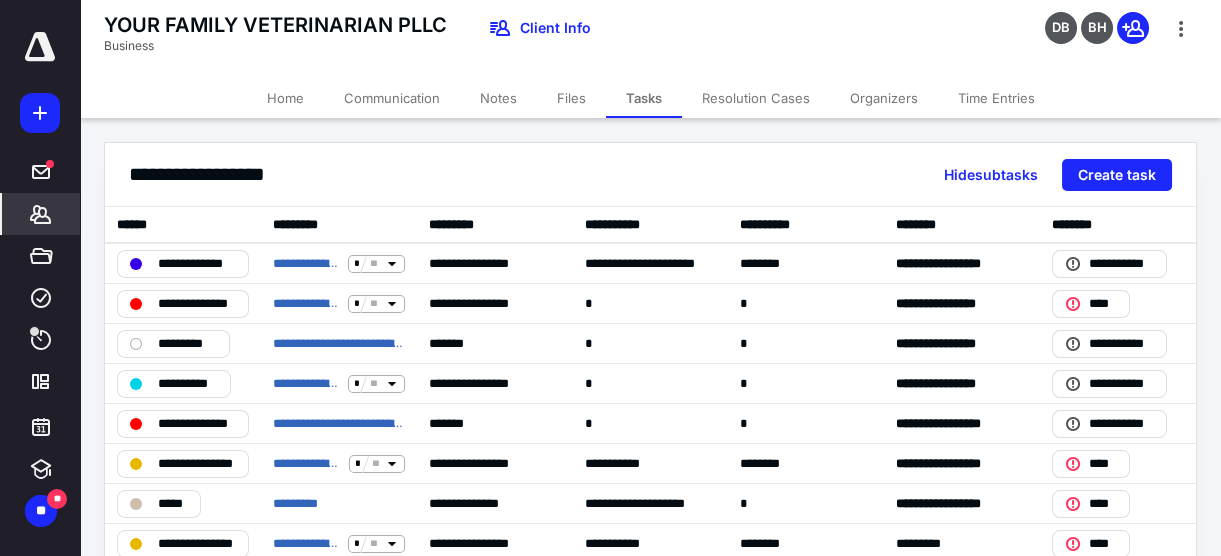 click 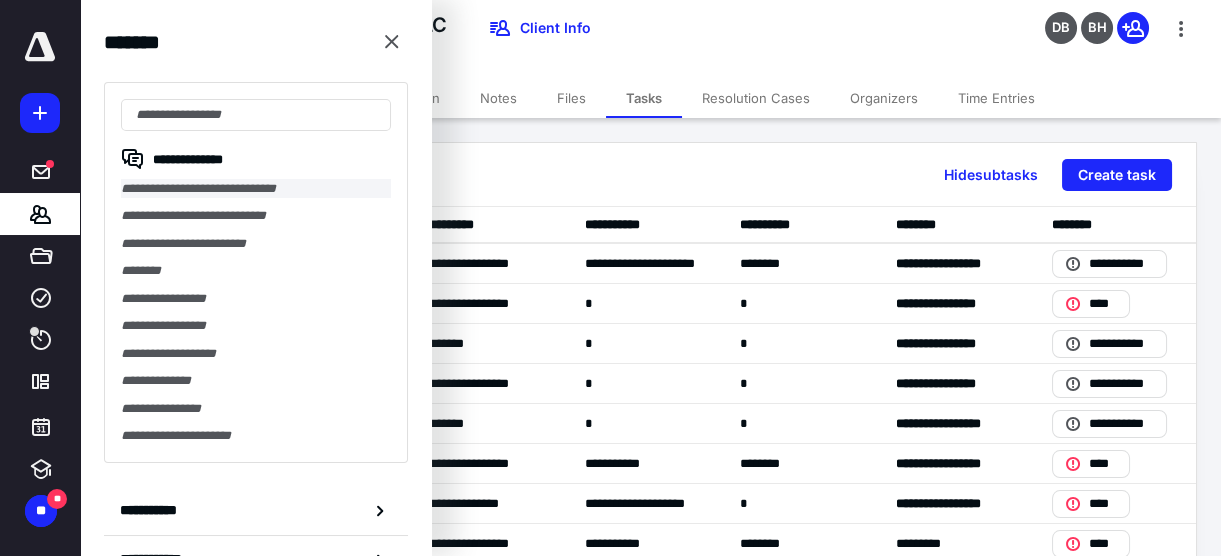 click on "**********" at bounding box center [256, 188] 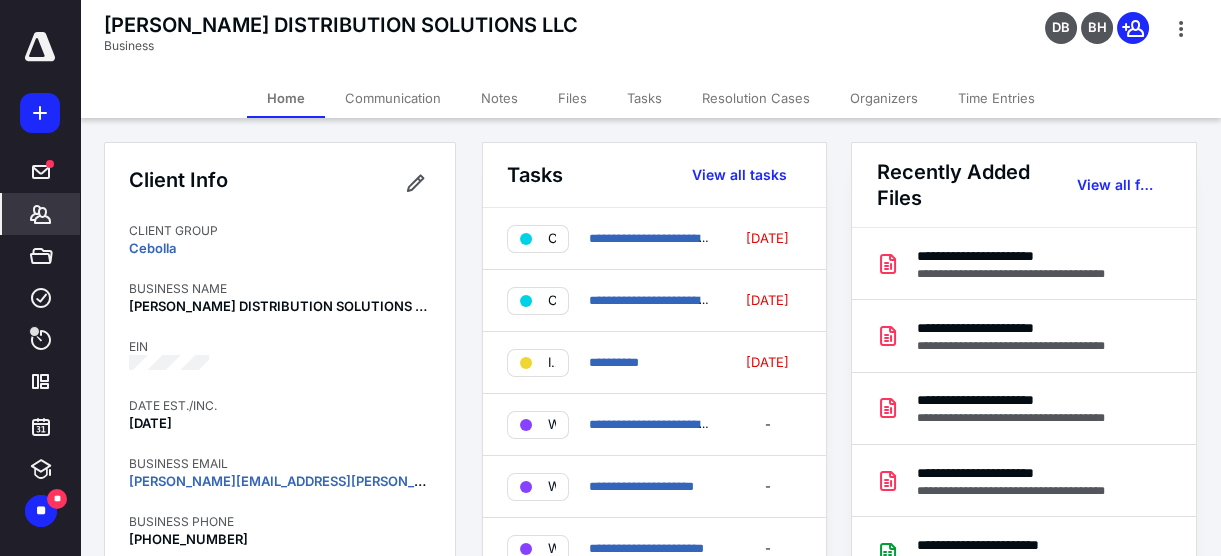 click on "Tasks" at bounding box center (644, 98) 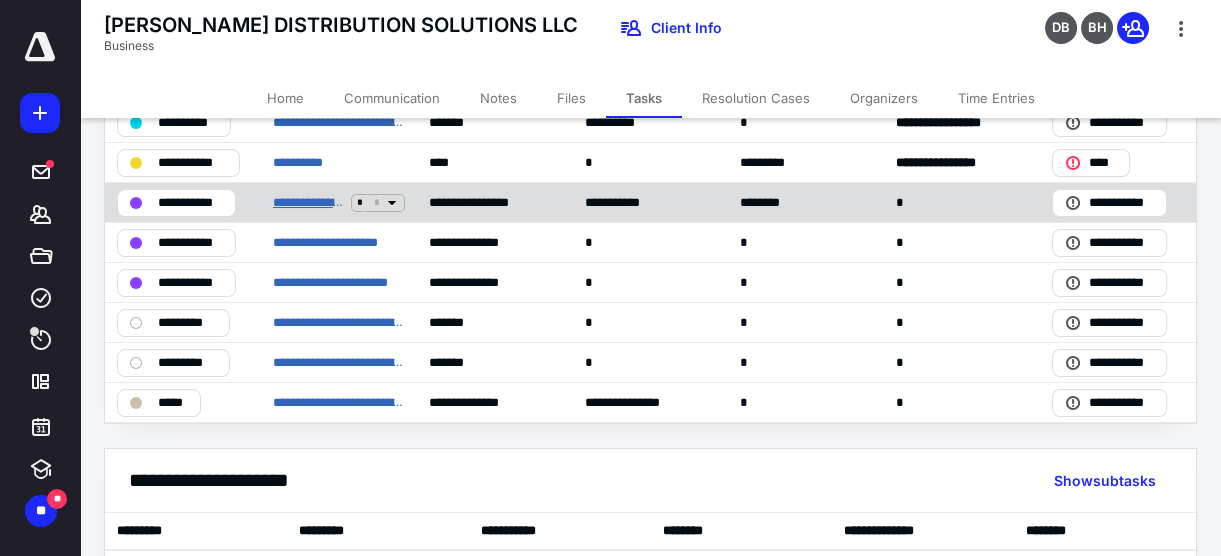 scroll, scrollTop: 545, scrollLeft: 0, axis: vertical 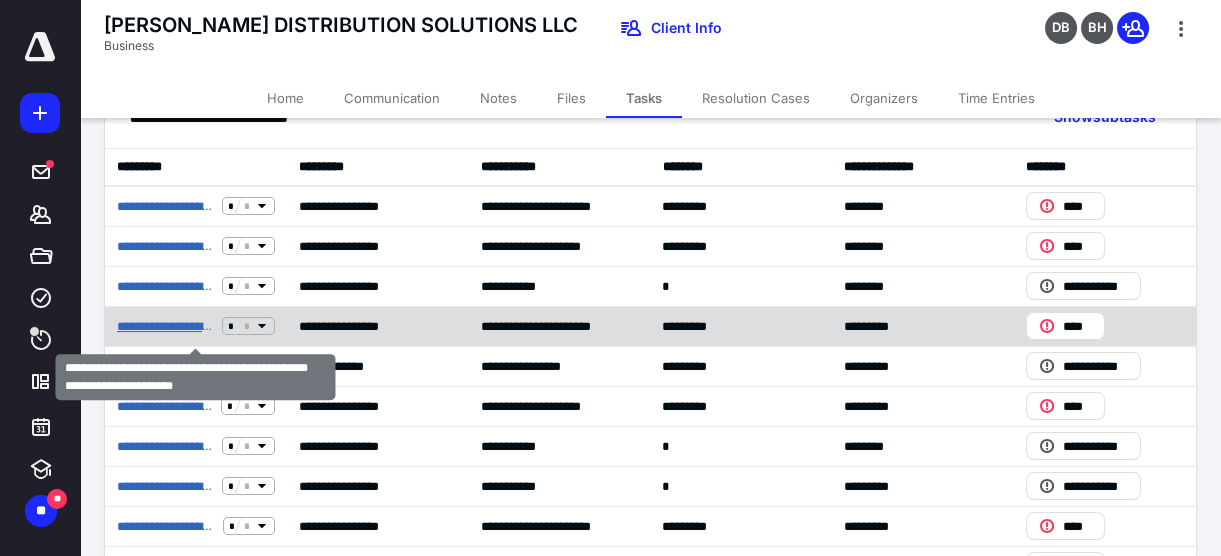 click on "**********" at bounding box center (165, 326) 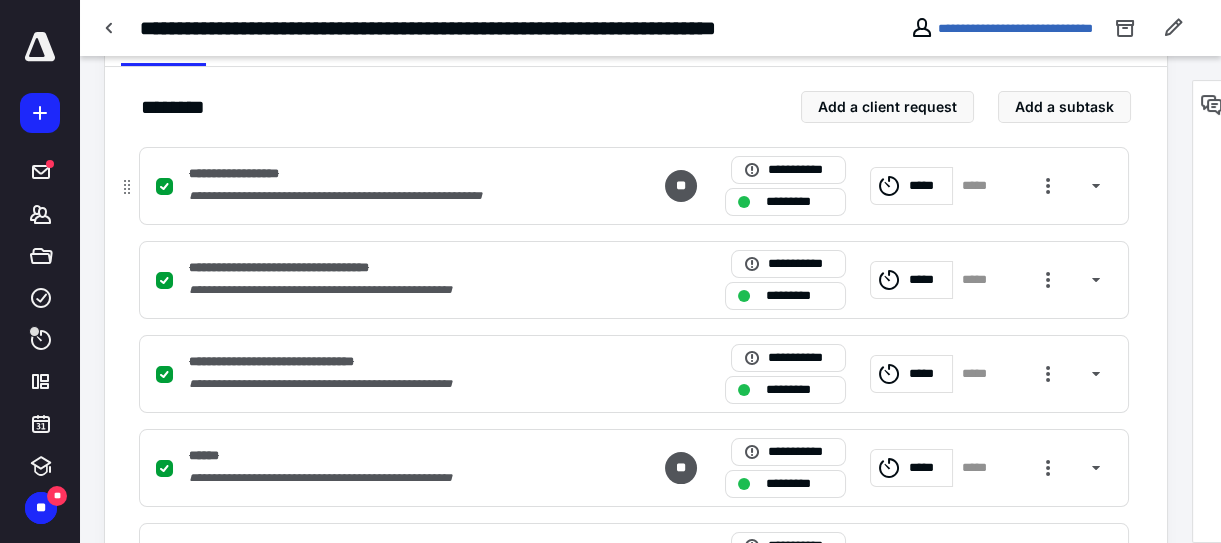 scroll, scrollTop: 363, scrollLeft: 0, axis: vertical 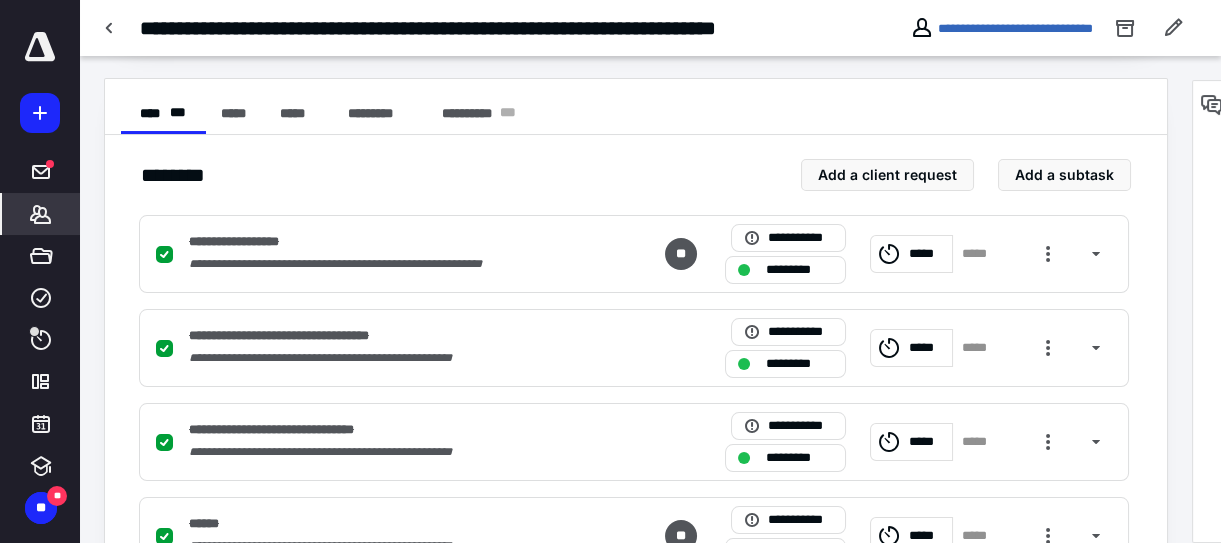 click on "*******" at bounding box center (41, 214) 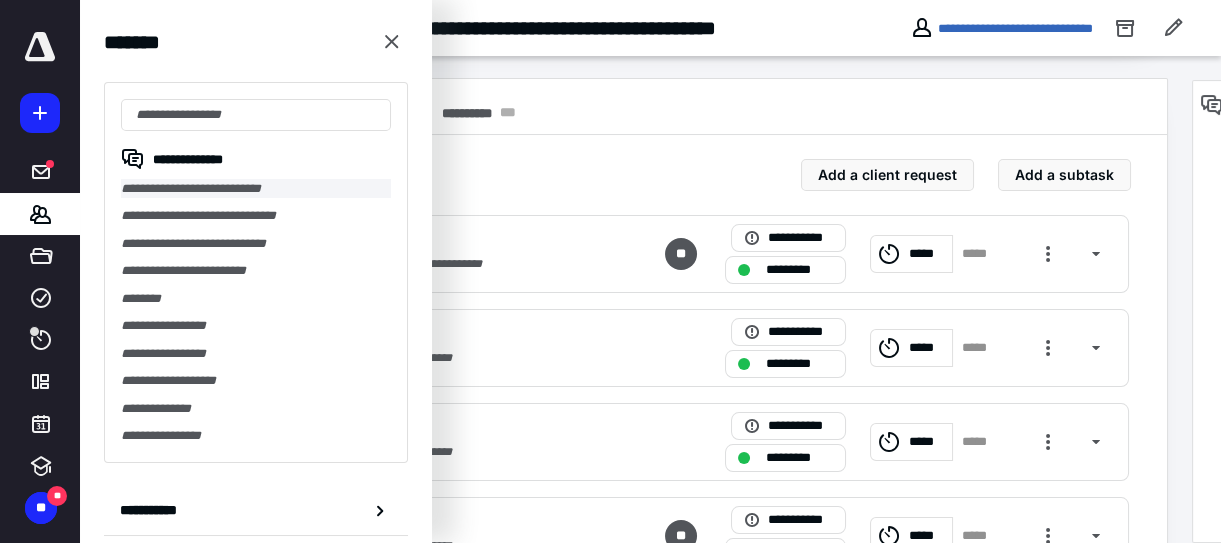 click on "**********" at bounding box center (256, 188) 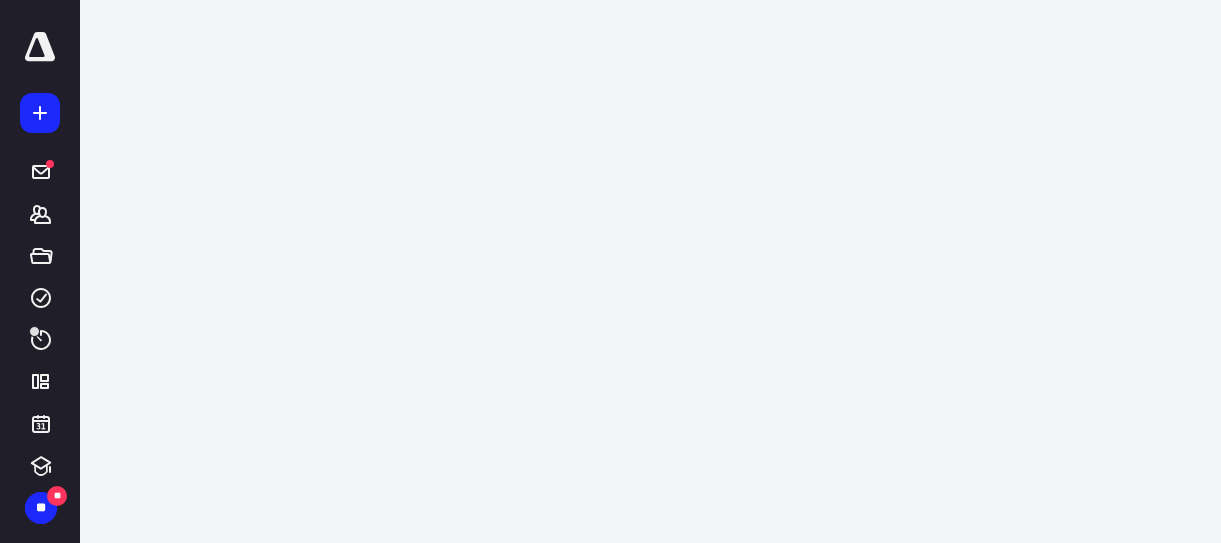 scroll, scrollTop: 0, scrollLeft: 0, axis: both 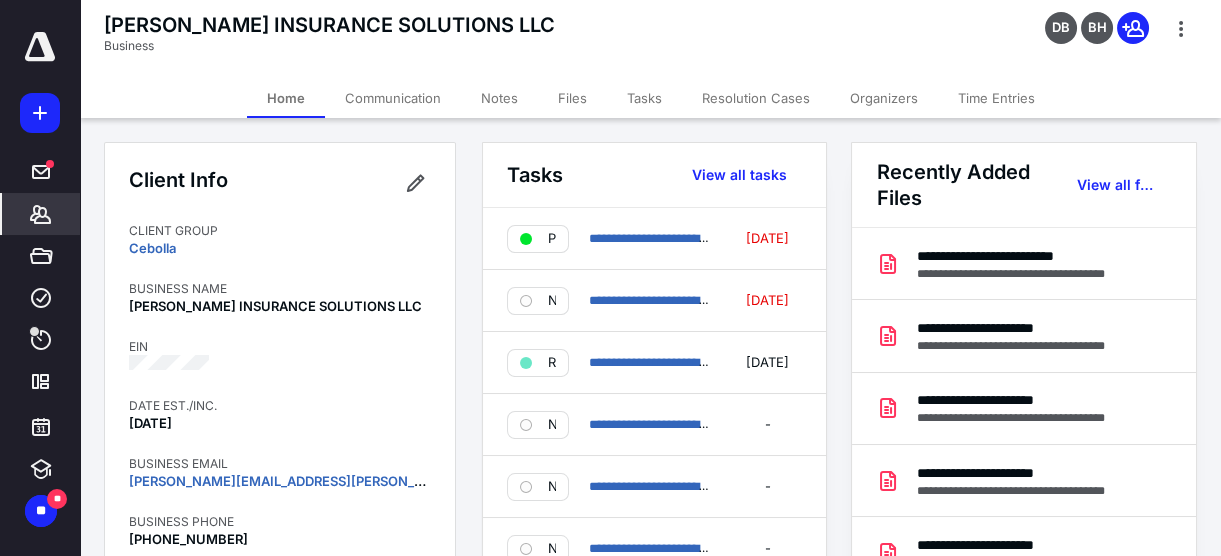 click on "Tasks" at bounding box center [644, 98] 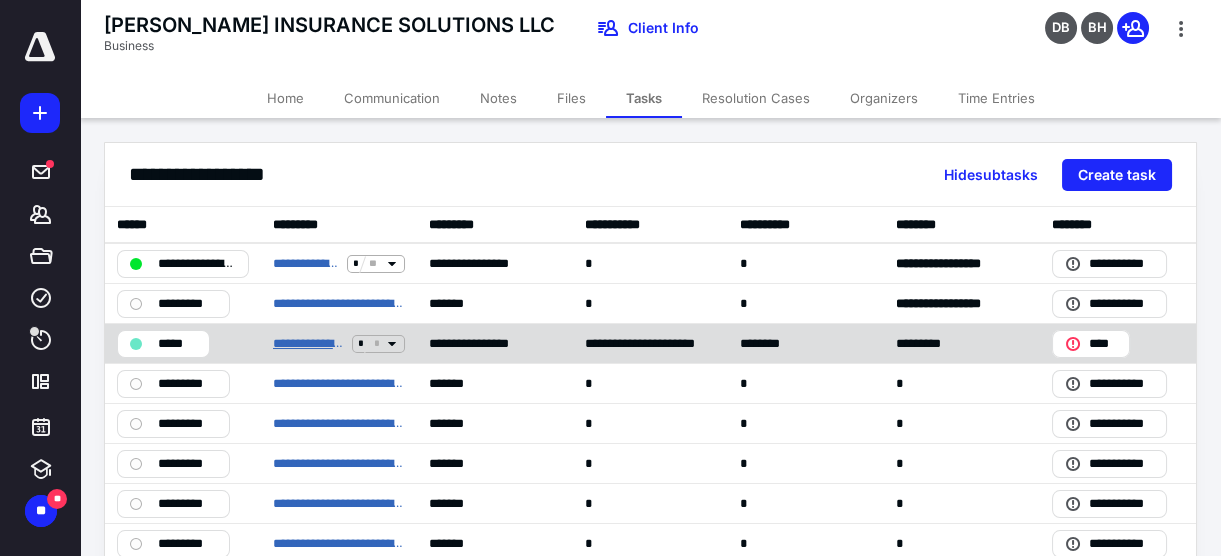click on "**********" at bounding box center (308, 343) 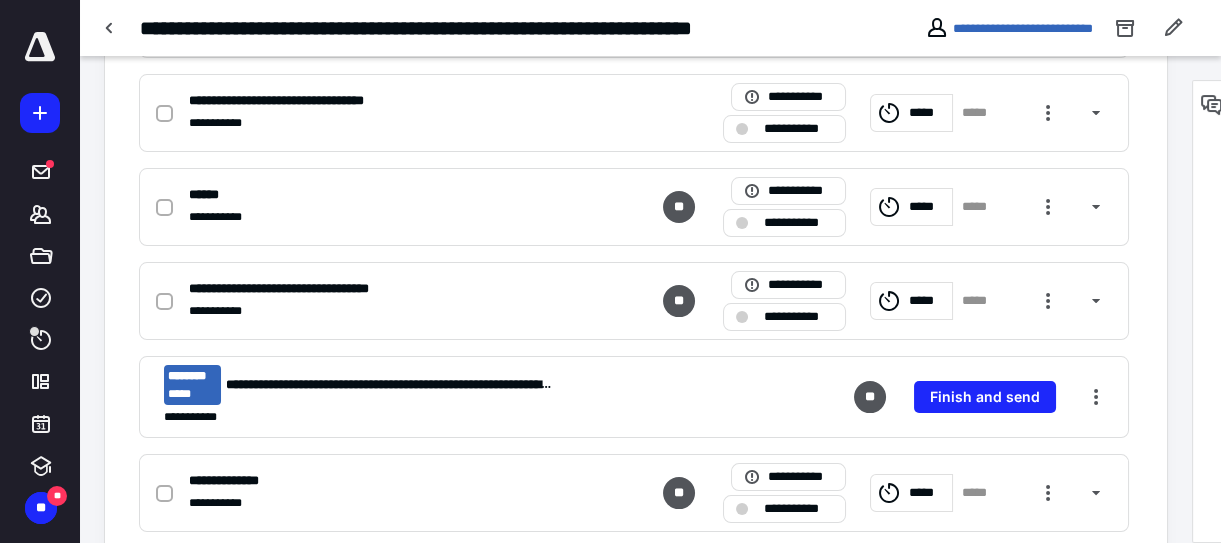 scroll, scrollTop: 730, scrollLeft: 0, axis: vertical 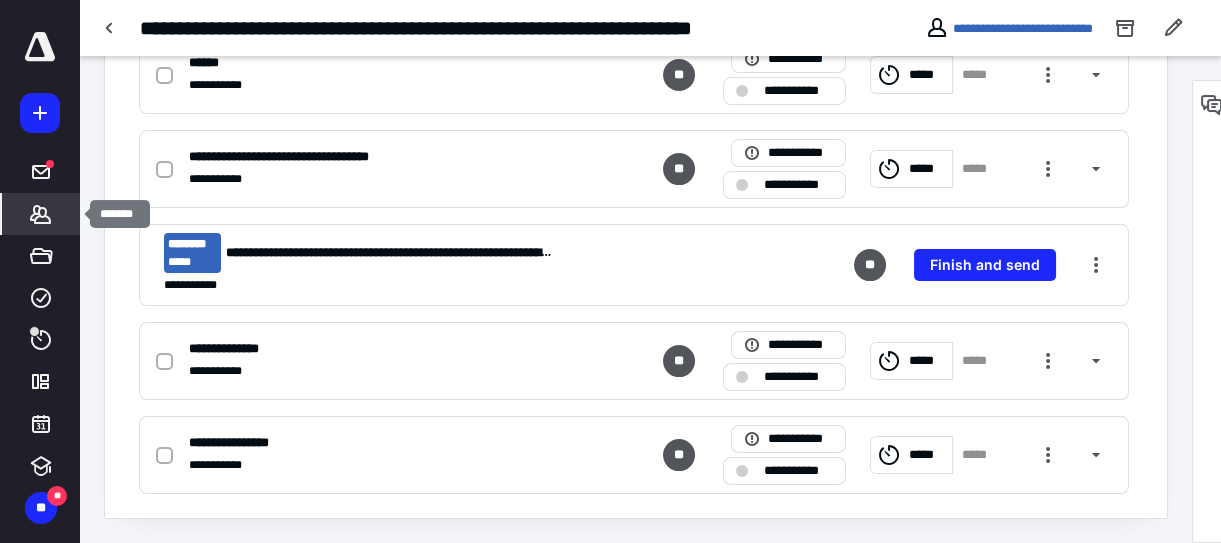 click 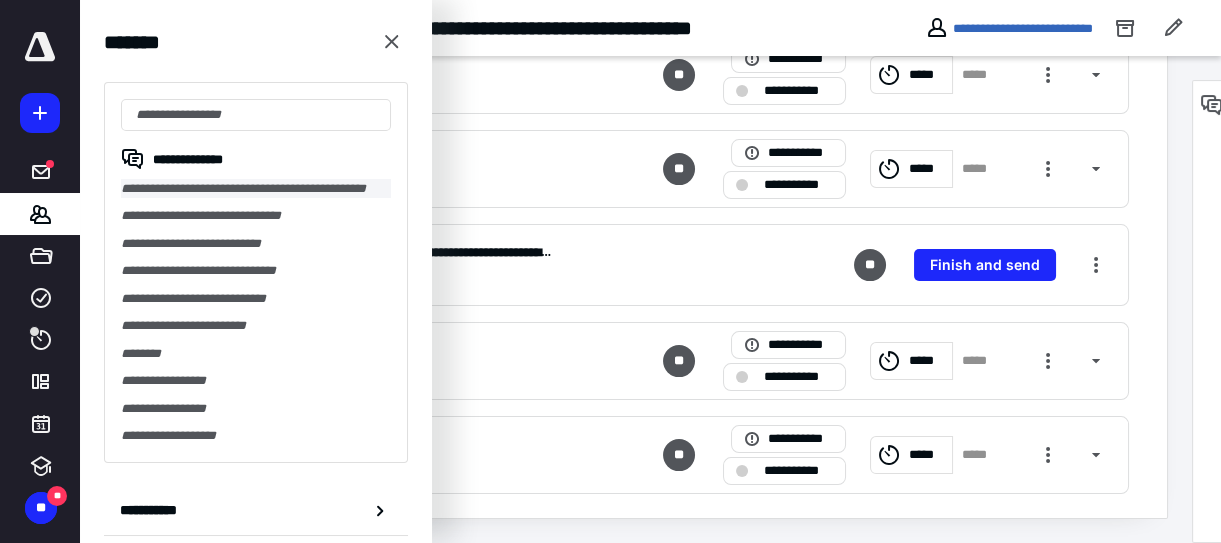 click on "**********" at bounding box center [256, 188] 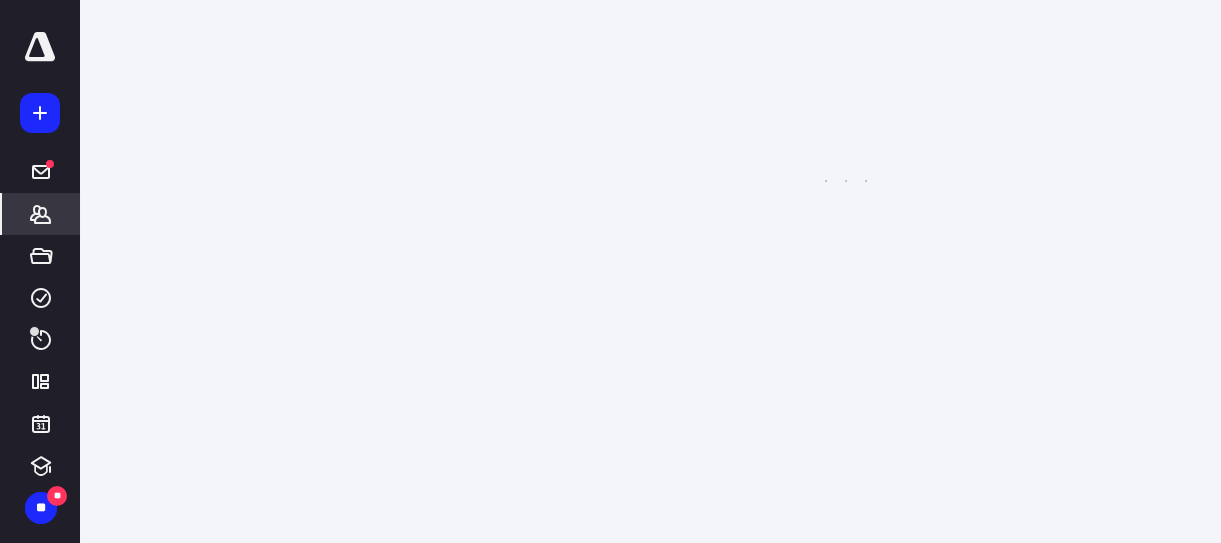 scroll, scrollTop: 0, scrollLeft: 0, axis: both 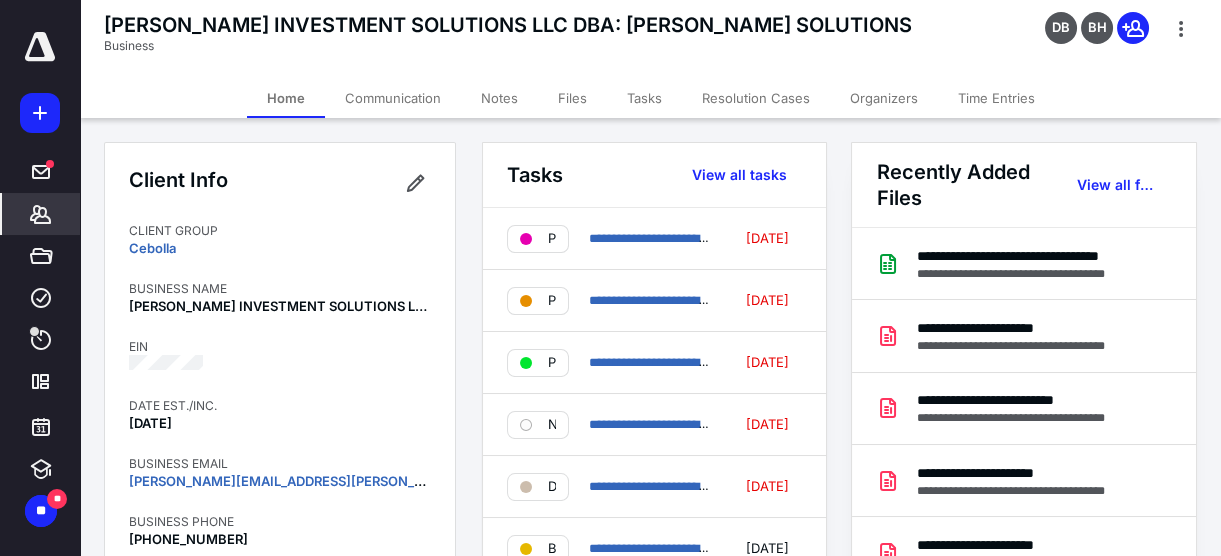 click on "Tasks" at bounding box center [644, 98] 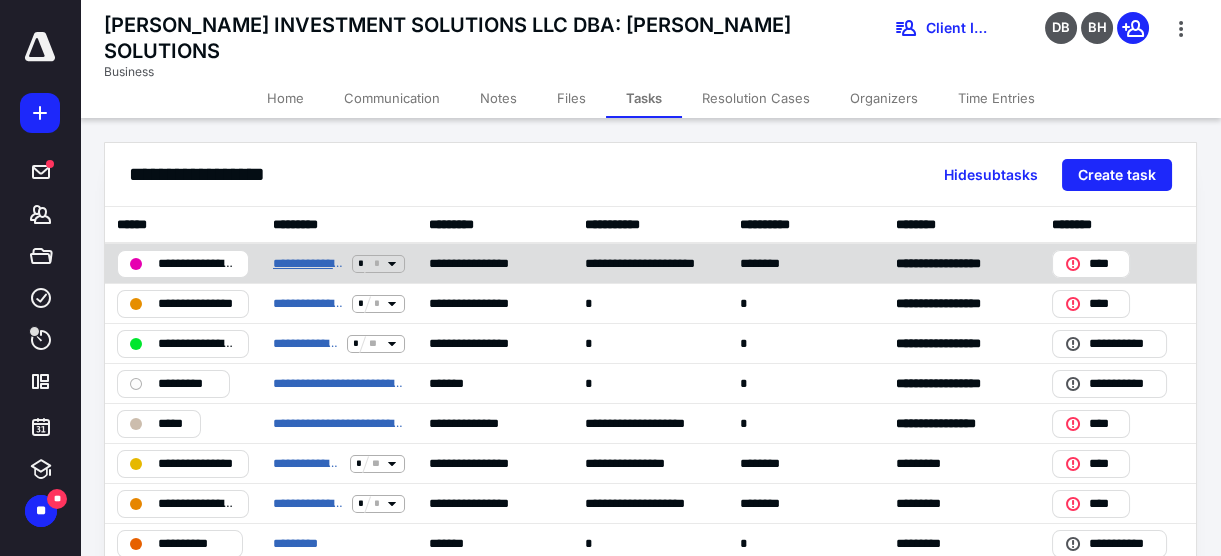 click on "**********" at bounding box center (308, 263) 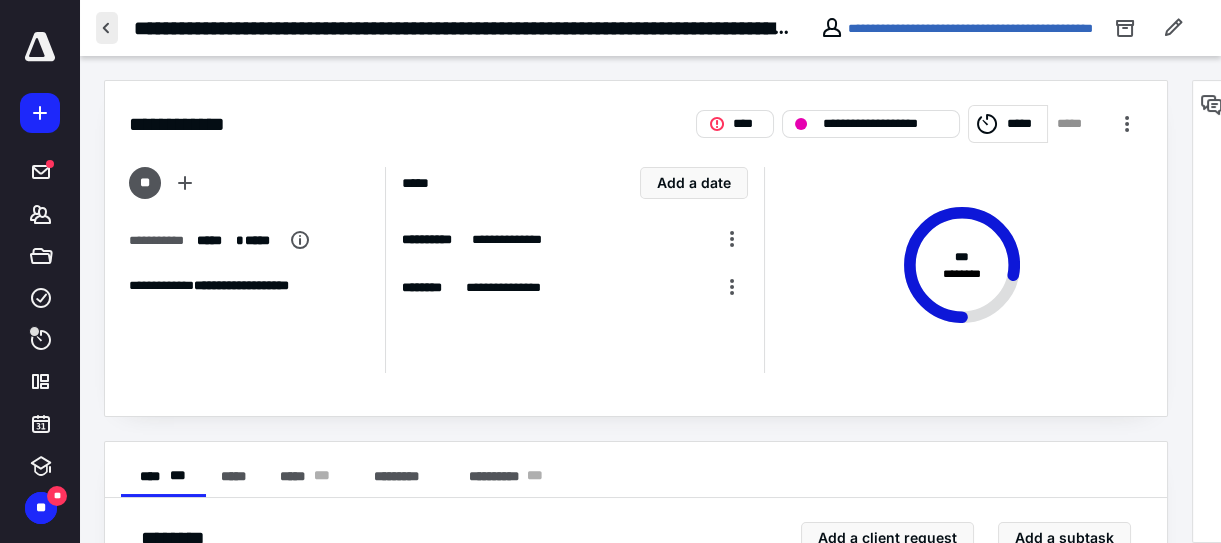 click at bounding box center (107, 28) 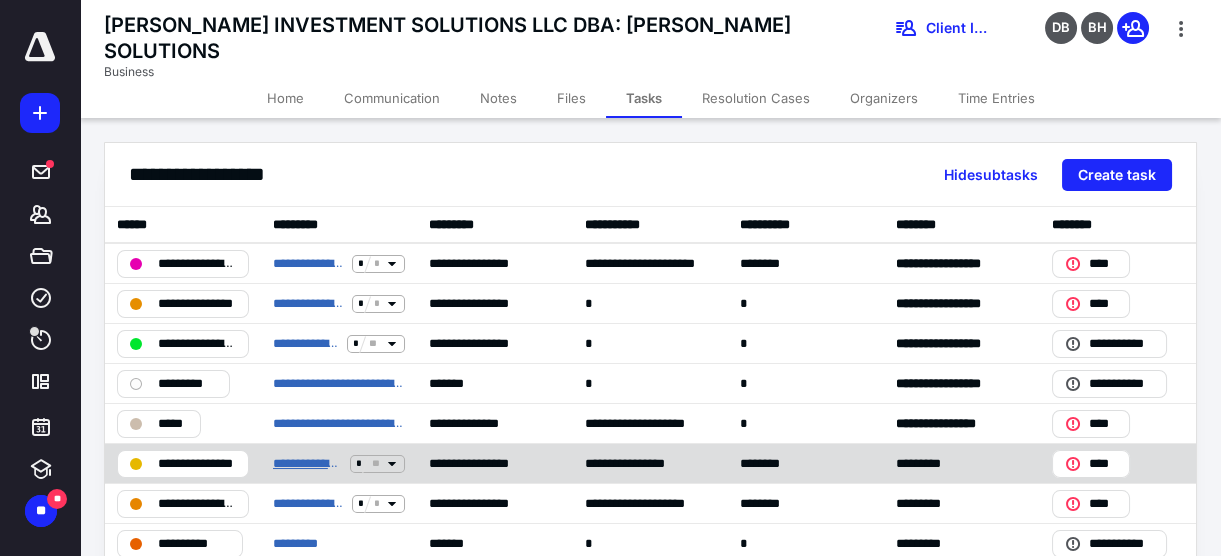 click on "**********" at bounding box center [307, 463] 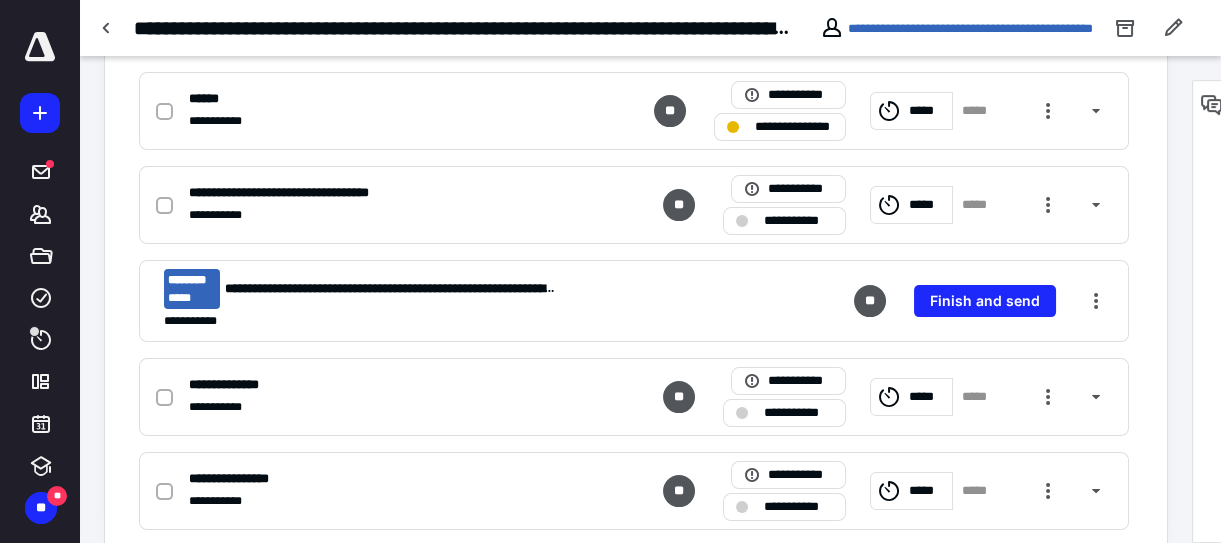 scroll, scrollTop: 1105, scrollLeft: 0, axis: vertical 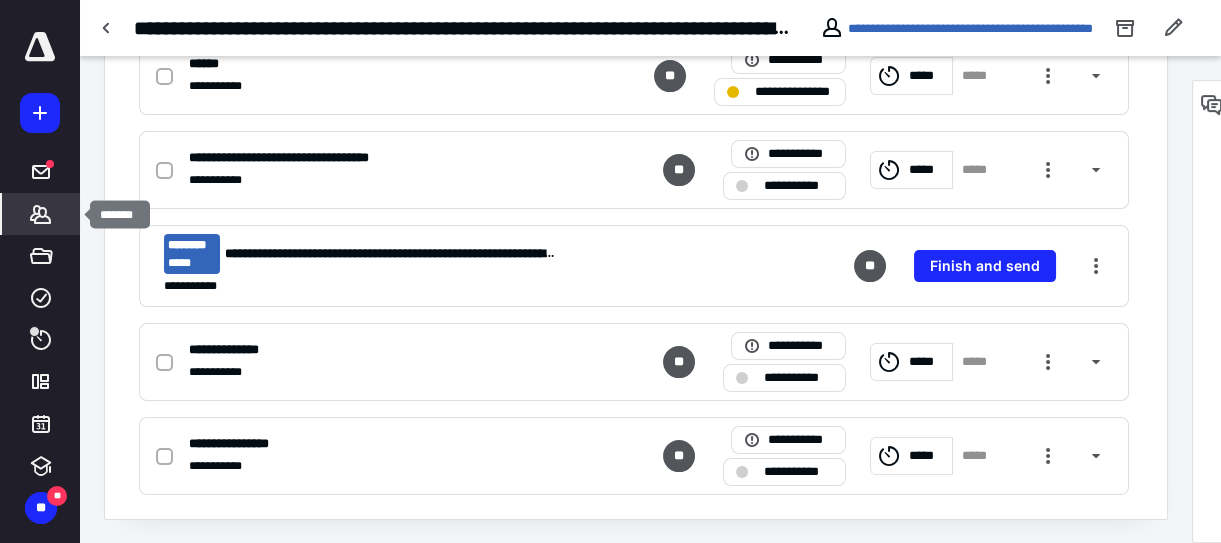 click on "*******" at bounding box center (41, 214) 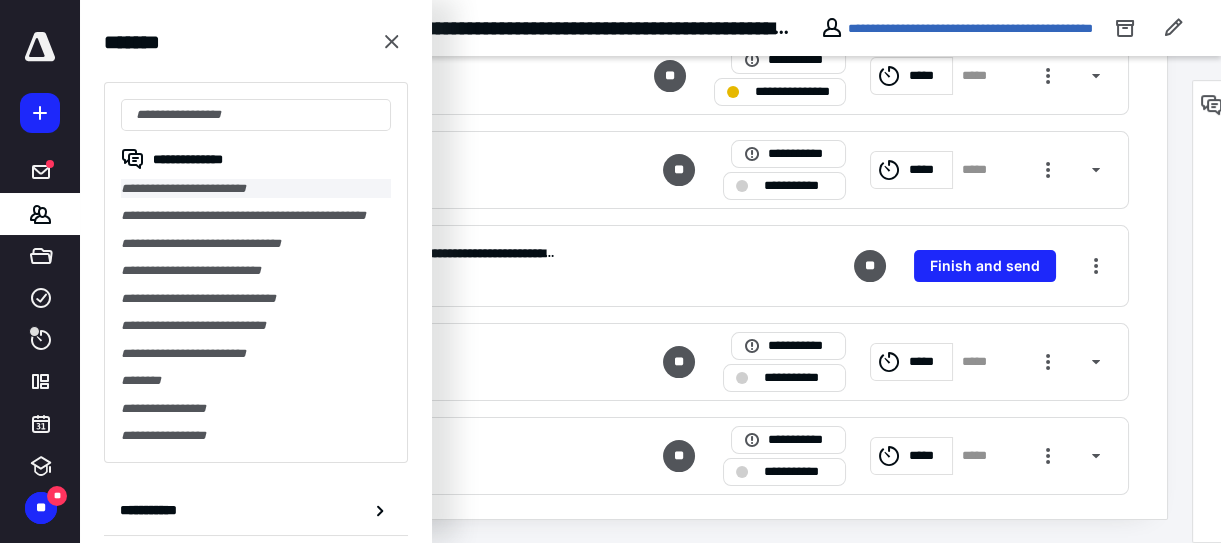 click on "**********" at bounding box center (256, 188) 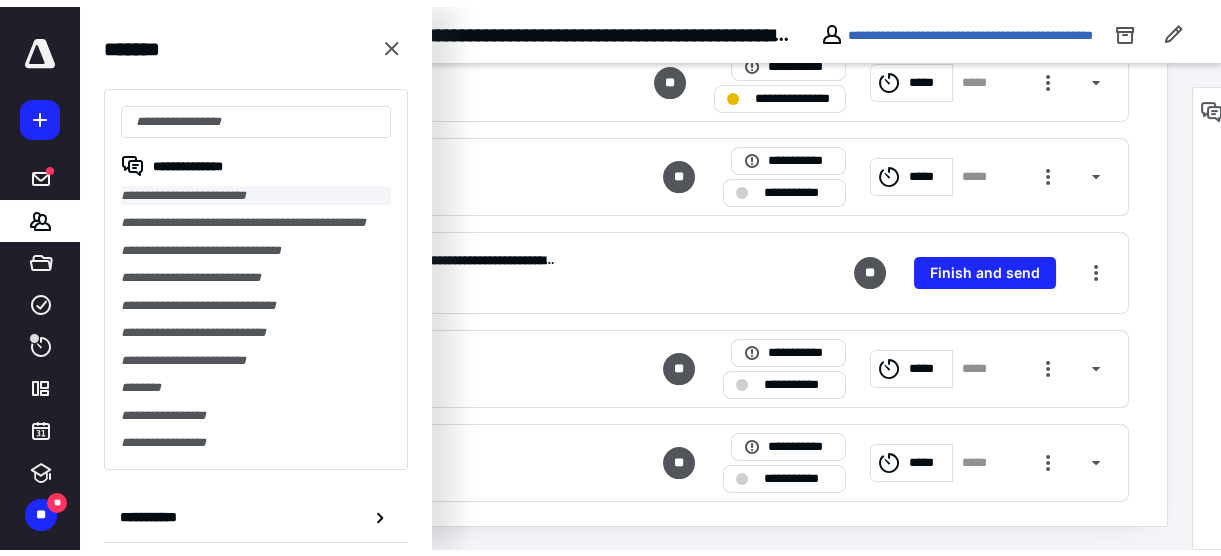 scroll, scrollTop: 0, scrollLeft: 0, axis: both 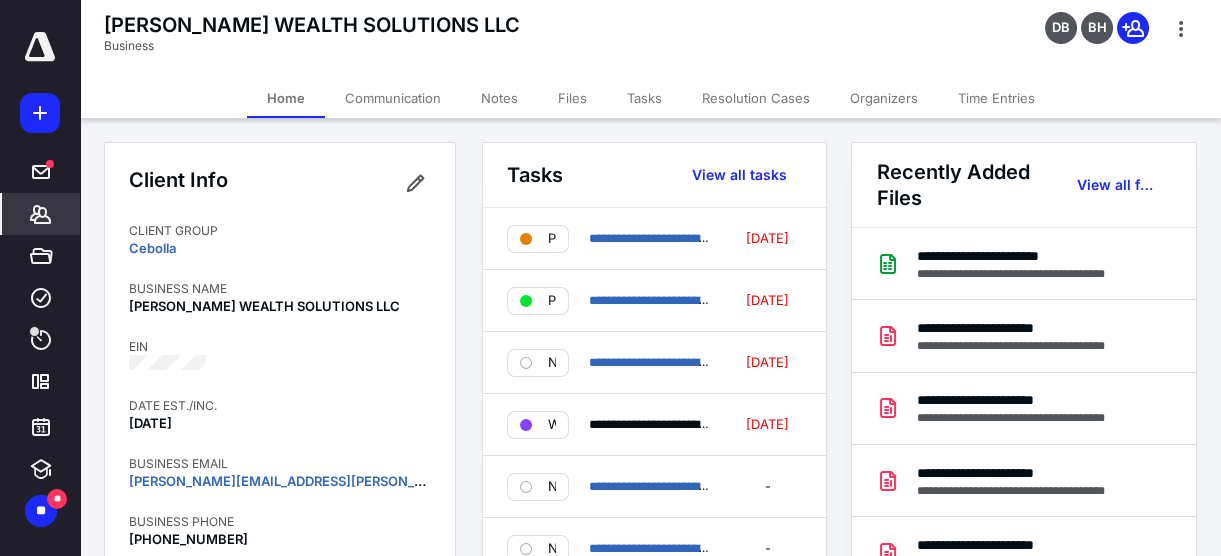 click on "Tasks" at bounding box center [644, 98] 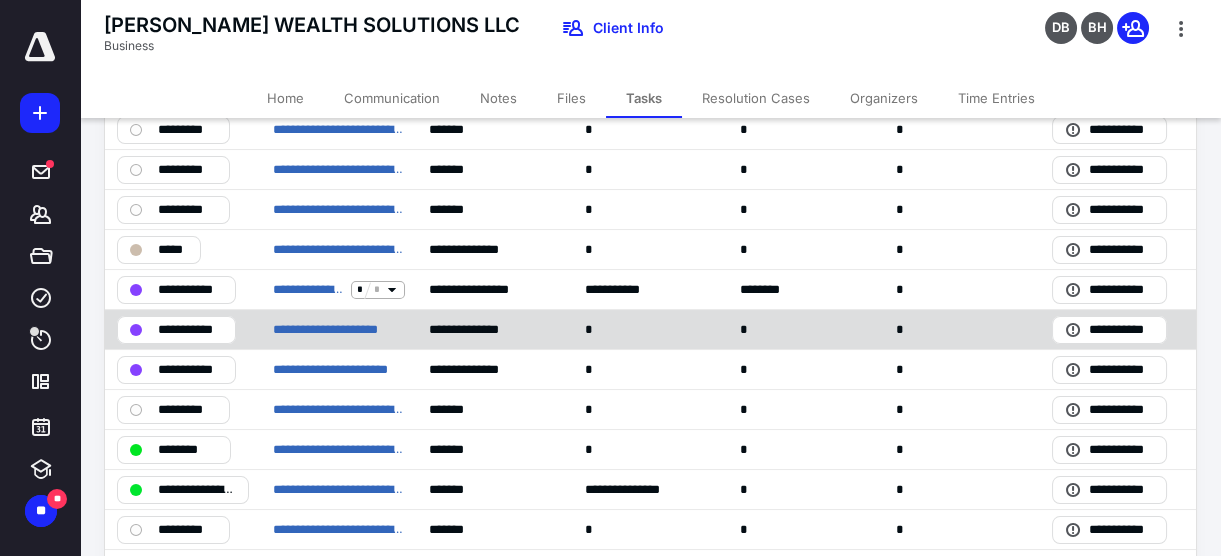 scroll, scrollTop: 727, scrollLeft: 0, axis: vertical 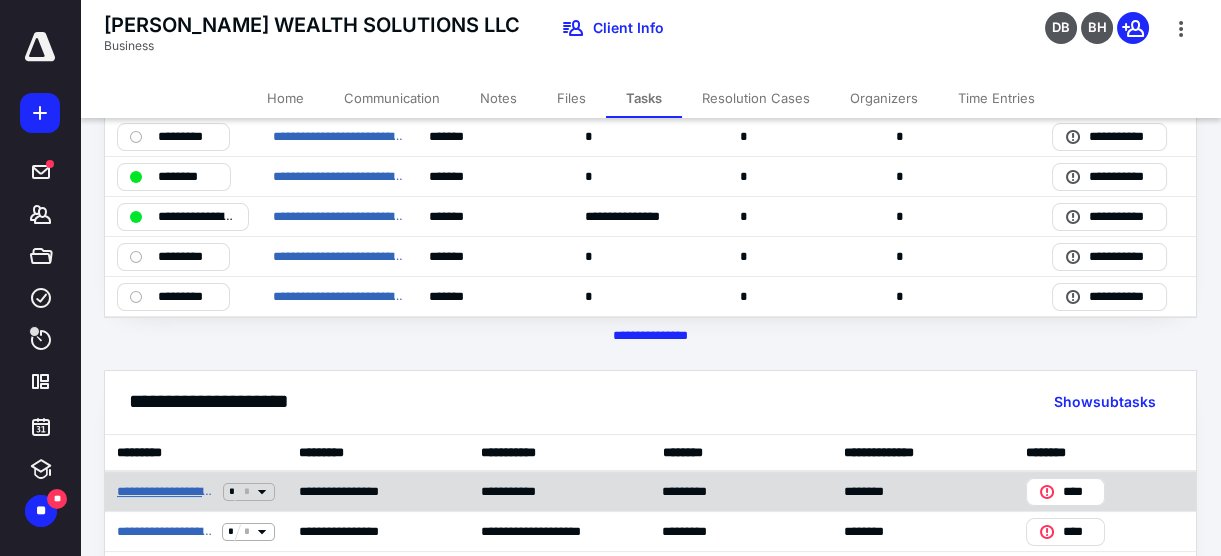 click on "**********" at bounding box center (166, 491) 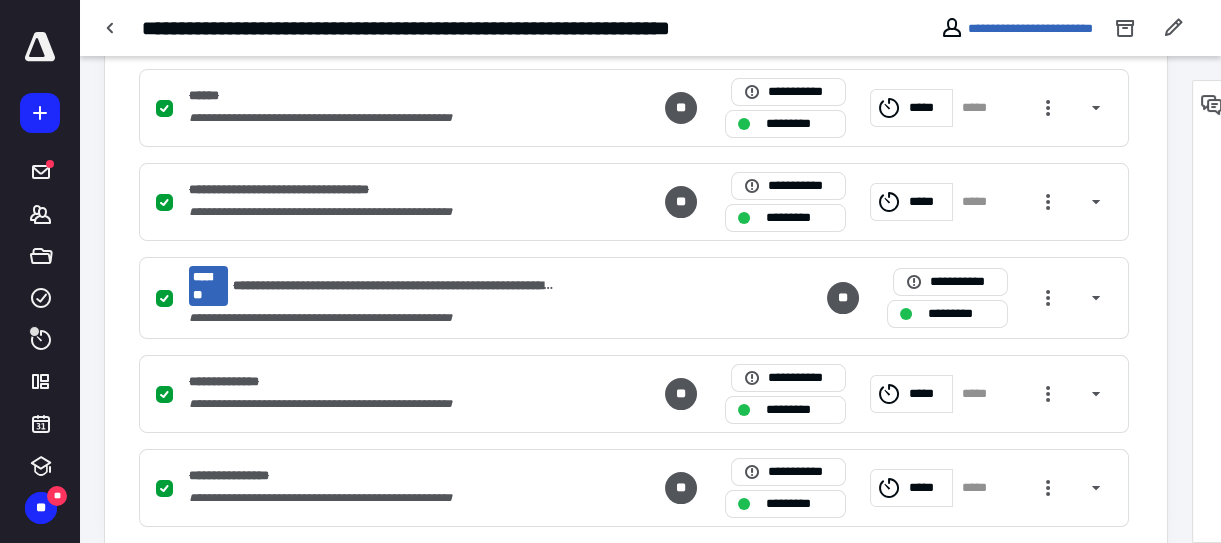 scroll, scrollTop: 726, scrollLeft: 0, axis: vertical 